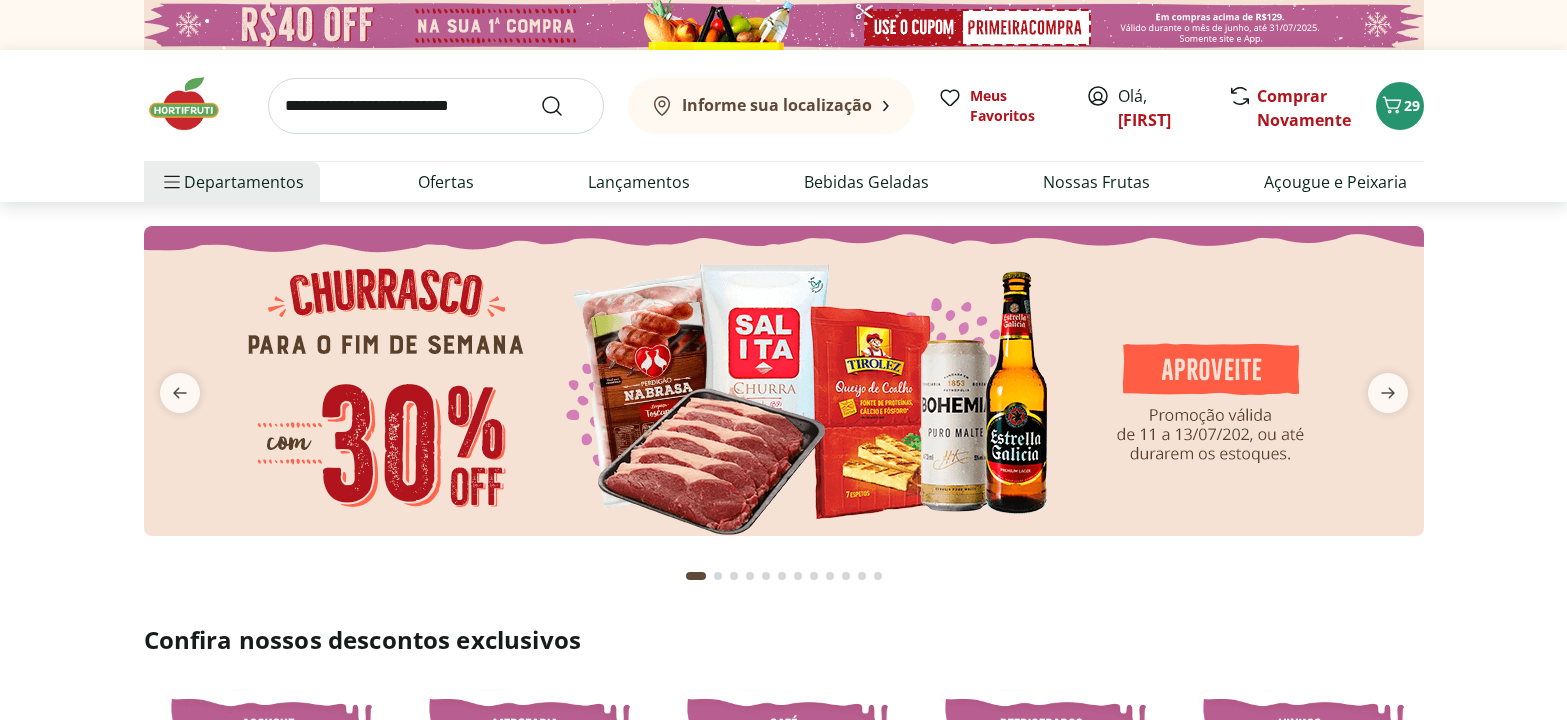 scroll, scrollTop: 0, scrollLeft: 0, axis: both 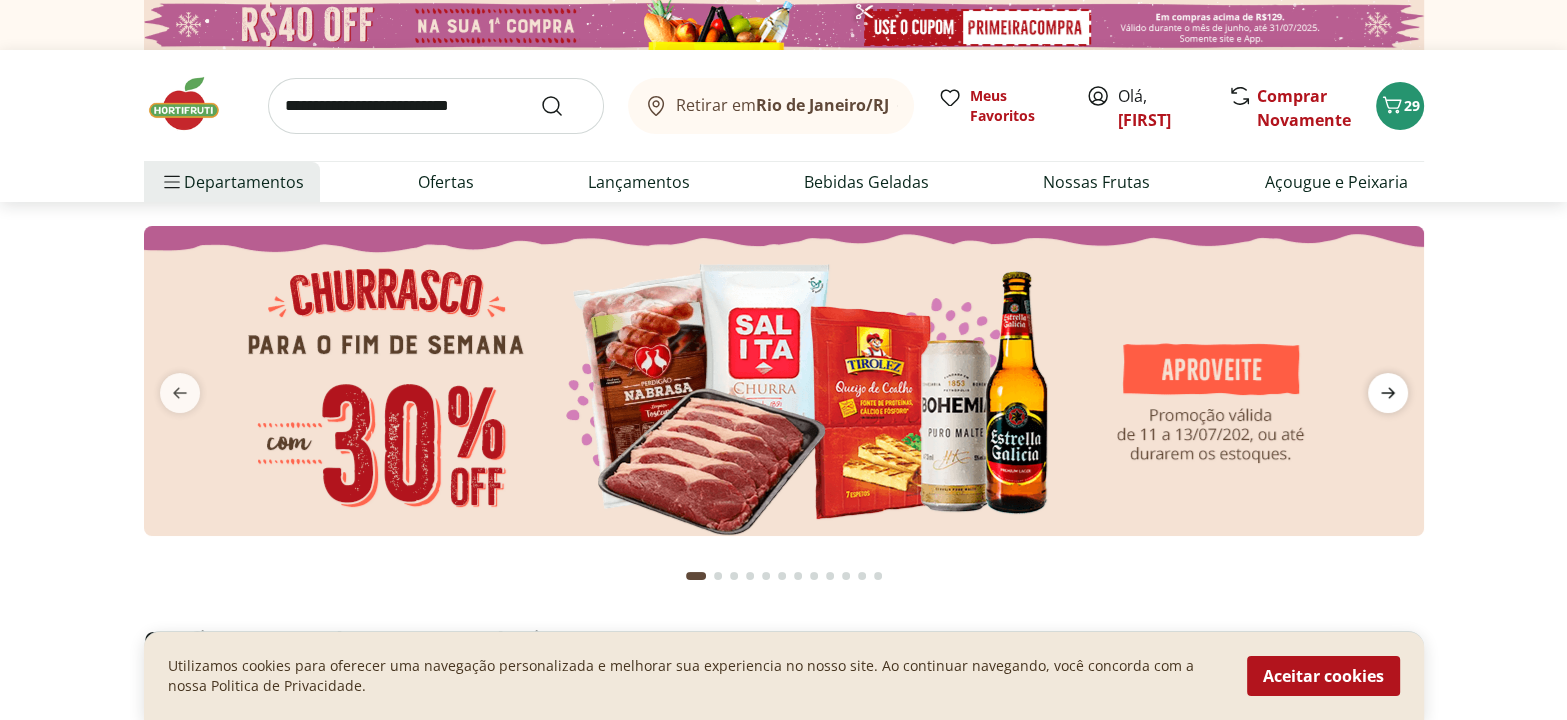 click 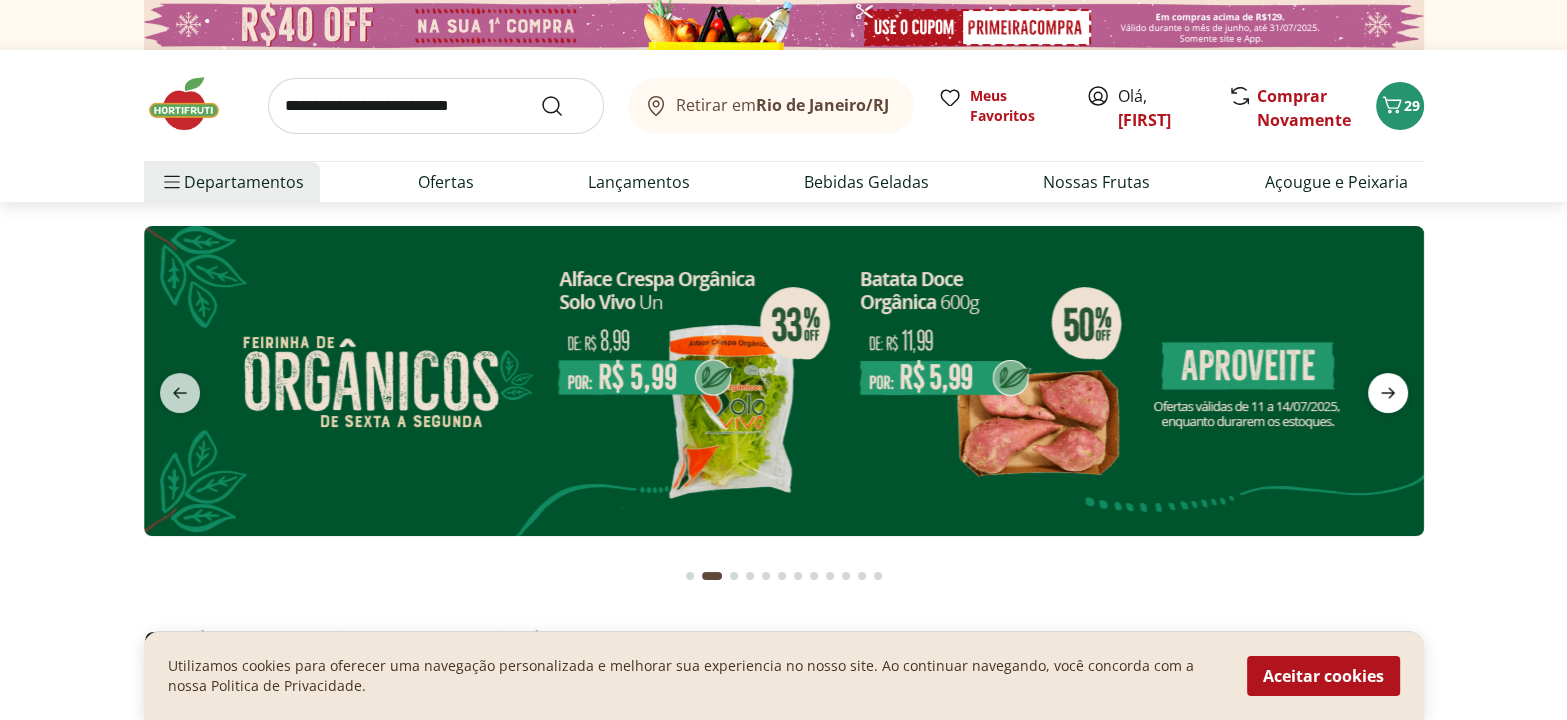 click 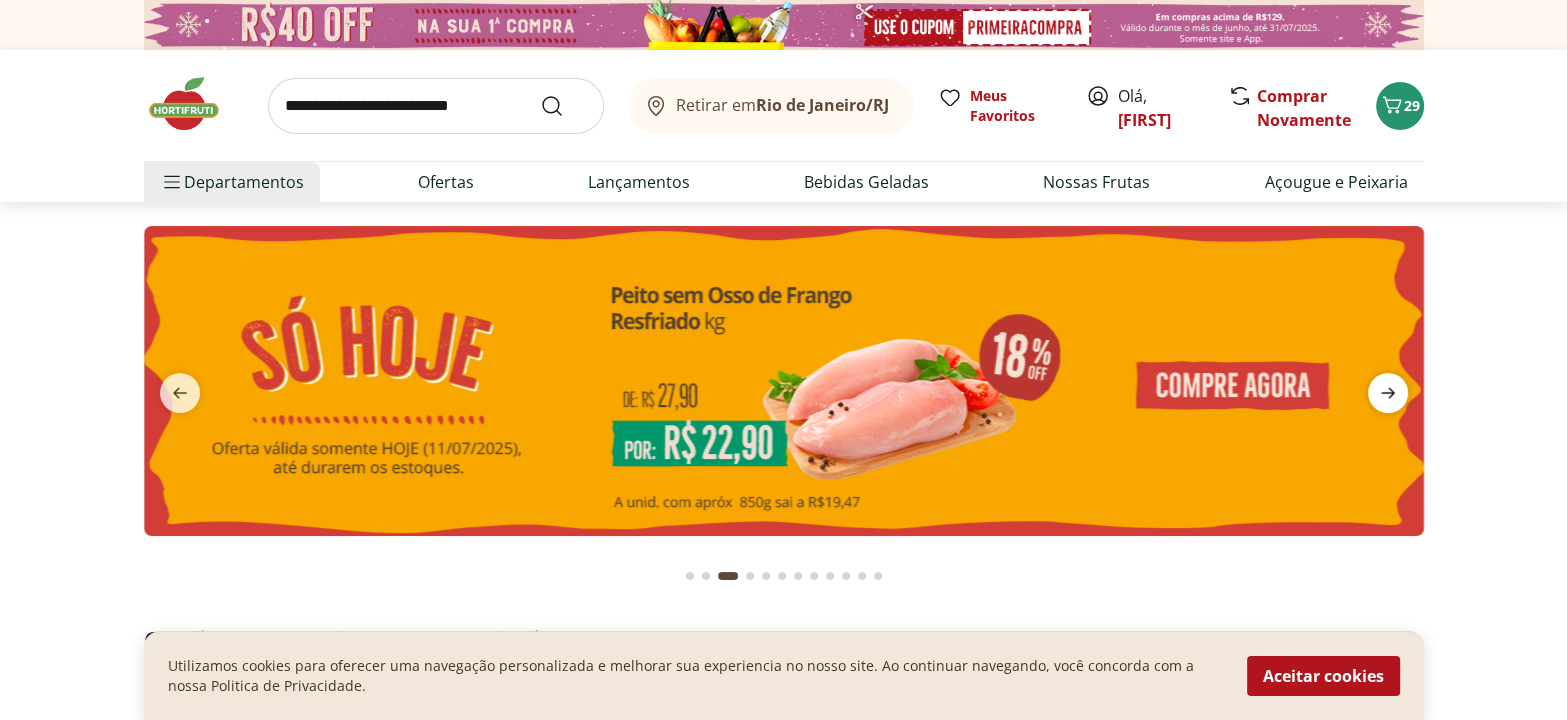click 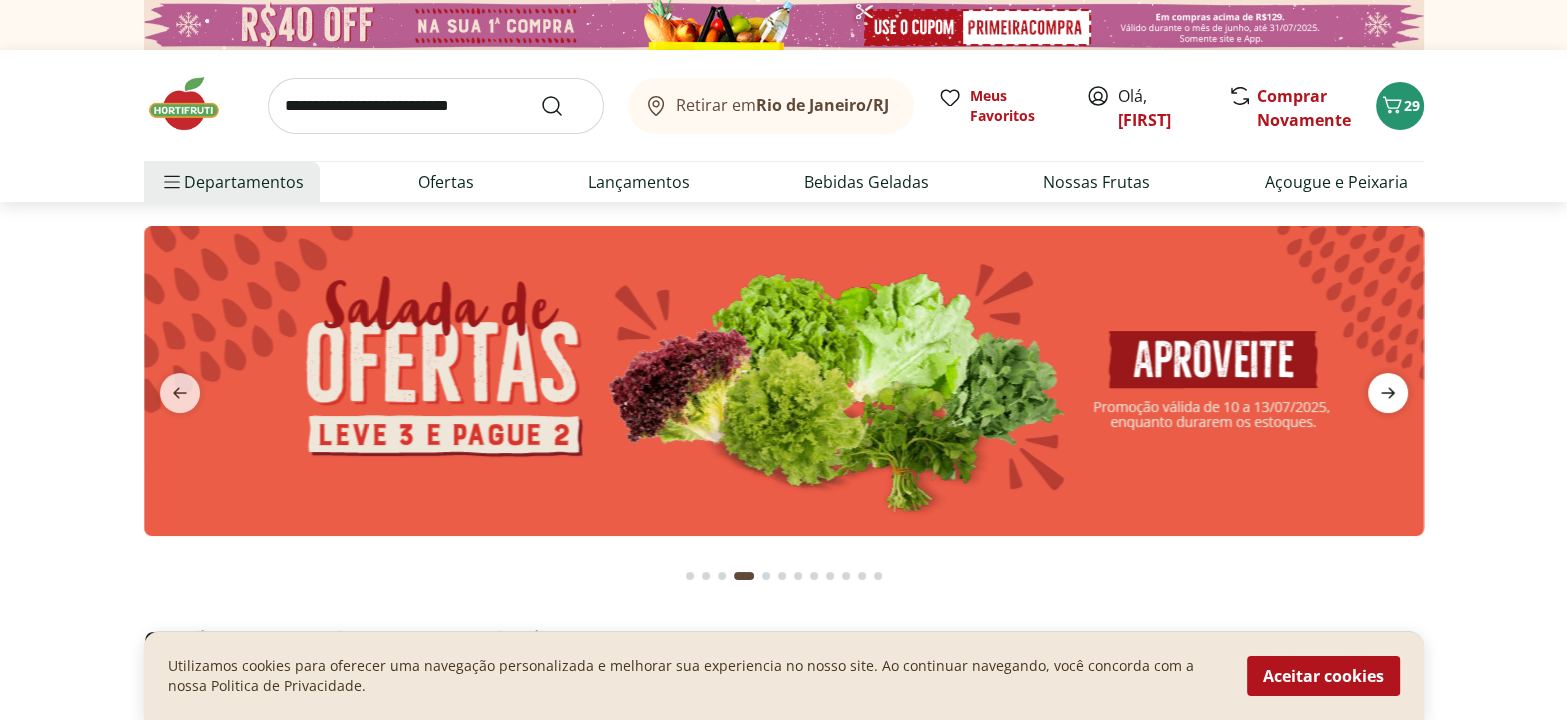 click 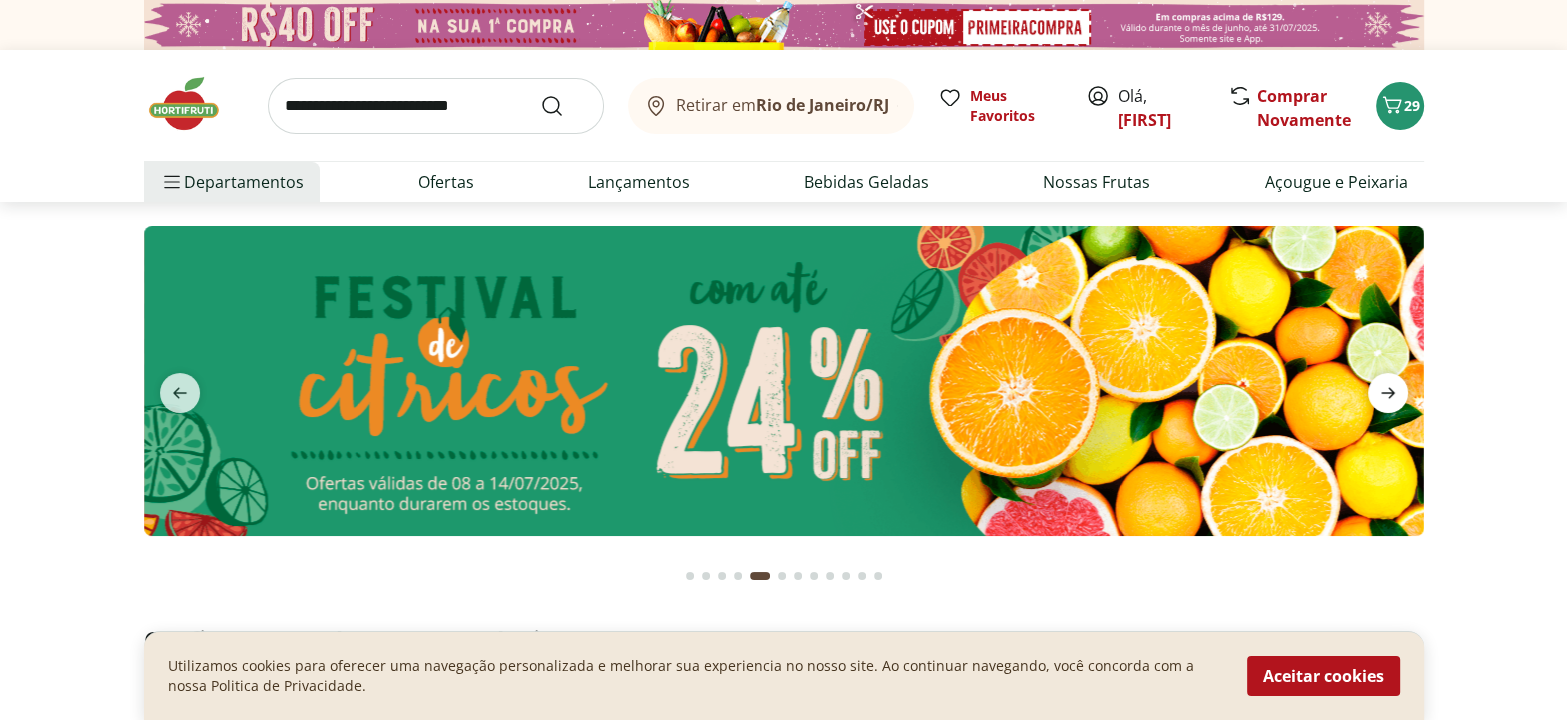 click 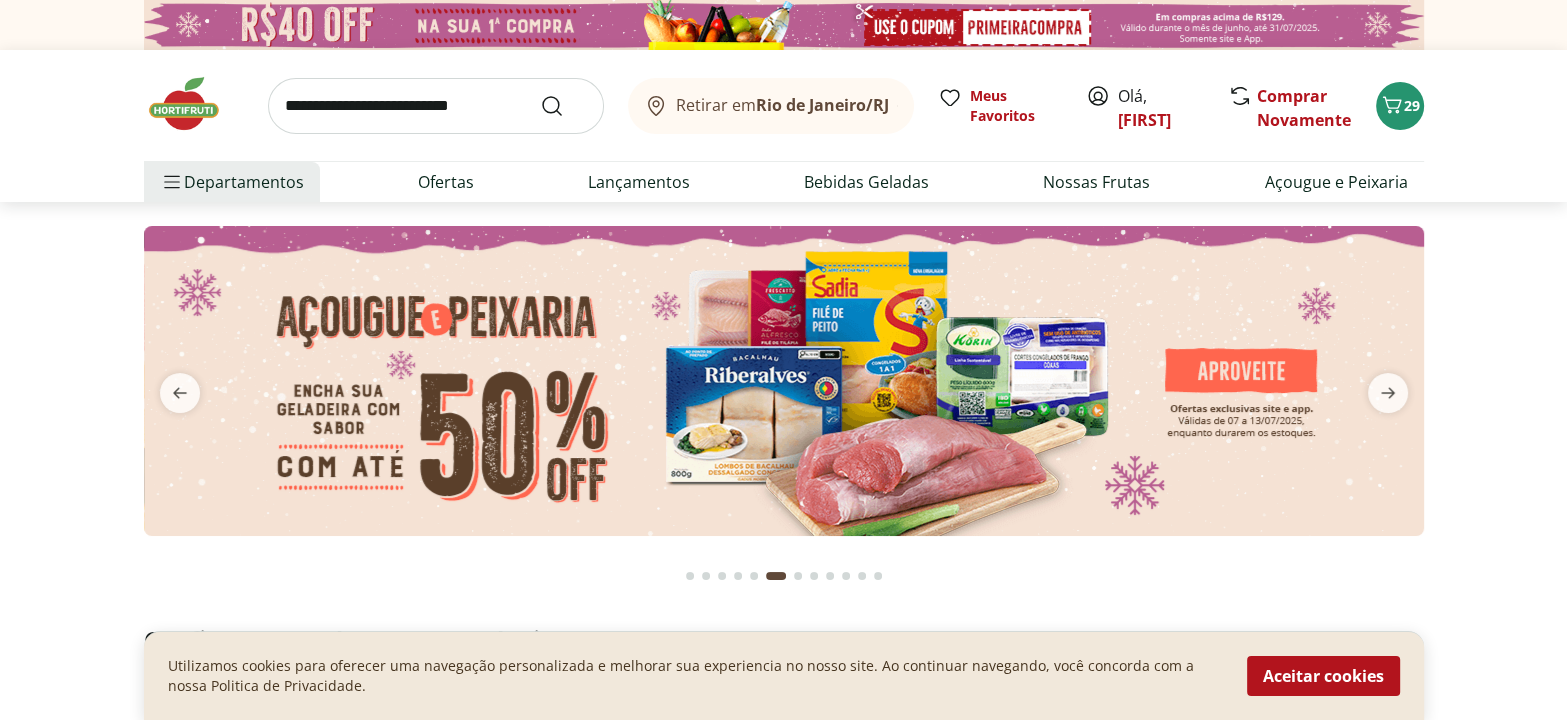 drag, startPoint x: 1388, startPoint y: 399, endPoint x: 1092, endPoint y: 388, distance: 296.2043 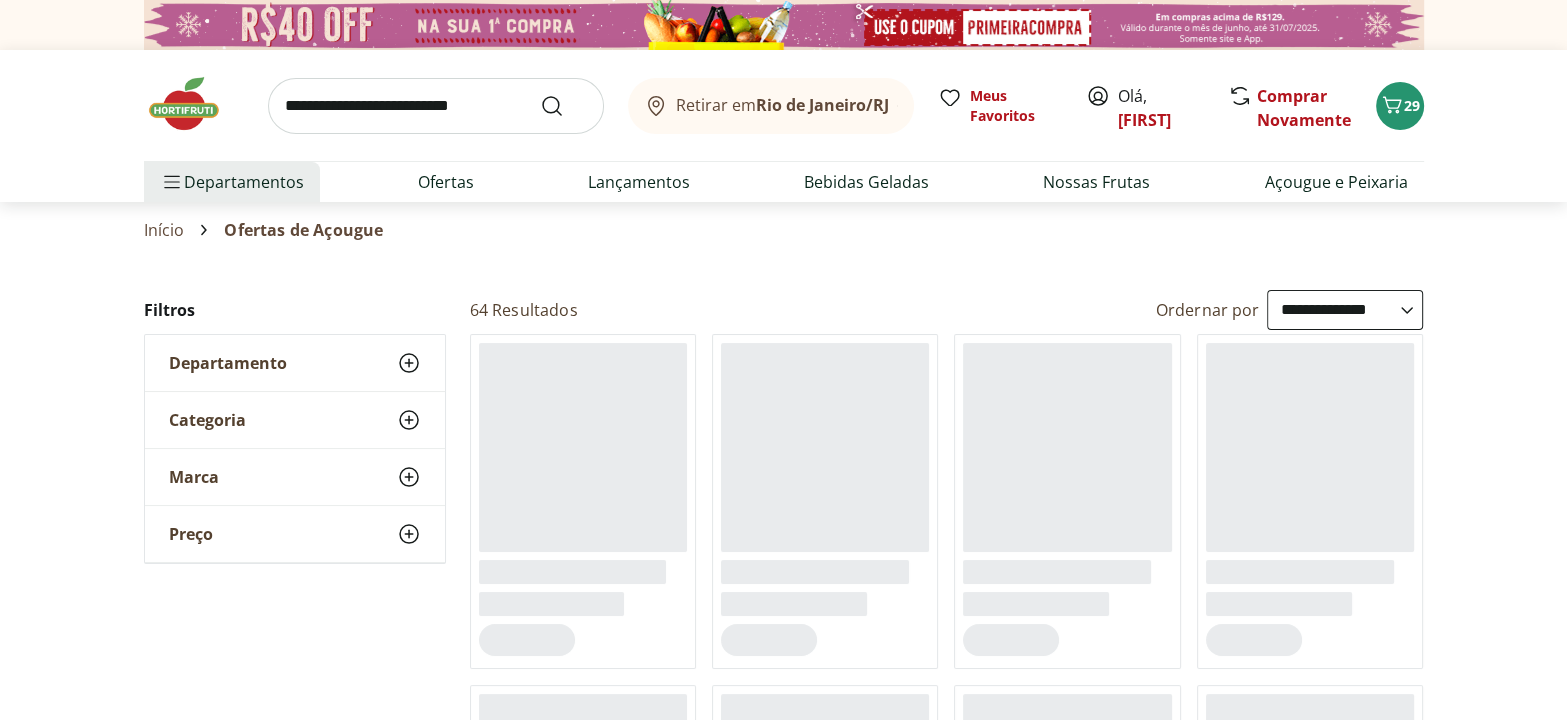 click on "**********" at bounding box center (1345, 310) 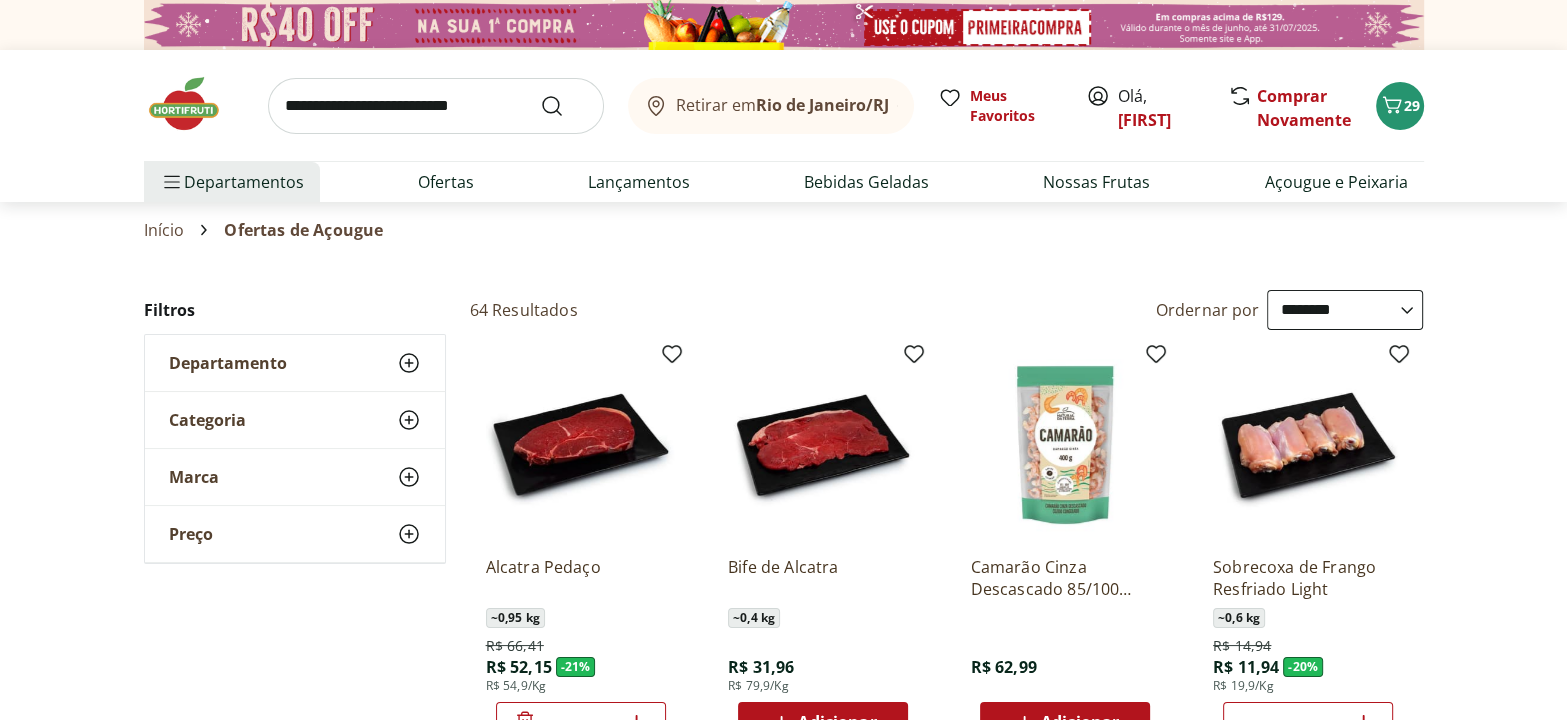 click on "**********" at bounding box center [1345, 310] 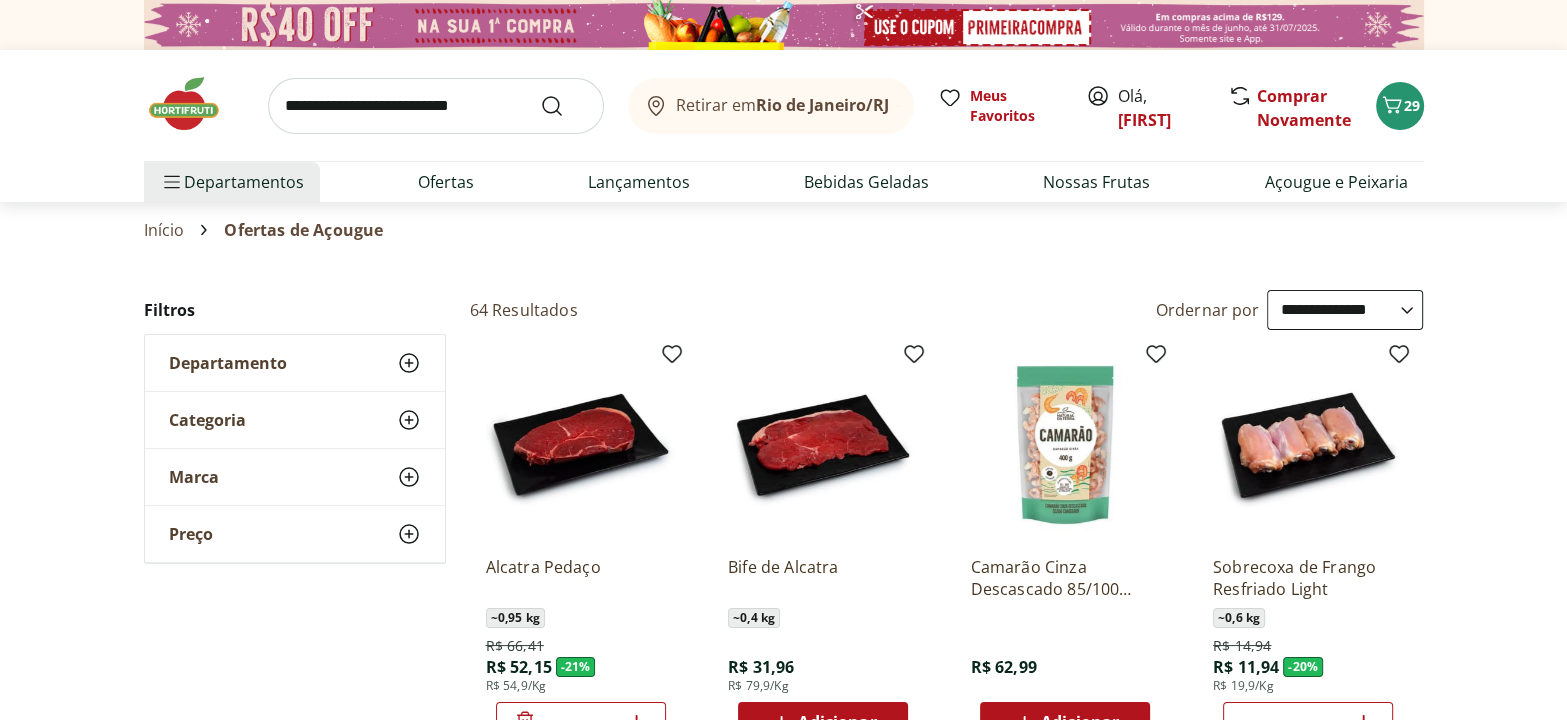 select on "**********" 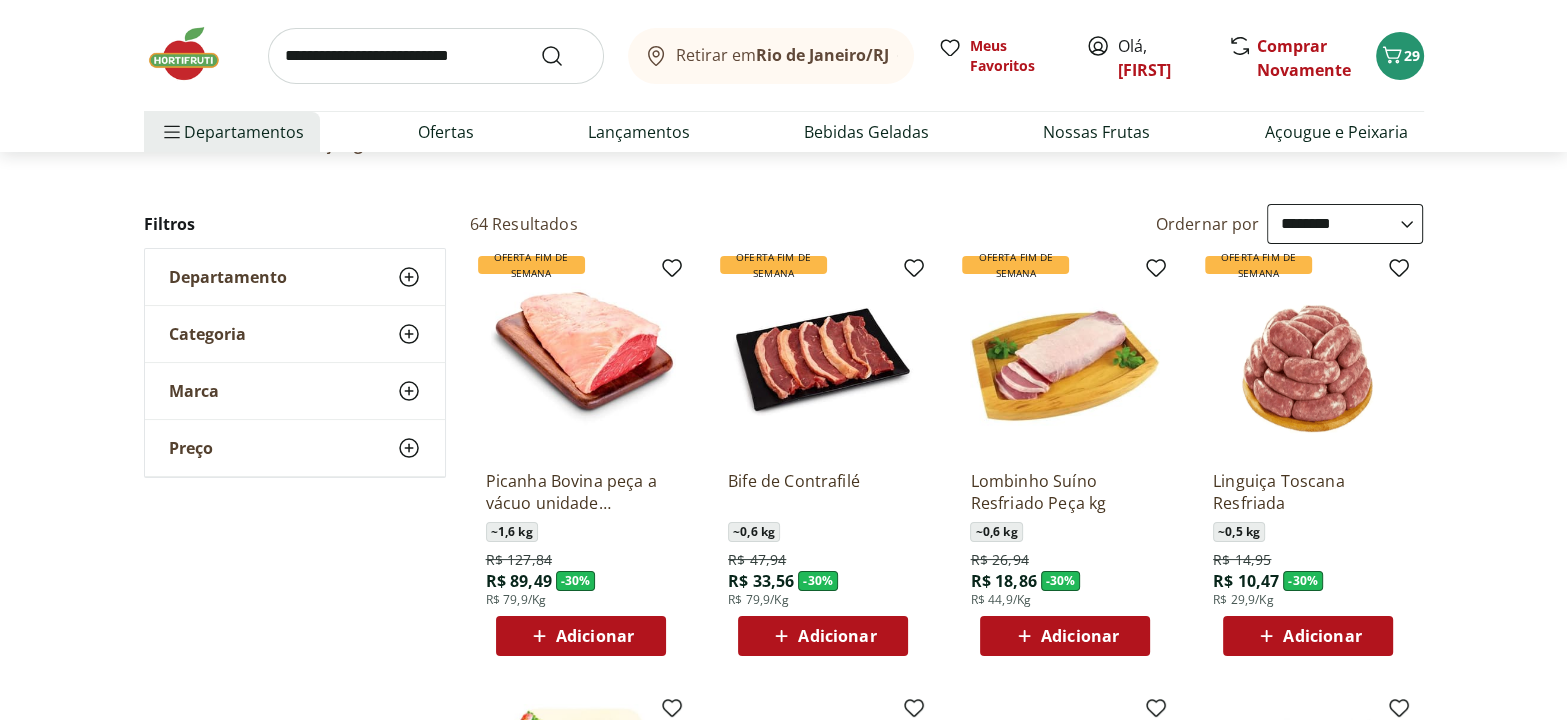 scroll, scrollTop: 90, scrollLeft: 0, axis: vertical 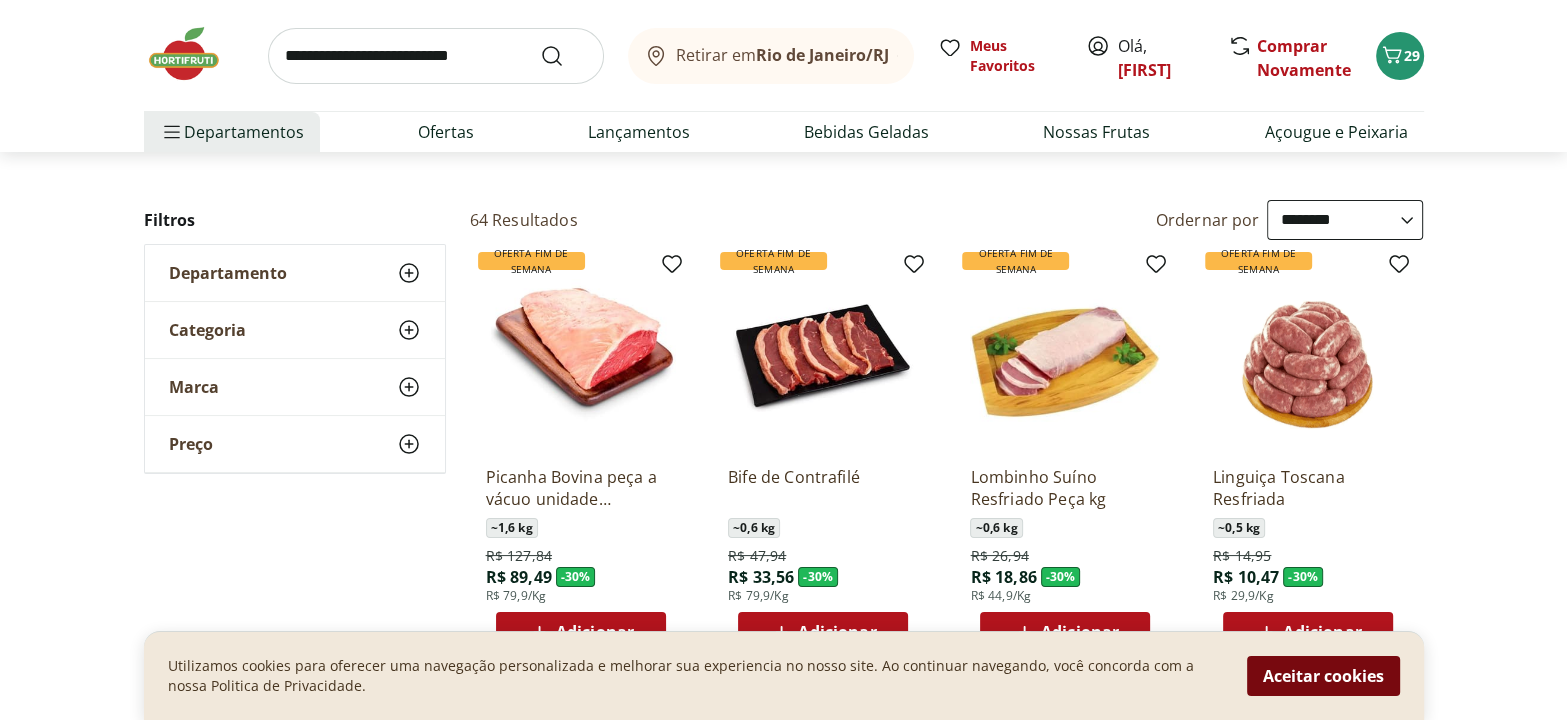 click on "Aceitar cookies" at bounding box center (1323, 676) 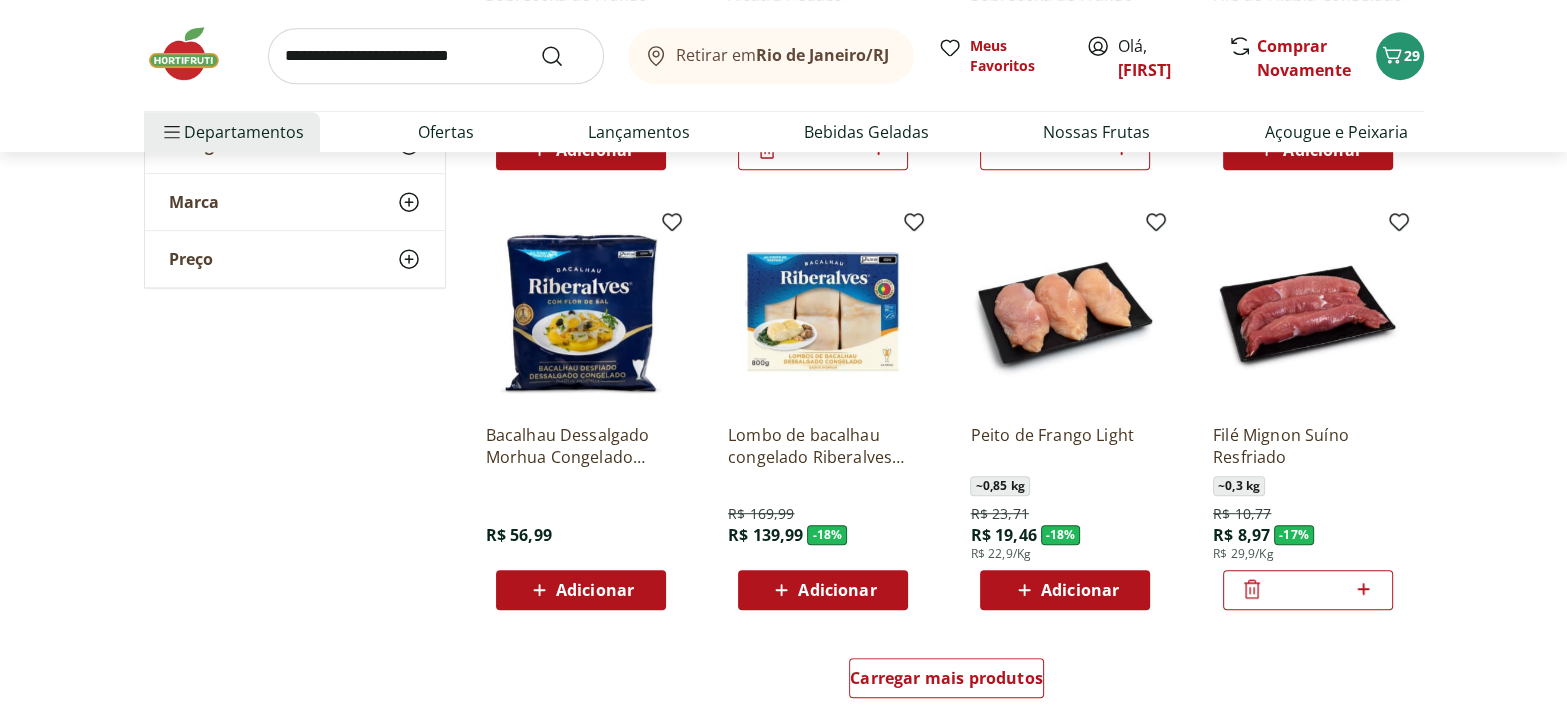 scroll, scrollTop: 1090, scrollLeft: 0, axis: vertical 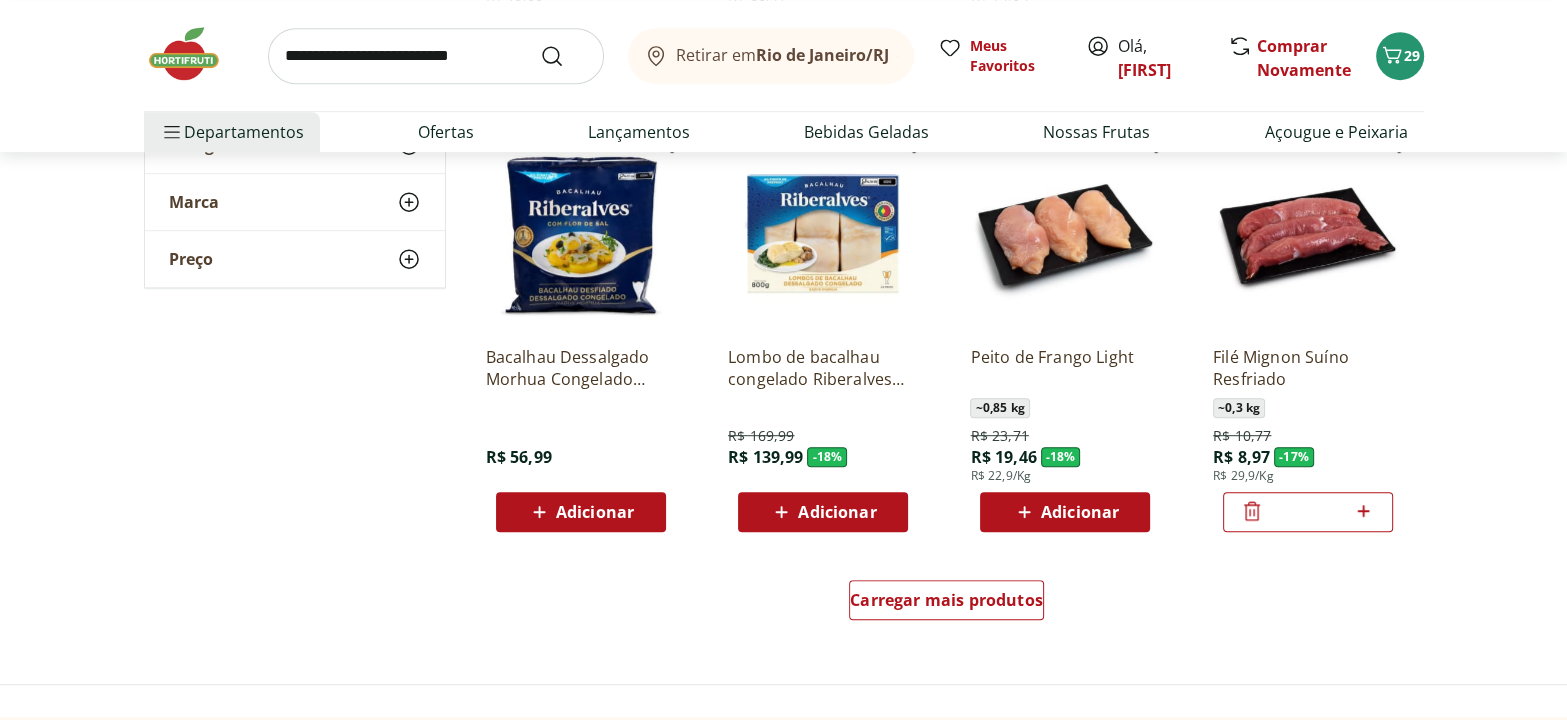 click at bounding box center [194, 54] 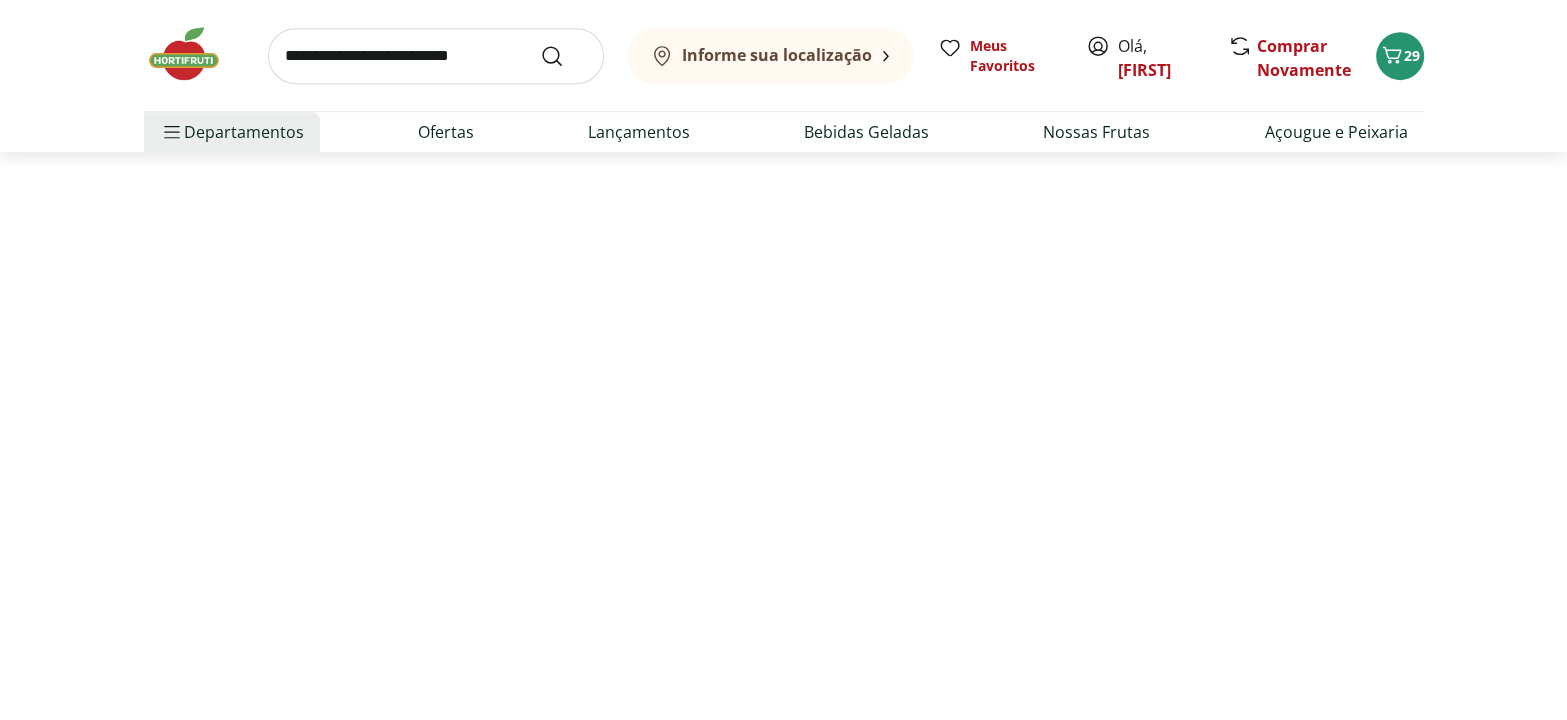 scroll, scrollTop: 0, scrollLeft: 0, axis: both 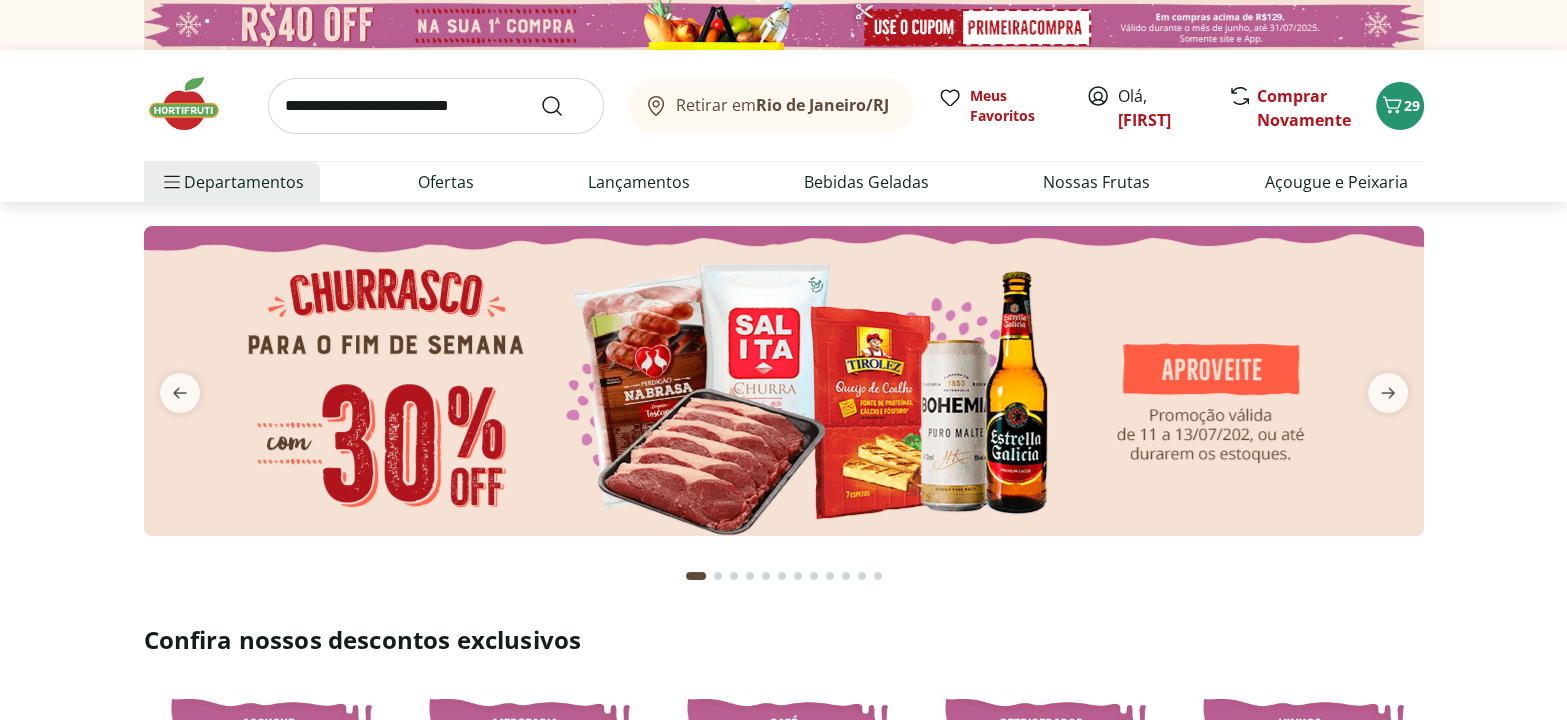 click at bounding box center [784, 381] 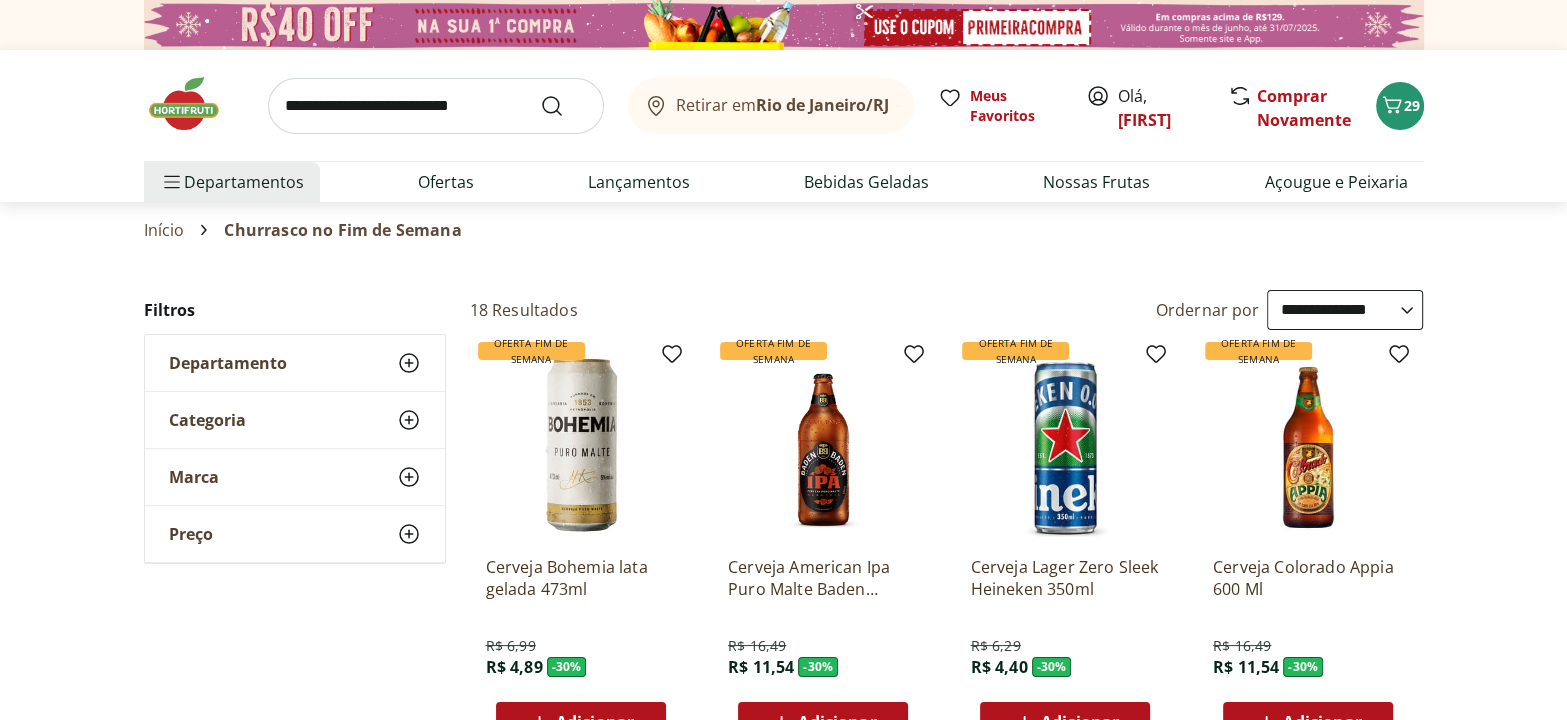 click on "**********" at bounding box center [1345, 310] 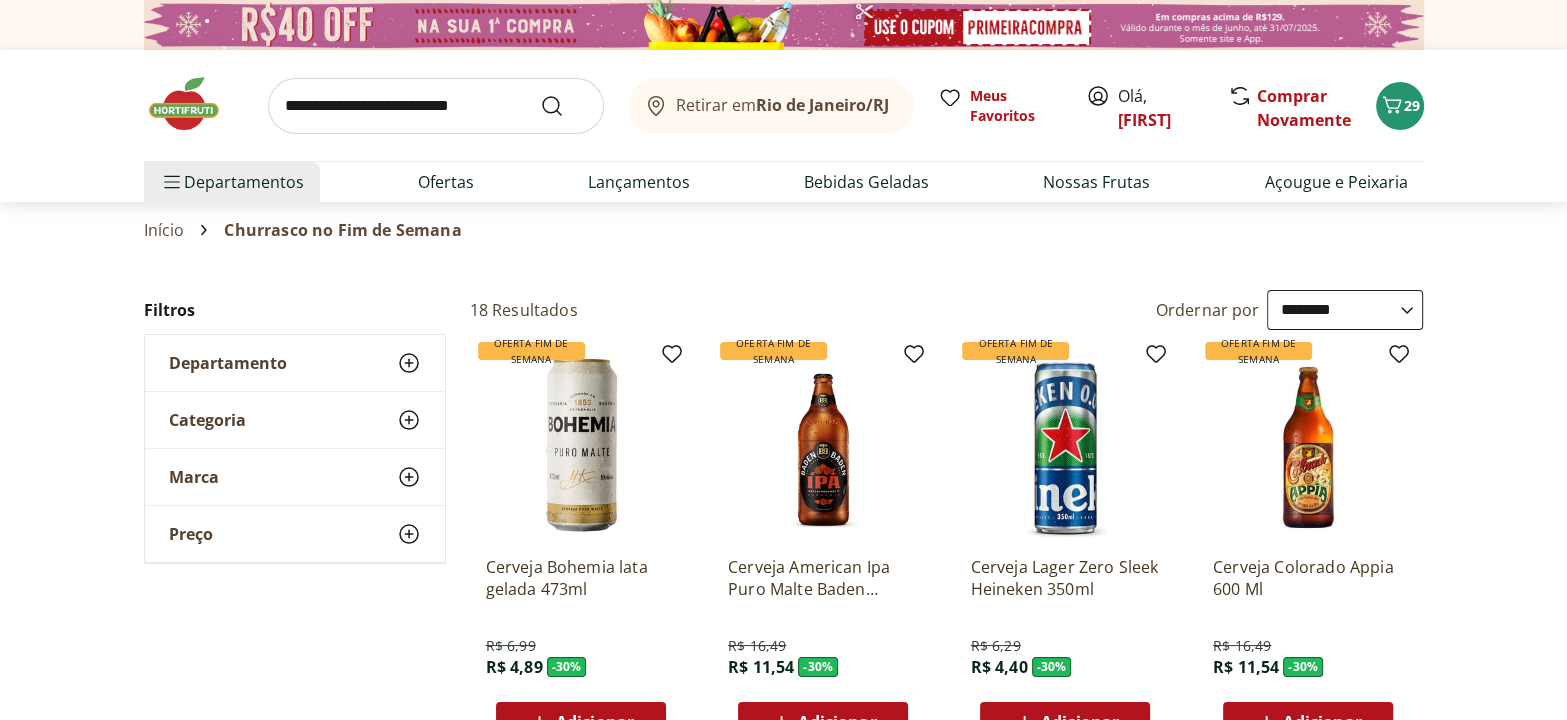 click on "**********" at bounding box center [1345, 310] 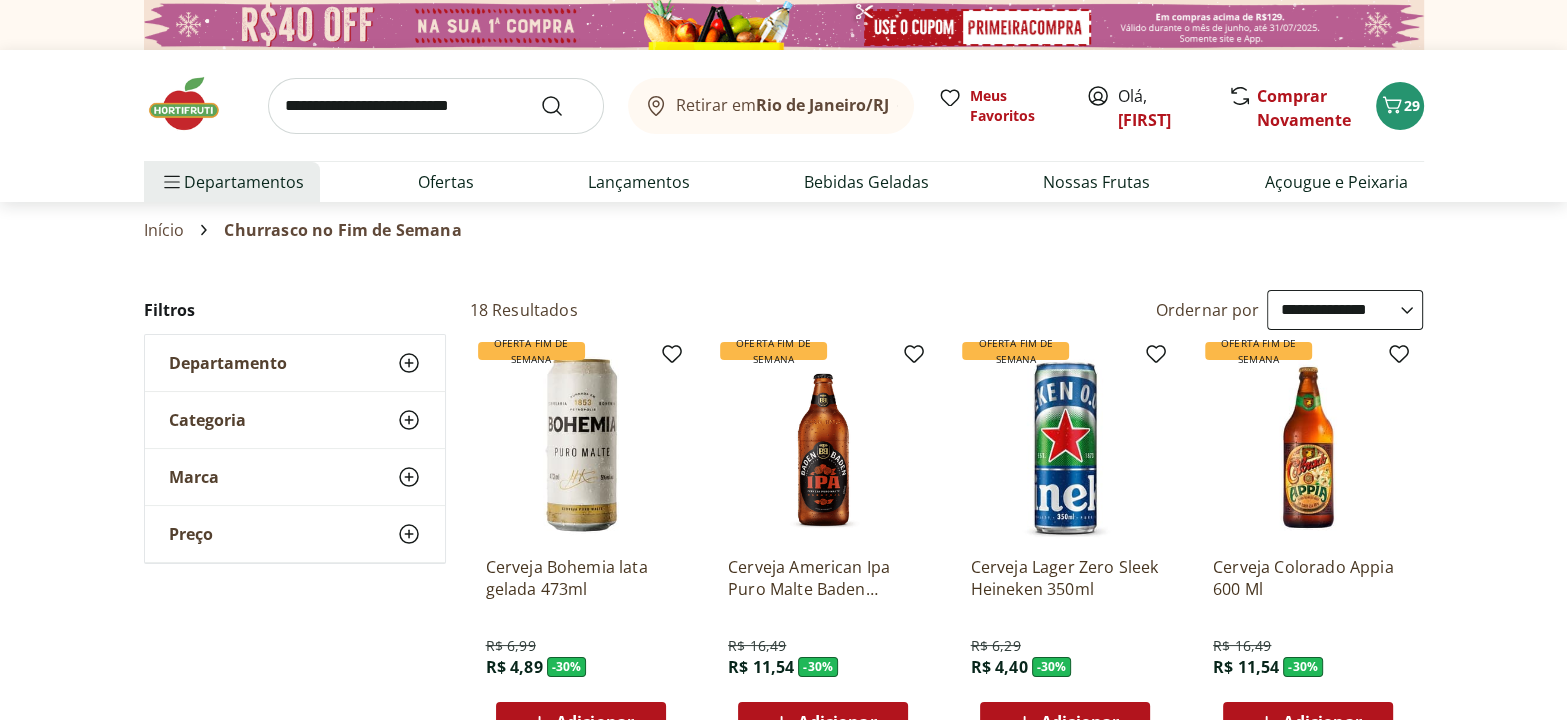 select on "**********" 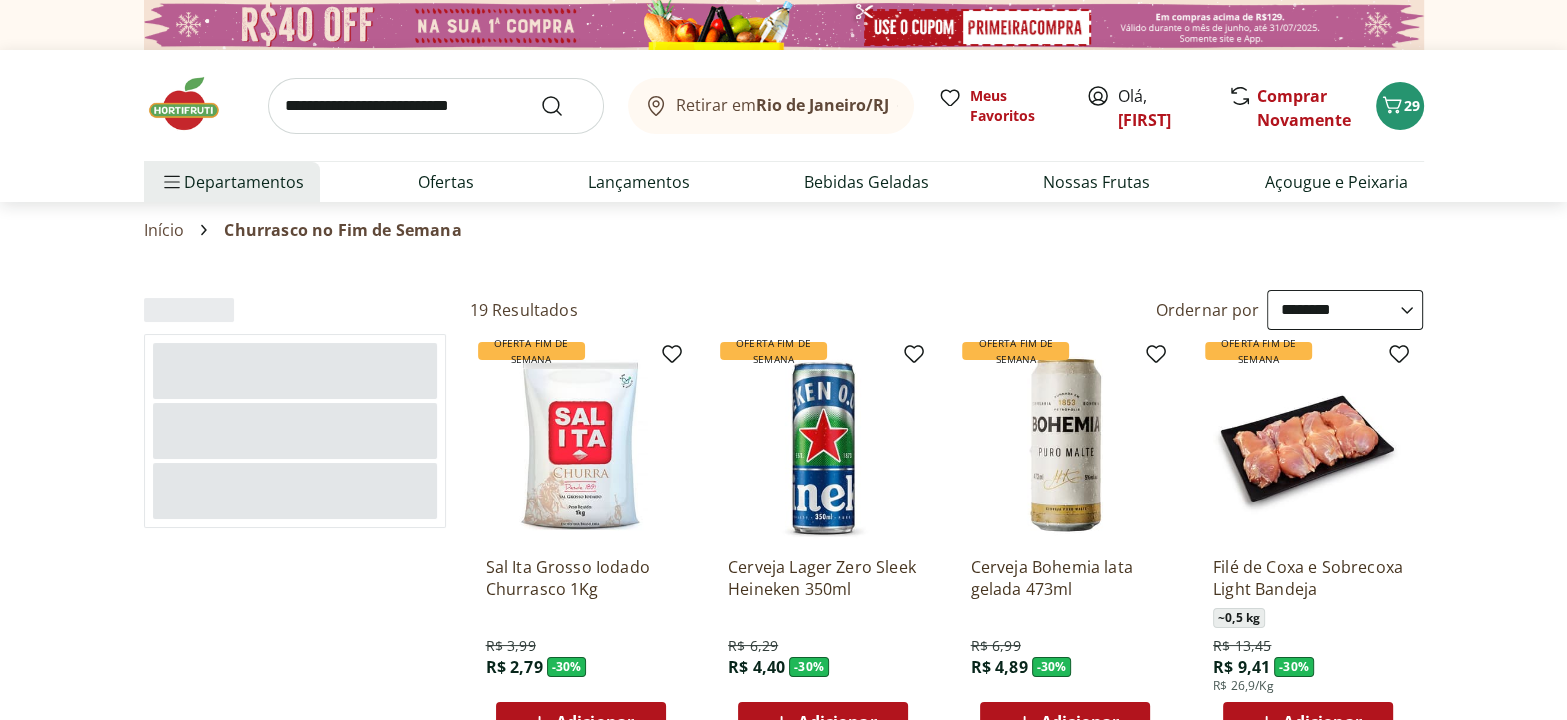 scroll, scrollTop: 90, scrollLeft: 0, axis: vertical 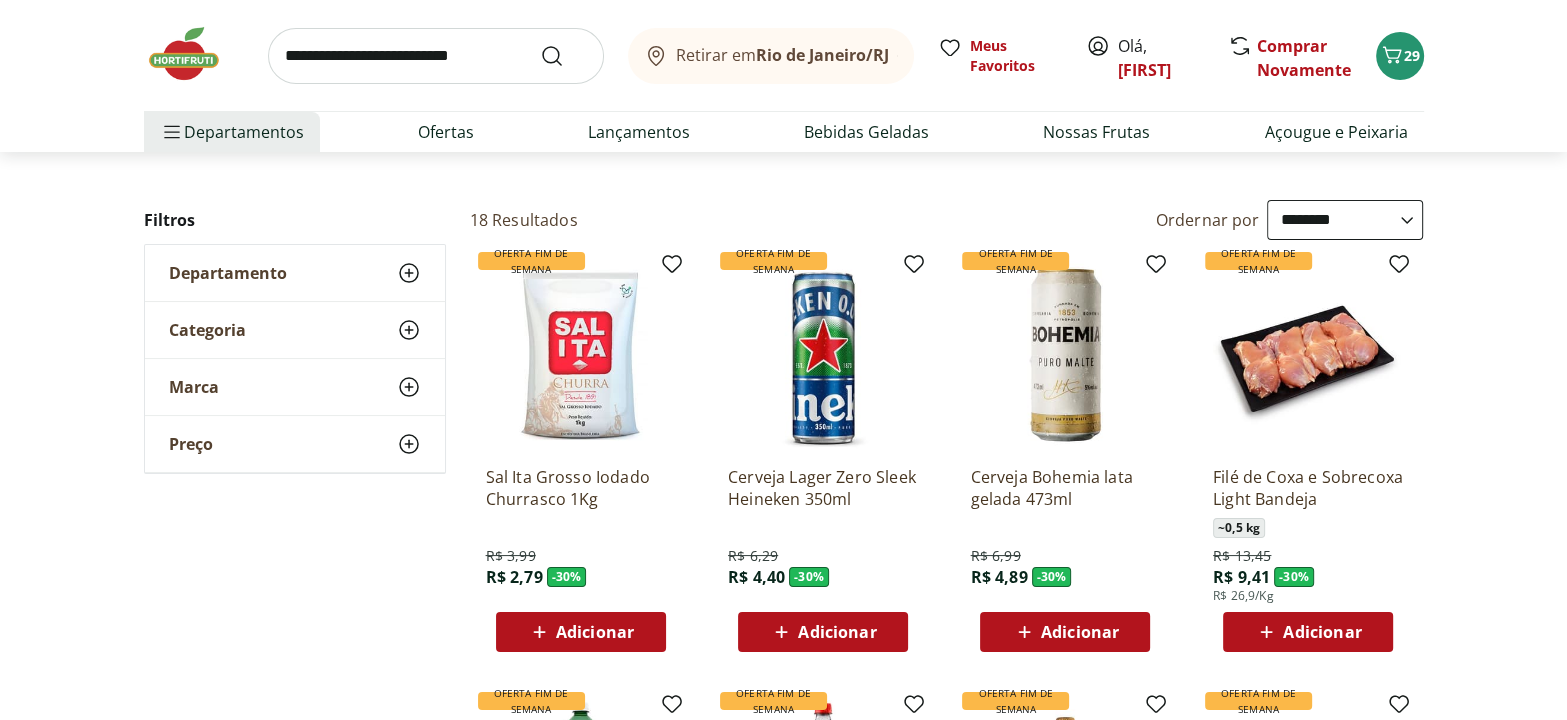 click on "Adicionar" at bounding box center [595, 632] 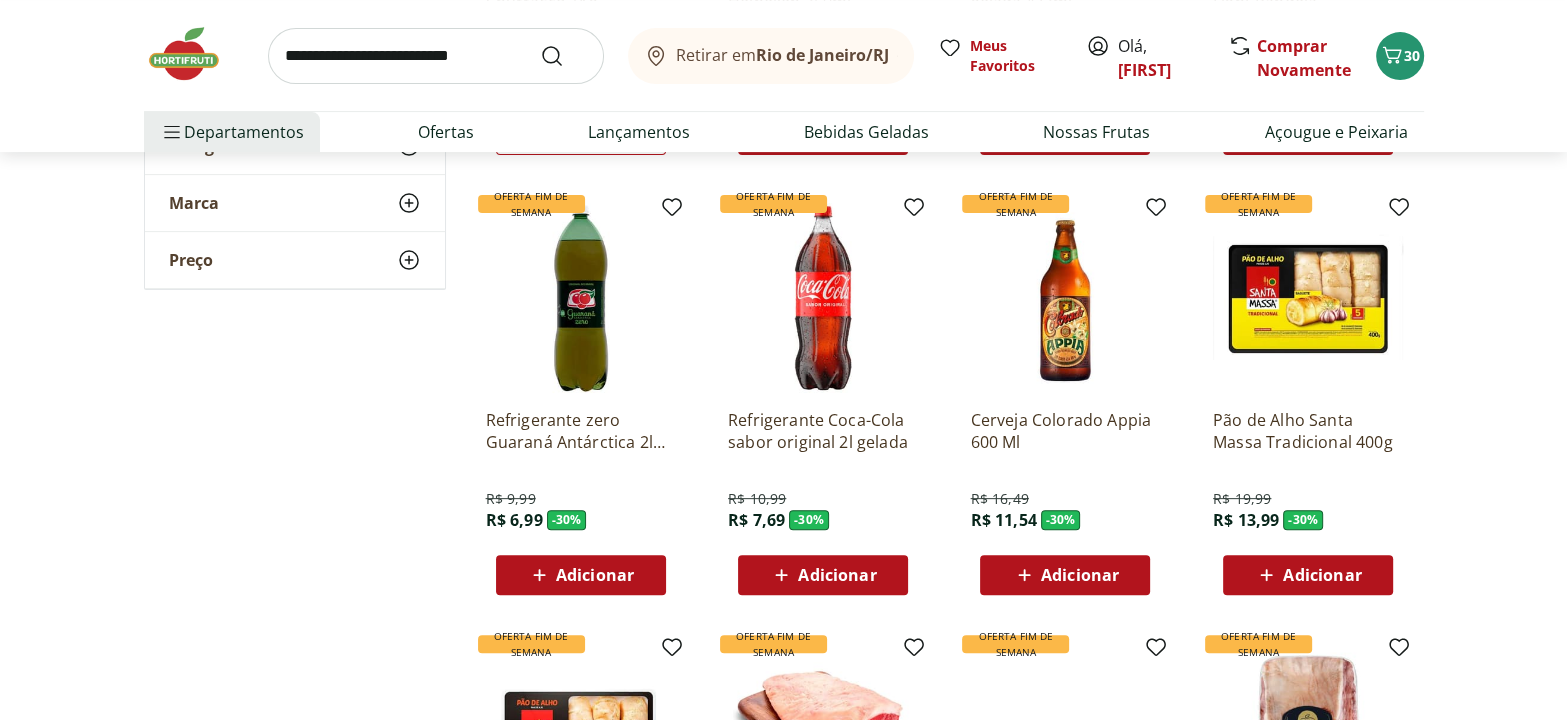 scroll, scrollTop: 636, scrollLeft: 0, axis: vertical 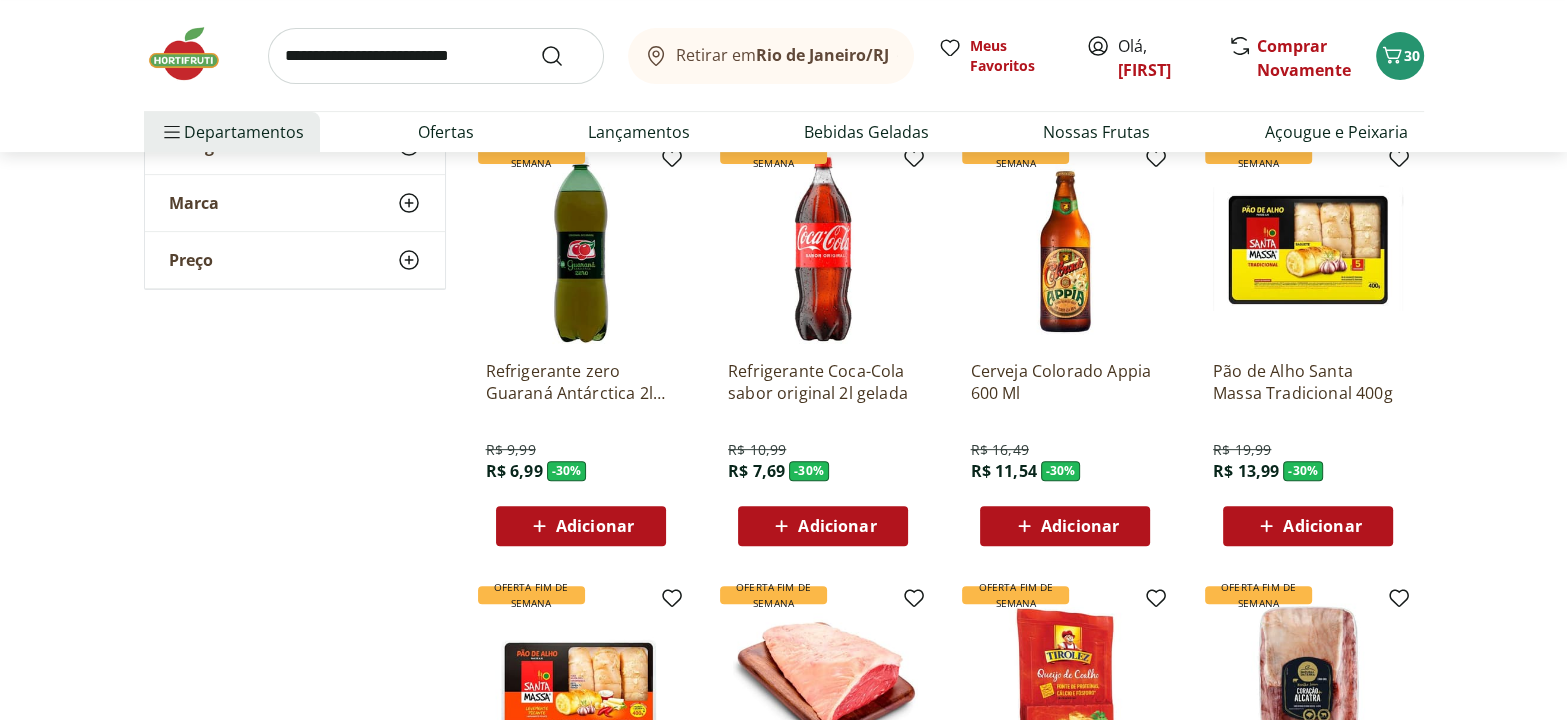 click on "Adicionar" at bounding box center (595, 526) 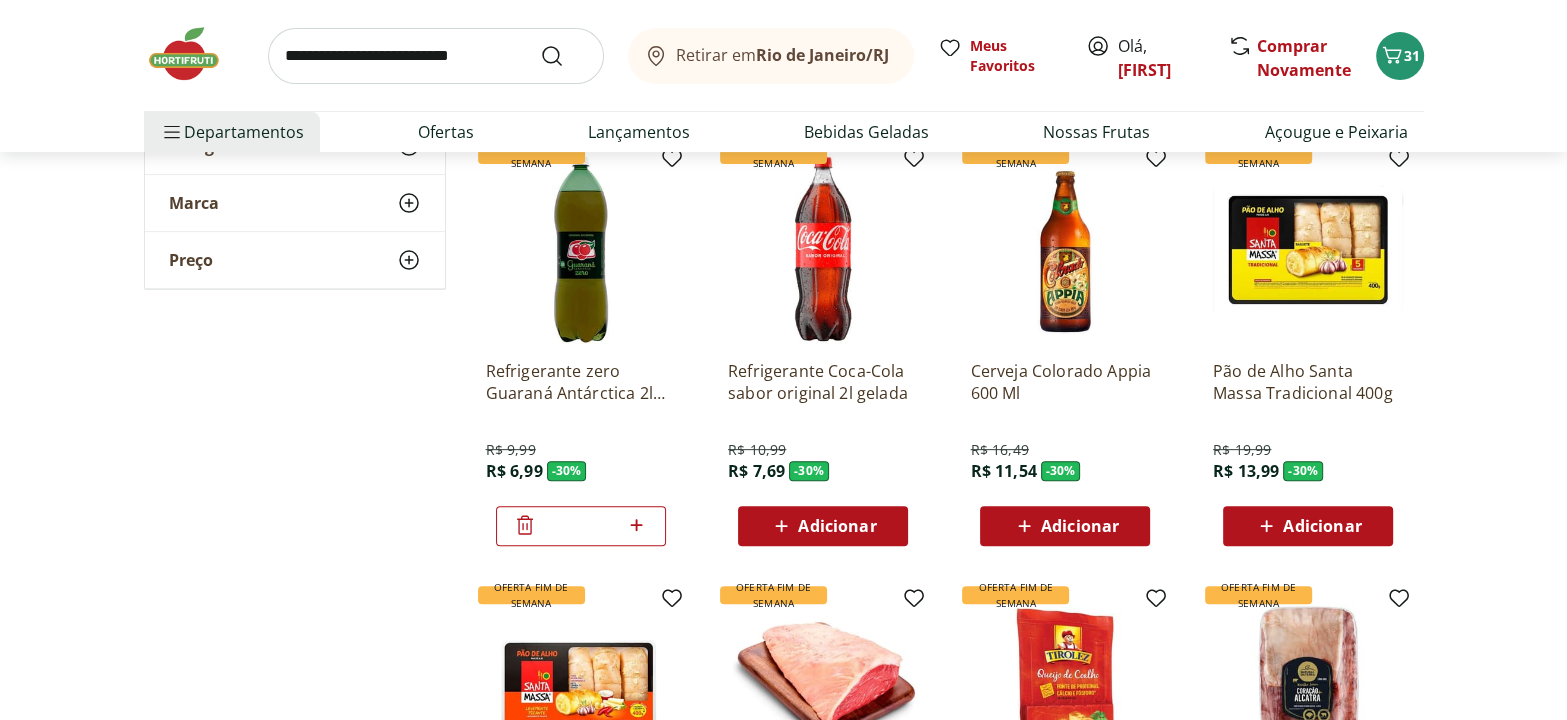 click on "Adicionar" at bounding box center (1322, 526) 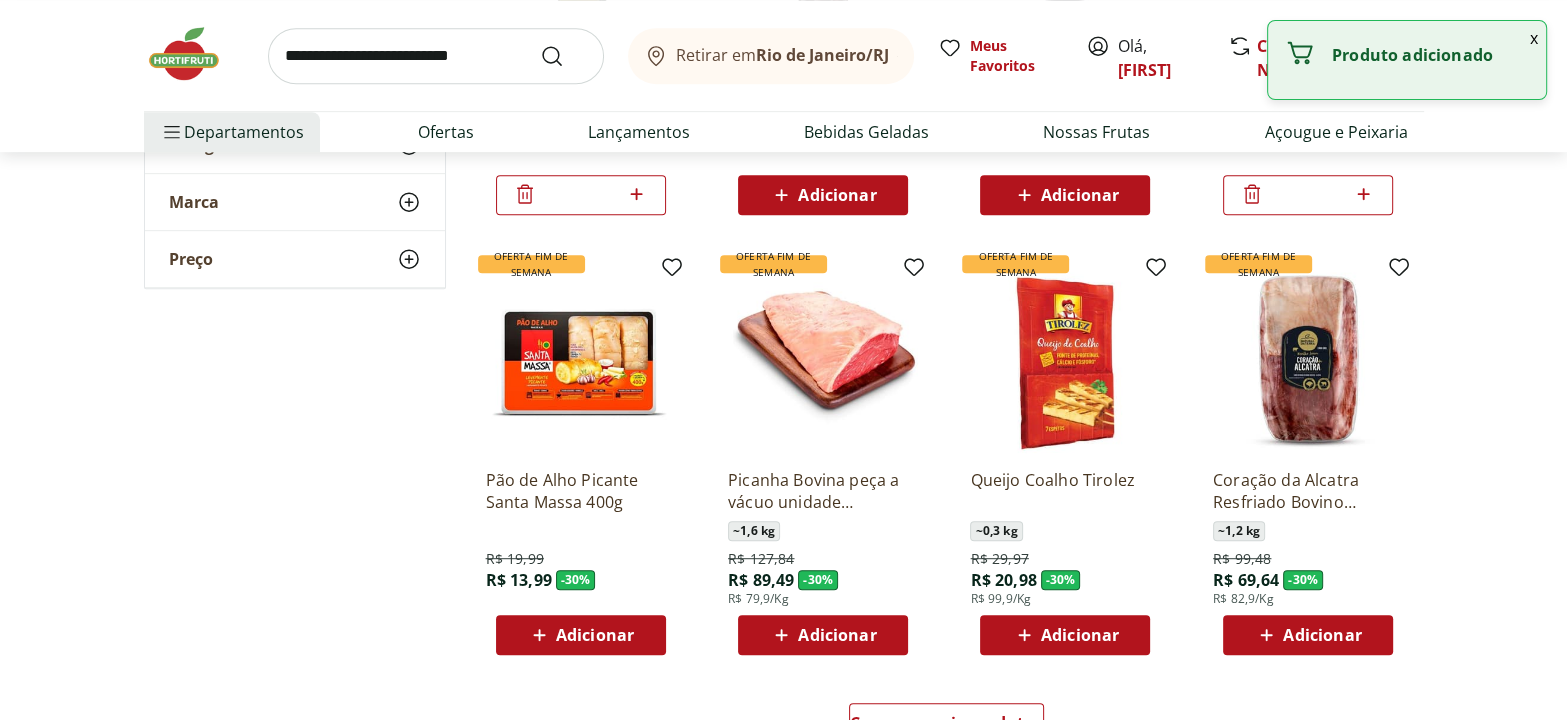 scroll, scrollTop: 1000, scrollLeft: 0, axis: vertical 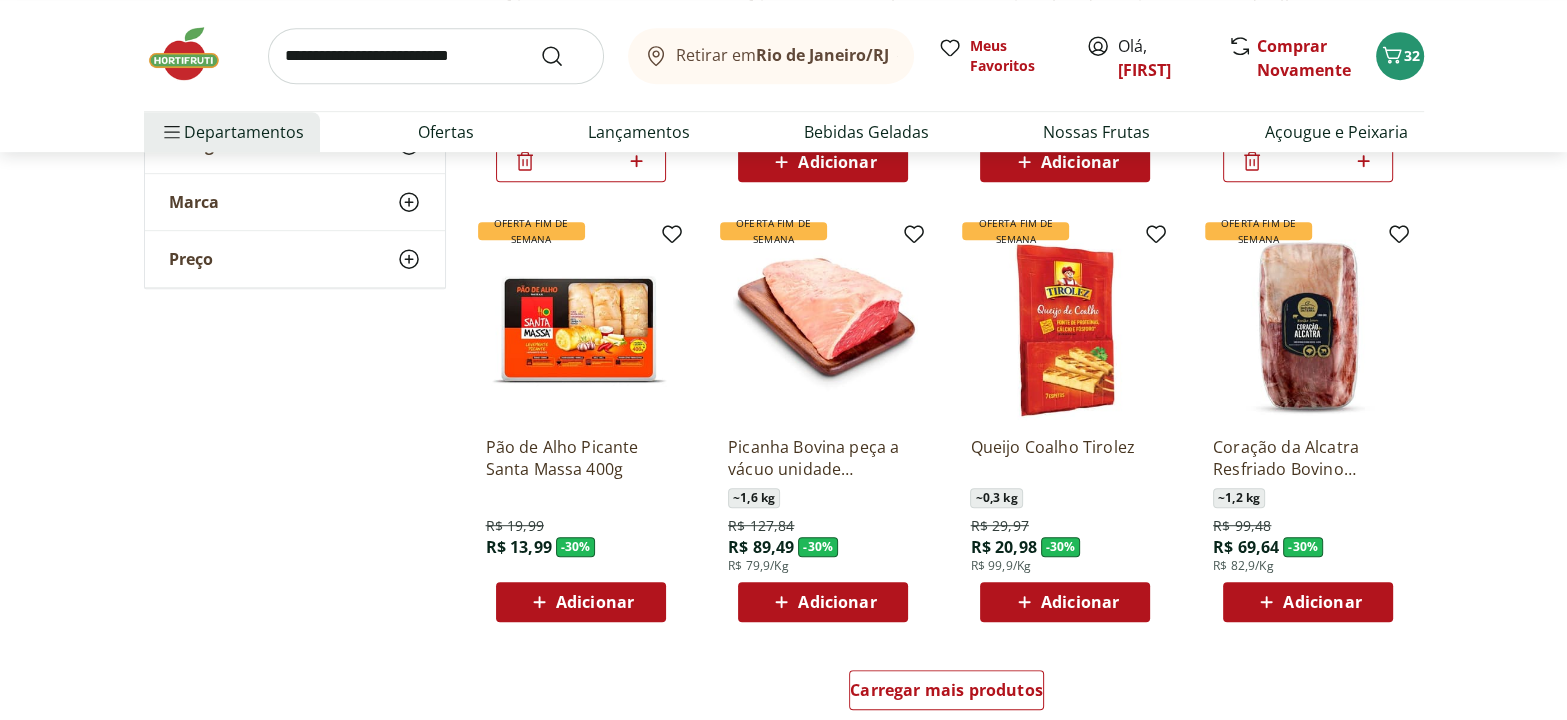 click on "Adicionar" at bounding box center [1080, 602] 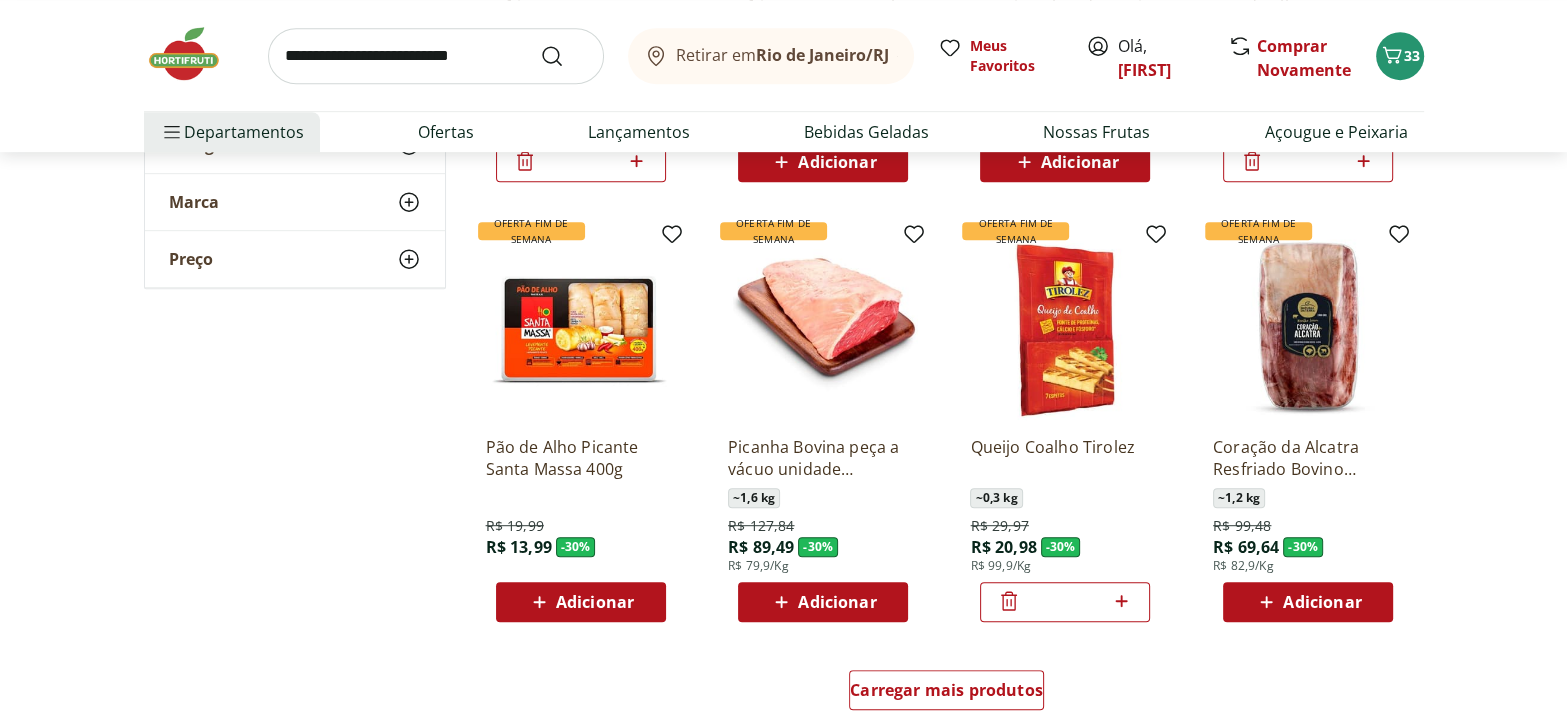 click on "Adicionar" at bounding box center (837, 602) 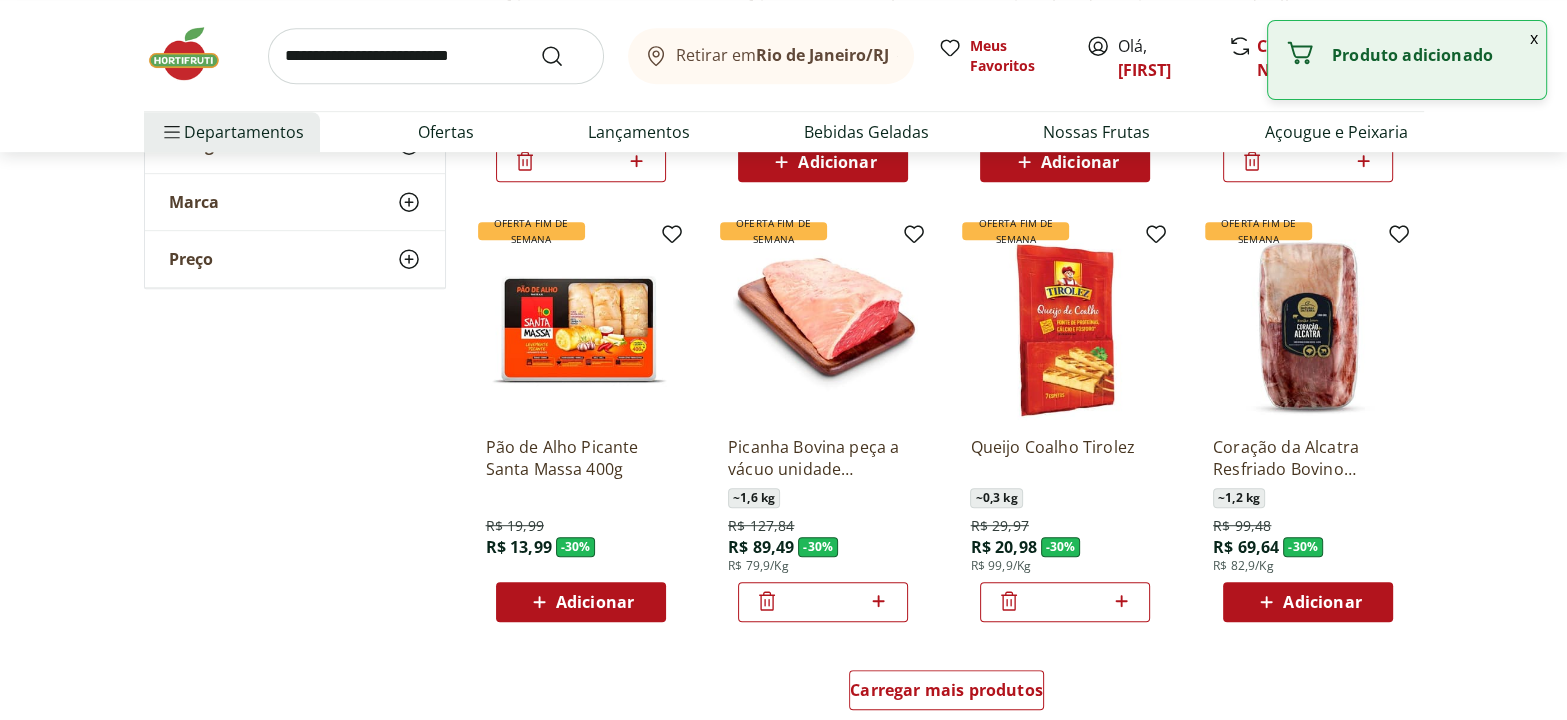 click 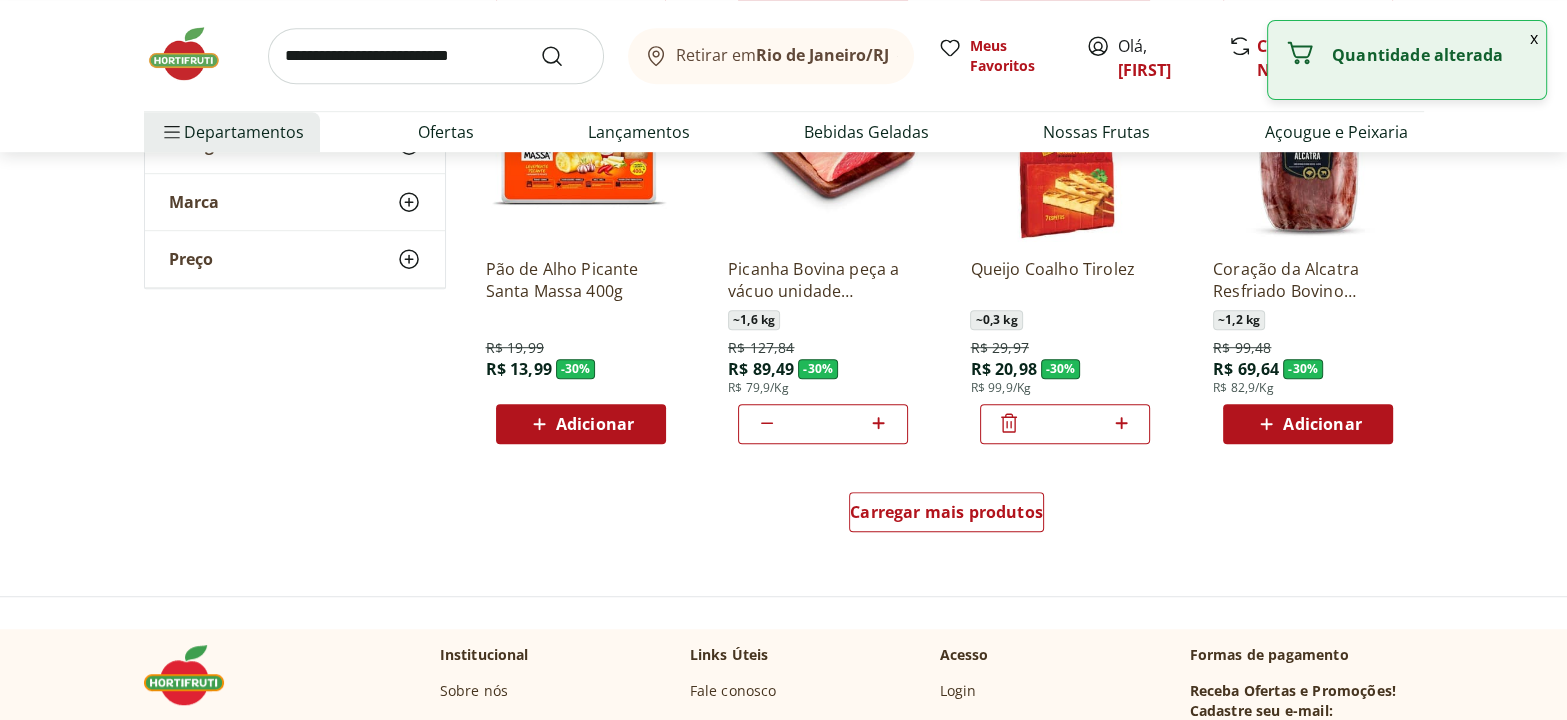 scroll, scrollTop: 1181, scrollLeft: 0, axis: vertical 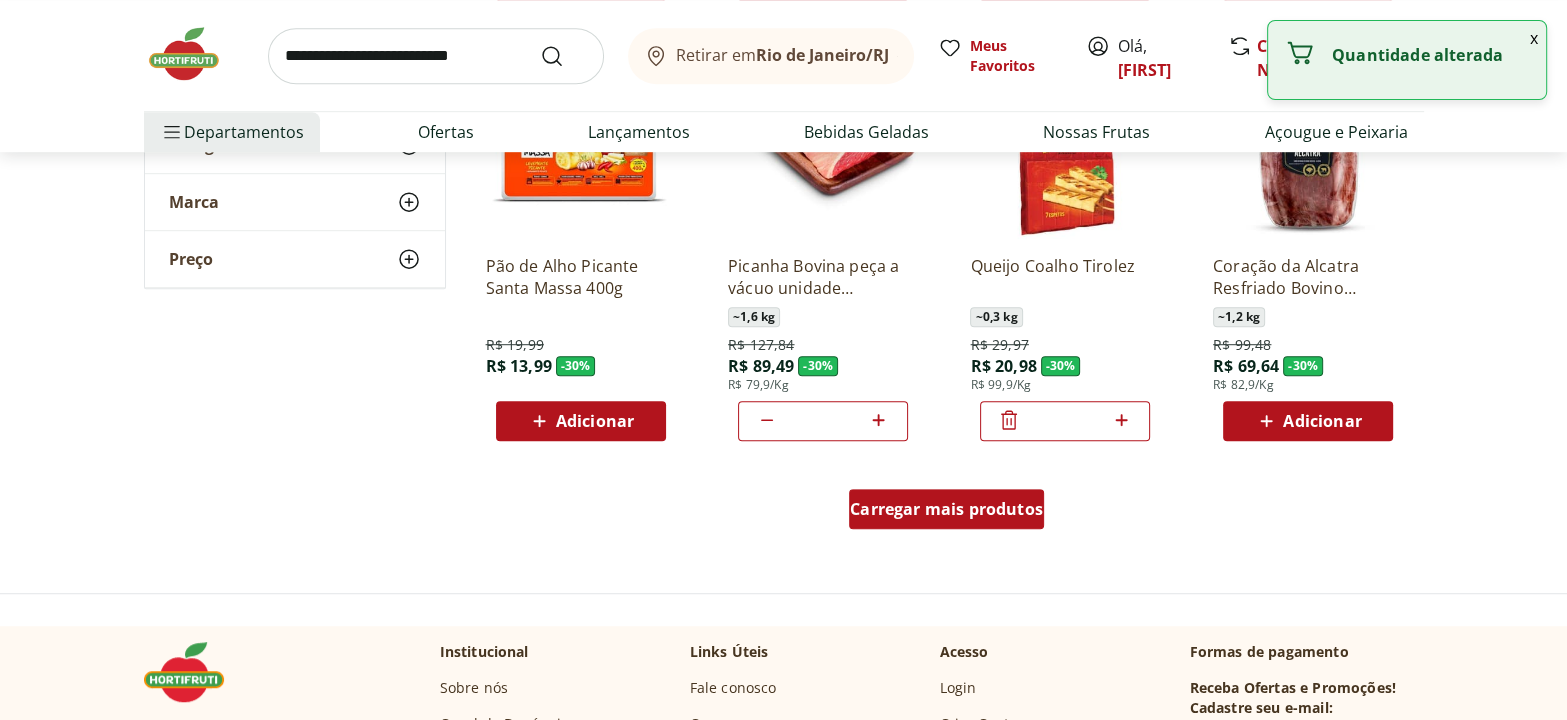 click on "Carregar mais produtos" at bounding box center [946, 509] 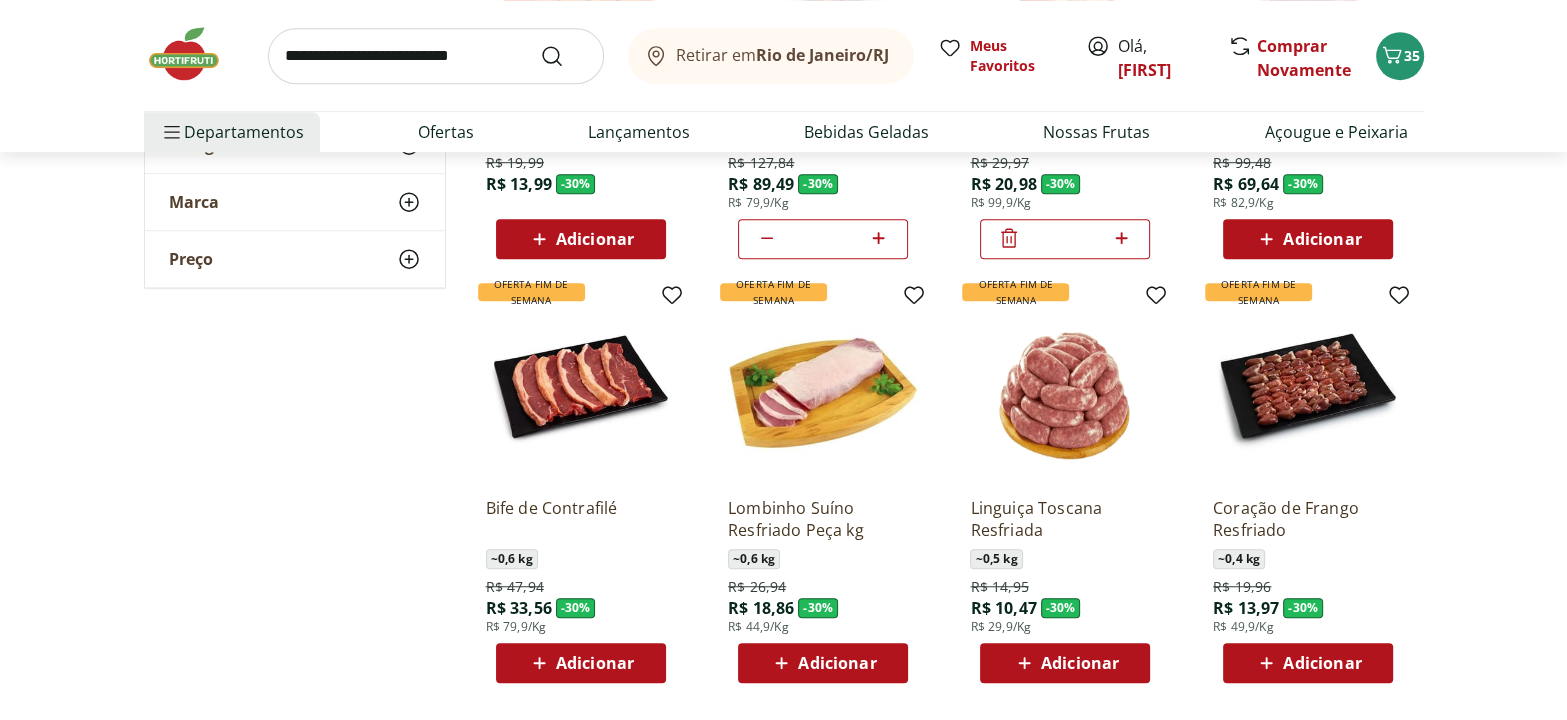 scroll, scrollTop: 1454, scrollLeft: 0, axis: vertical 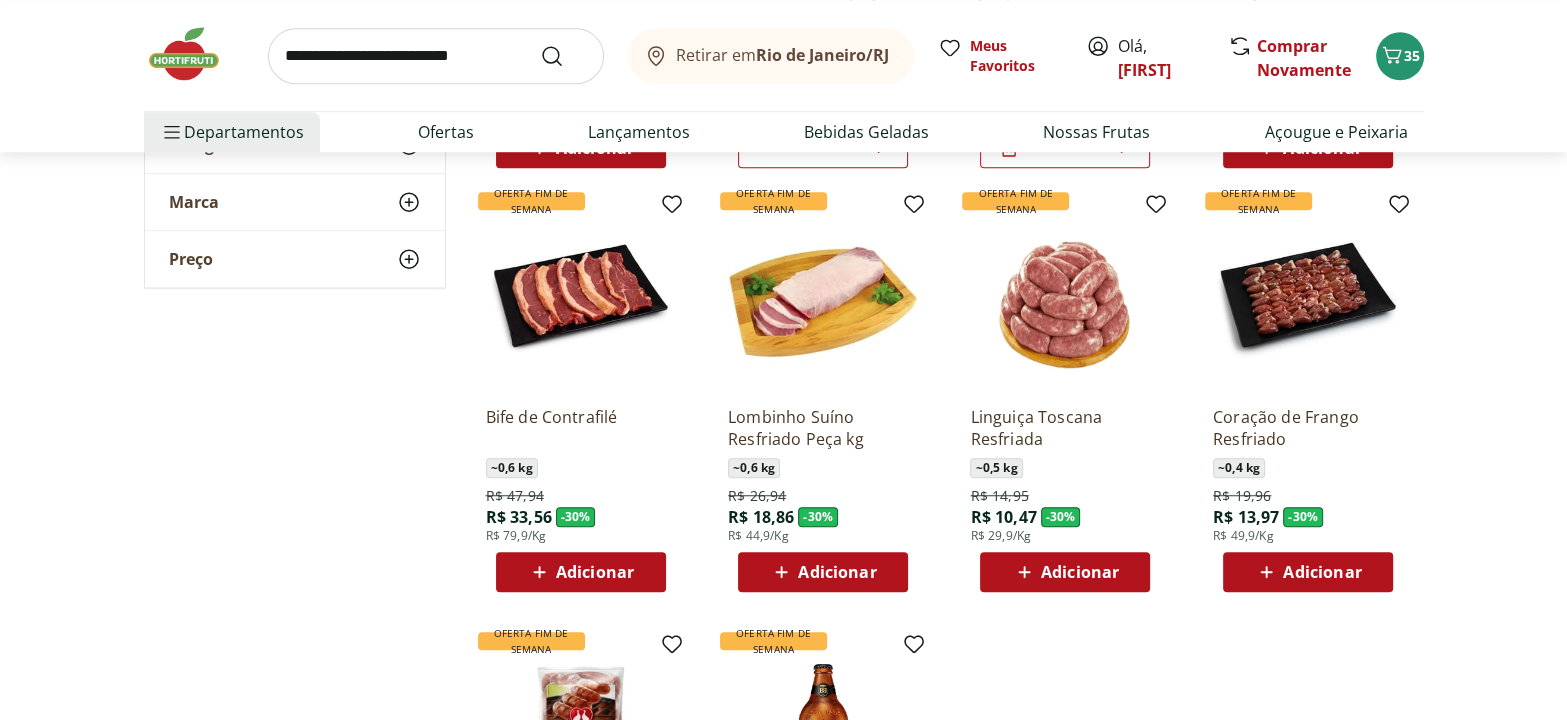 click on "Adicionar" at bounding box center (1080, 572) 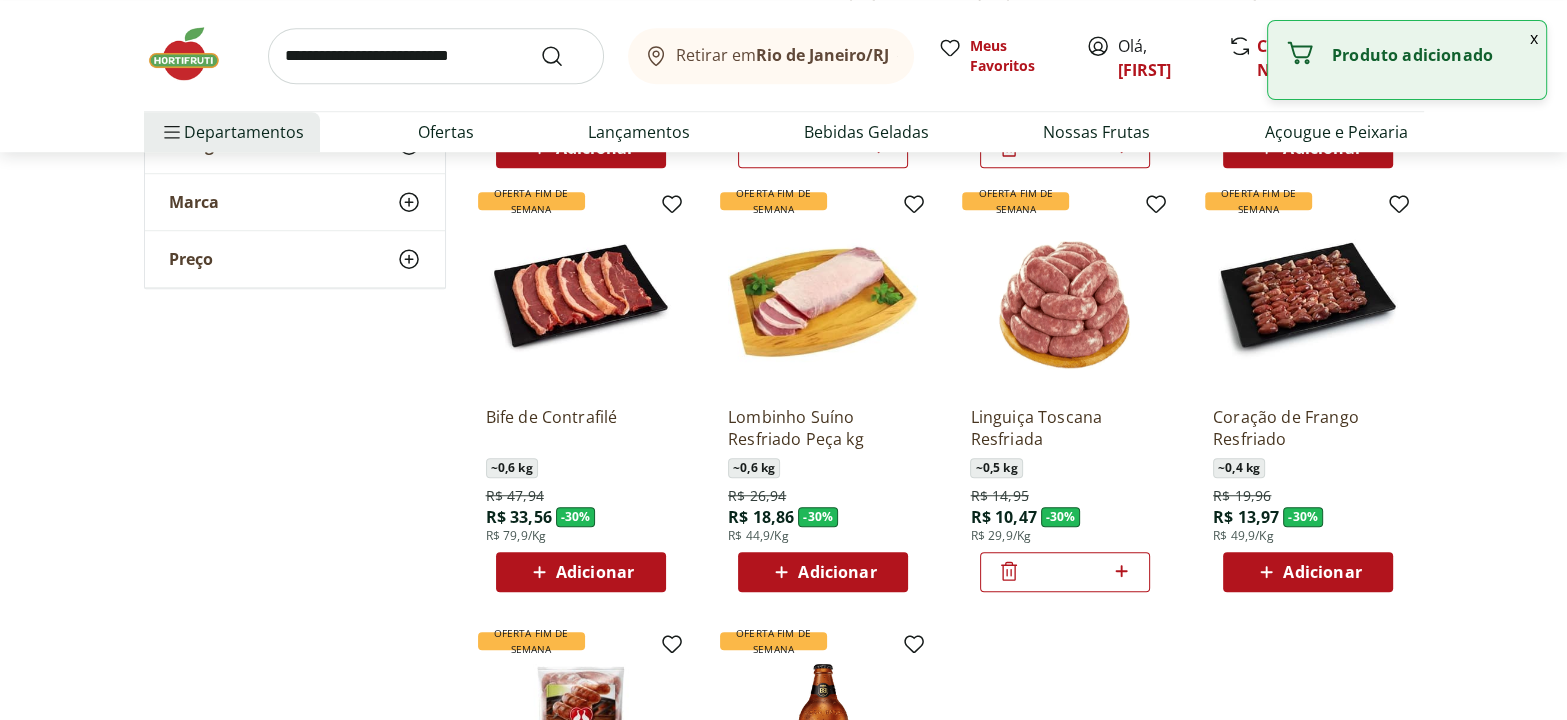 click 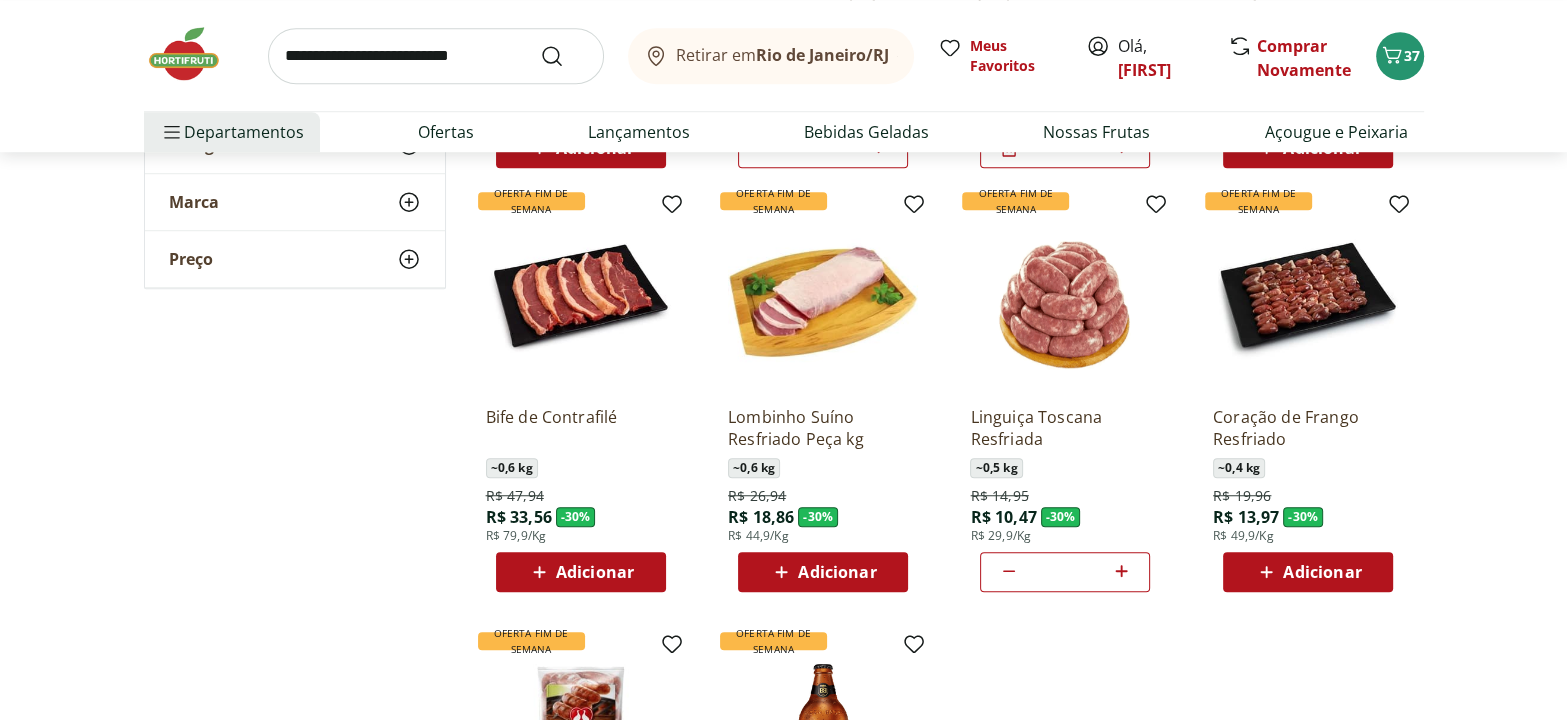 click on "Adicionar" at bounding box center (1322, 572) 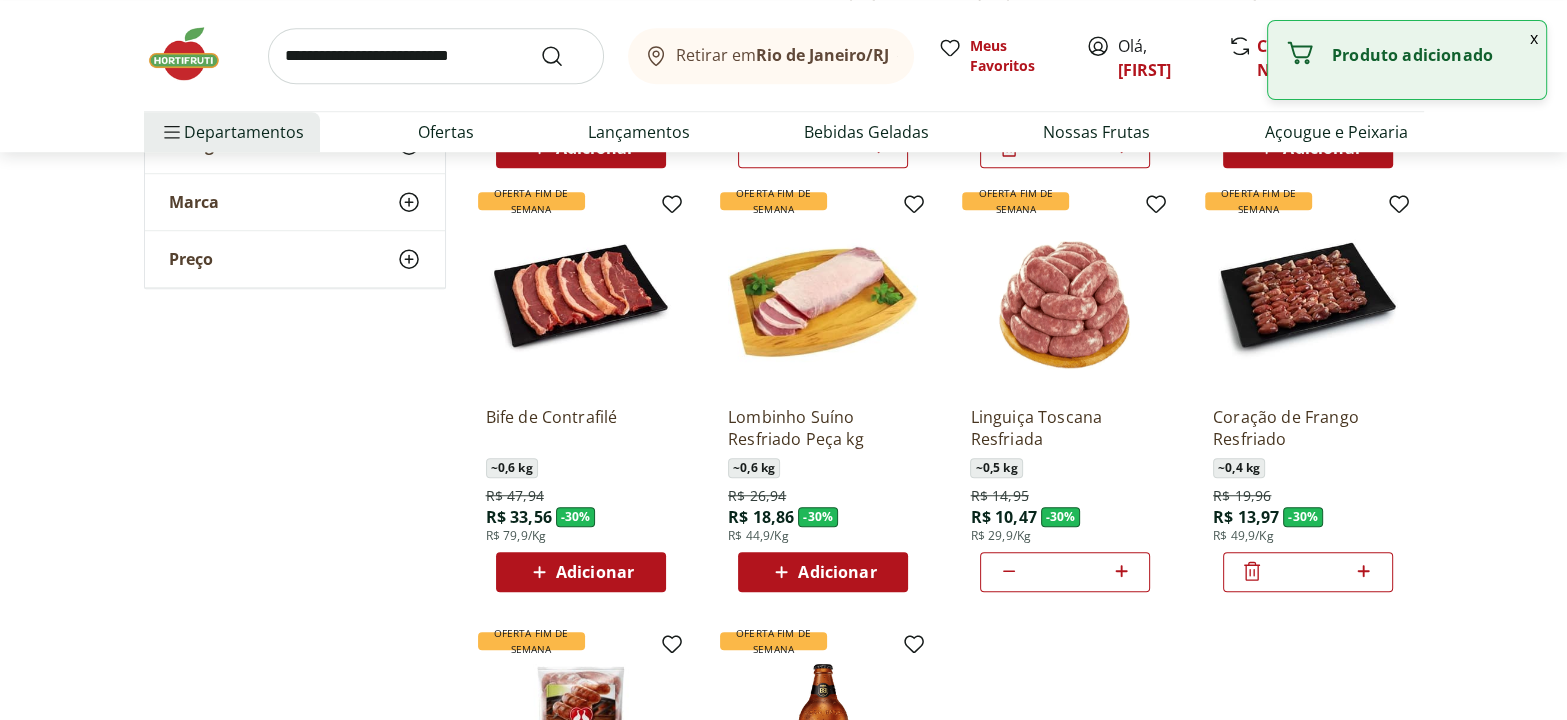 click 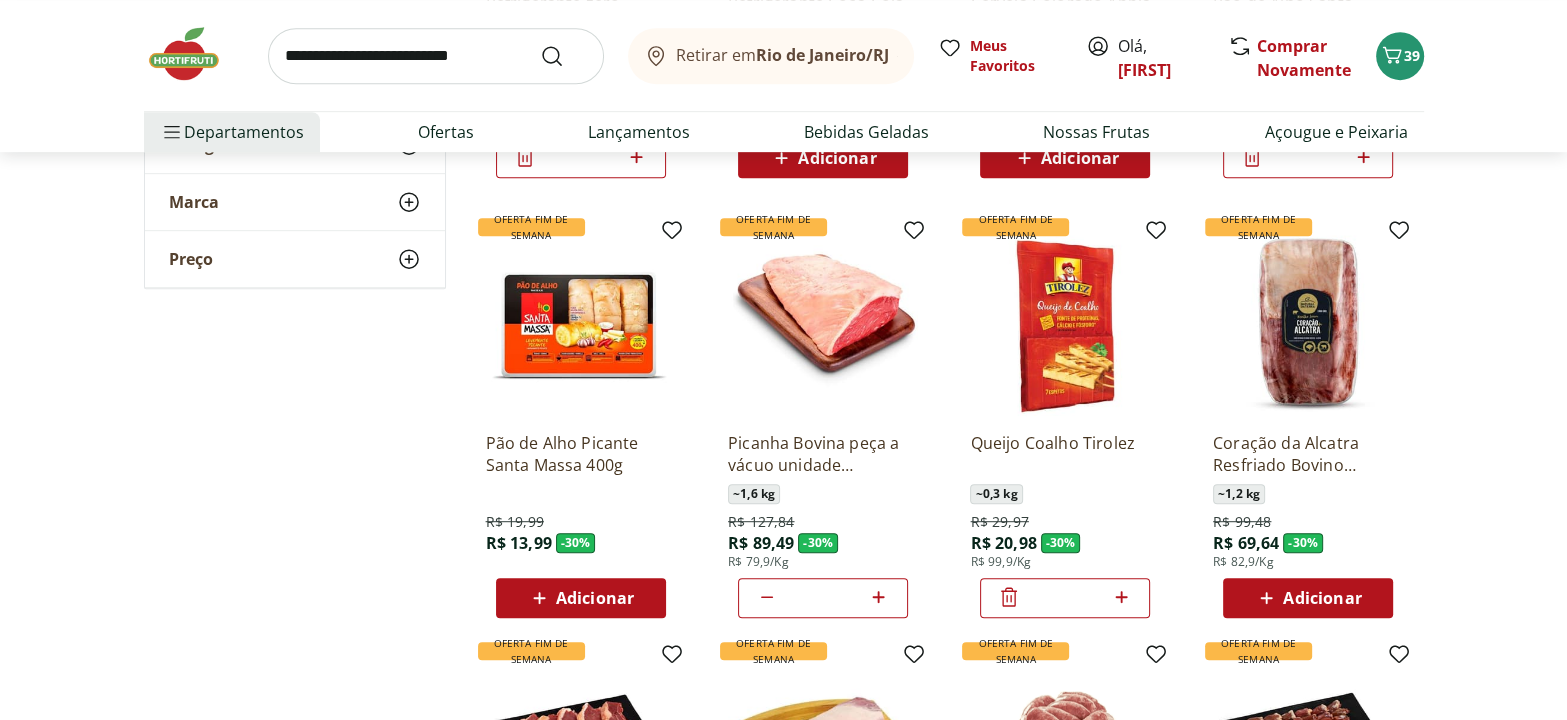 scroll, scrollTop: 1000, scrollLeft: 0, axis: vertical 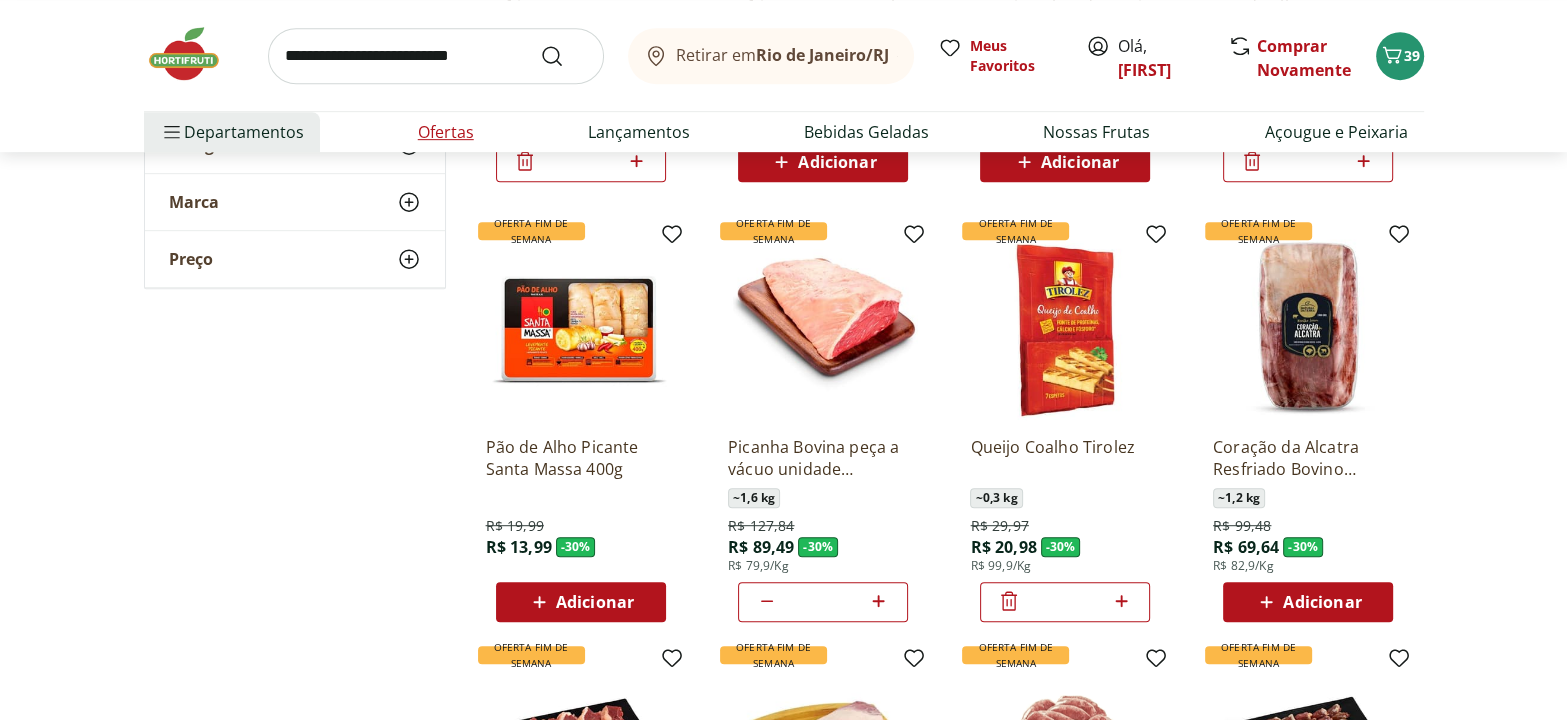 click on "Ofertas" at bounding box center [446, 132] 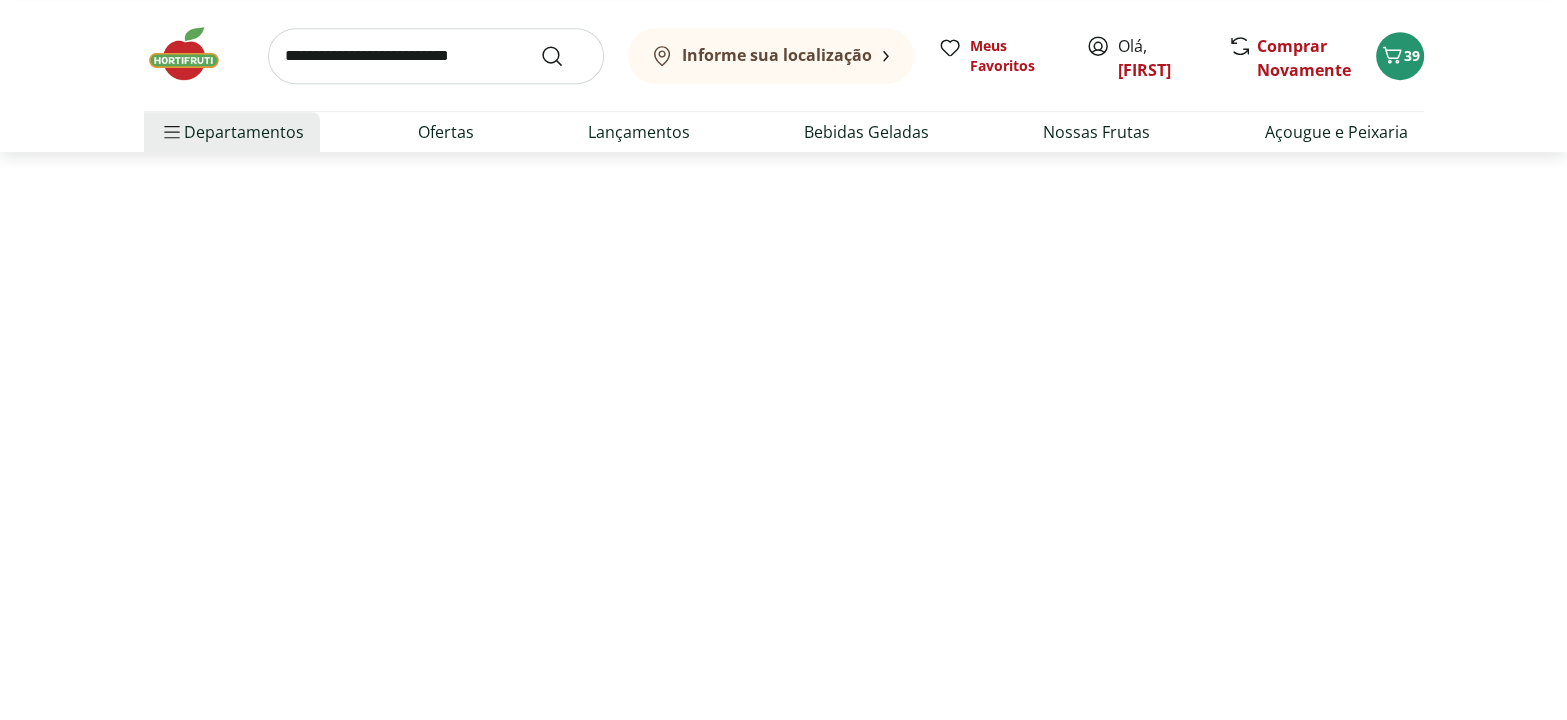 scroll, scrollTop: 0, scrollLeft: 0, axis: both 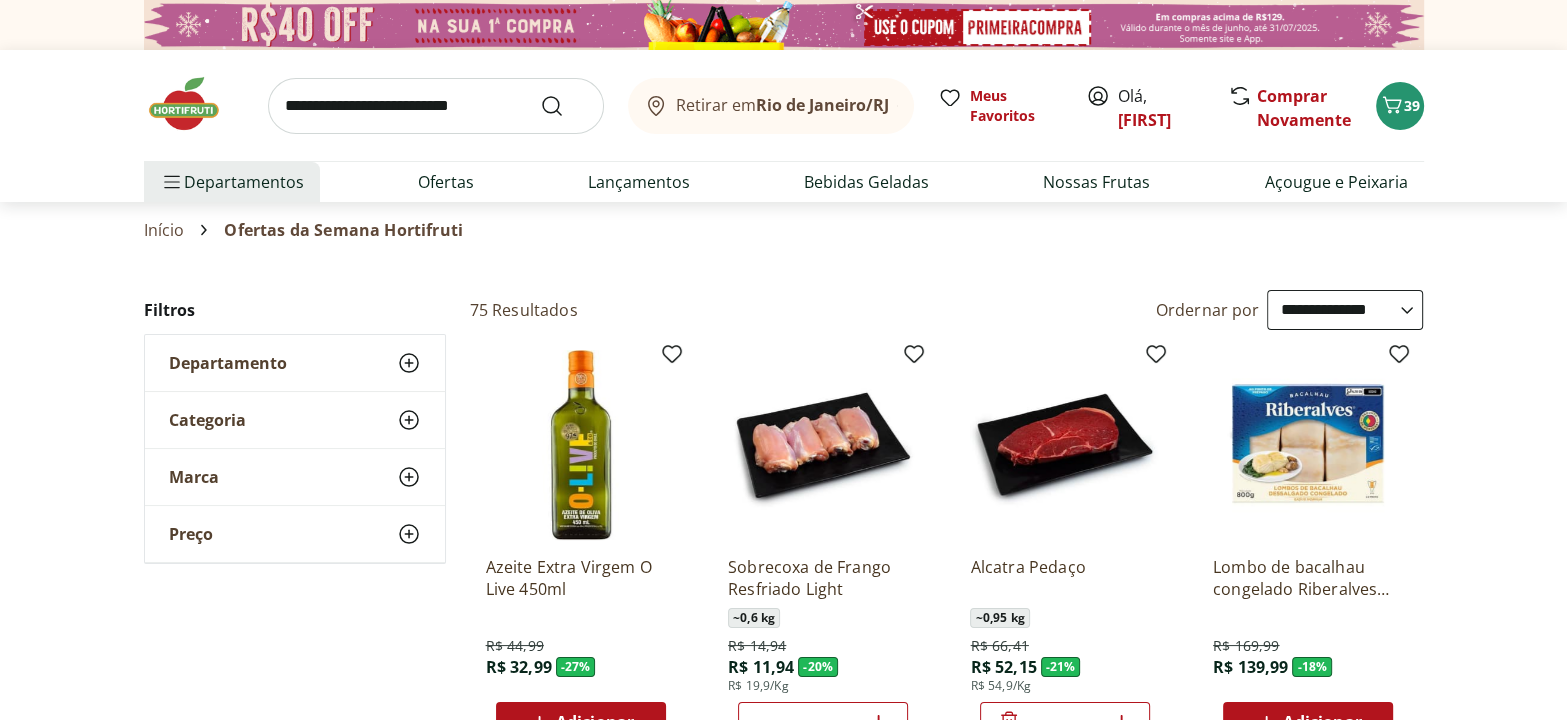 click on "**********" at bounding box center [1345, 310] 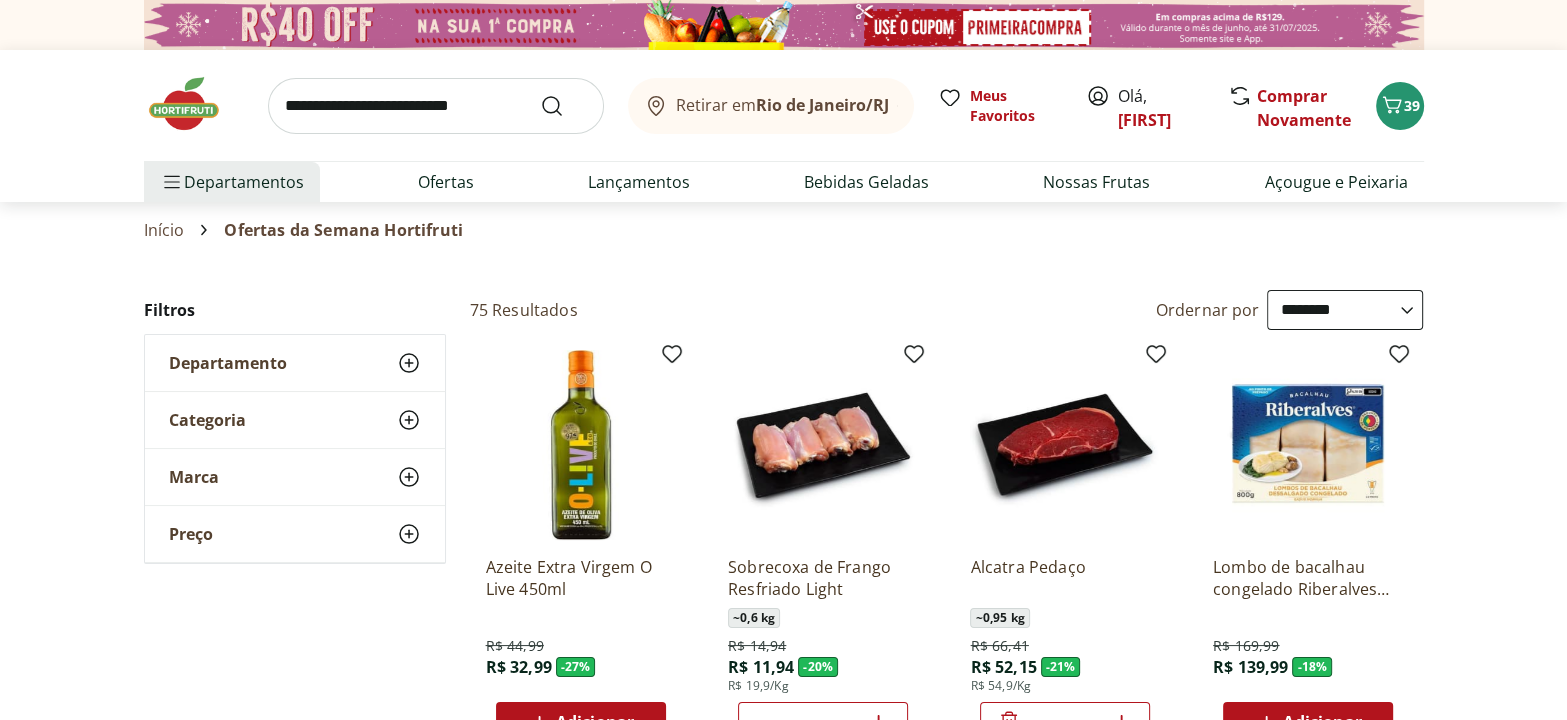 click on "**********" at bounding box center (1345, 310) 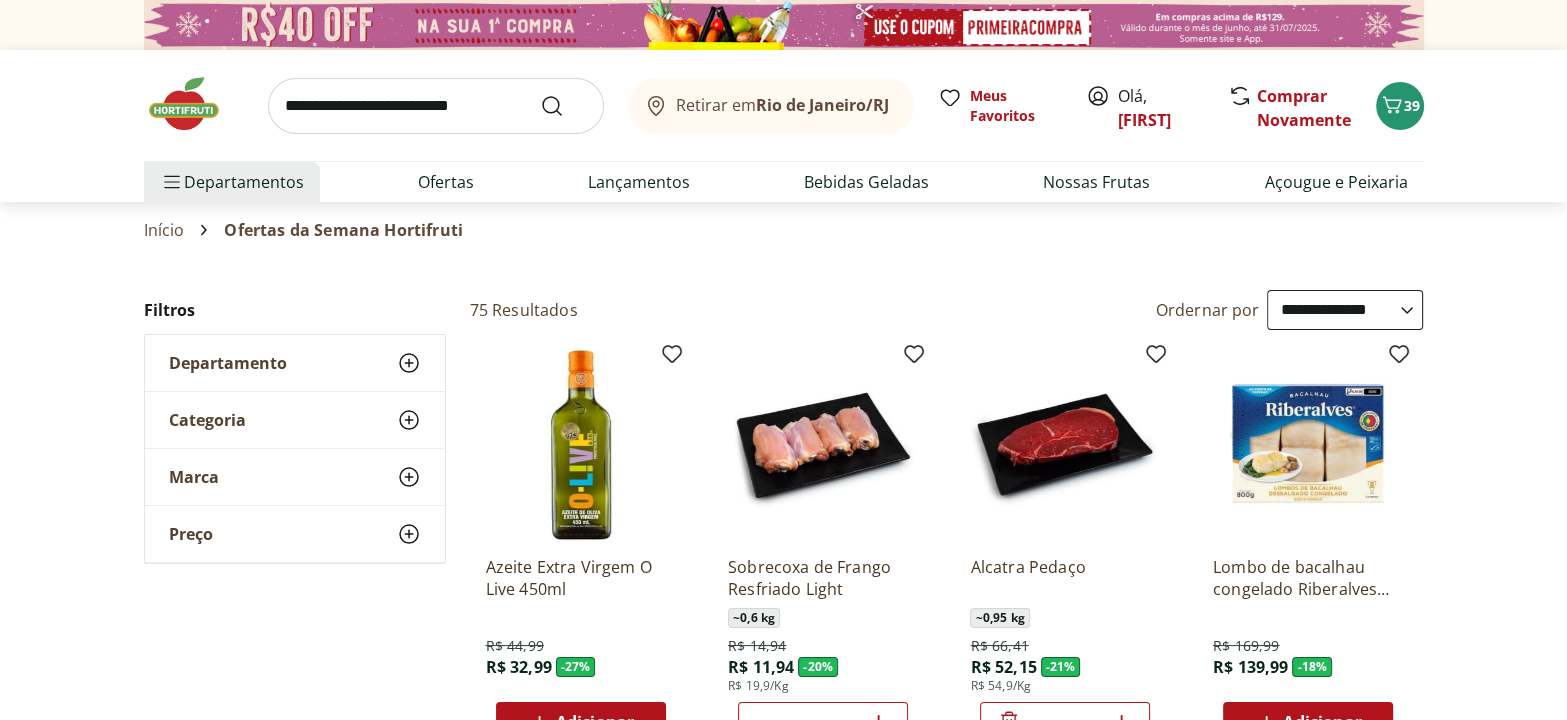 select on "**********" 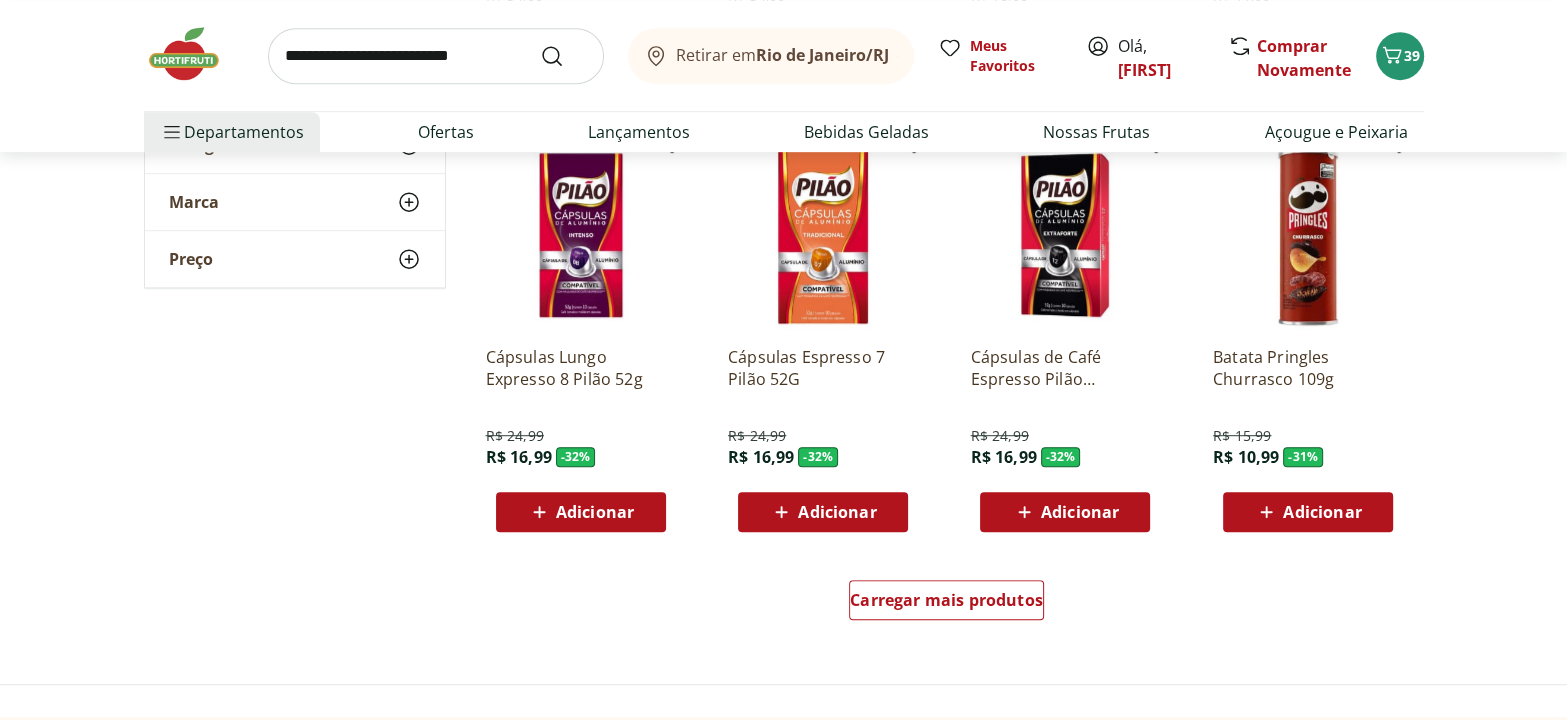scroll, scrollTop: 1181, scrollLeft: 0, axis: vertical 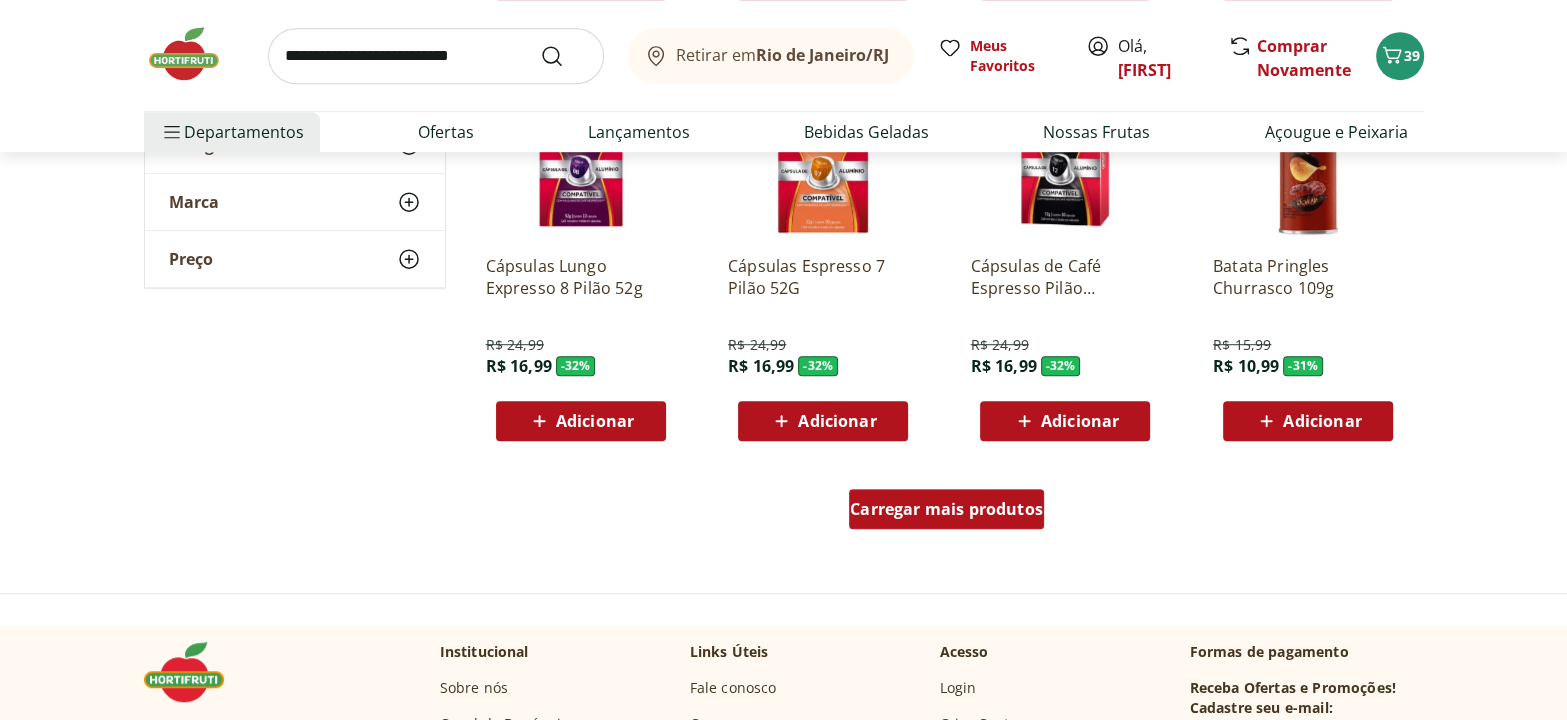 click on "Carregar mais produtos" at bounding box center (946, 509) 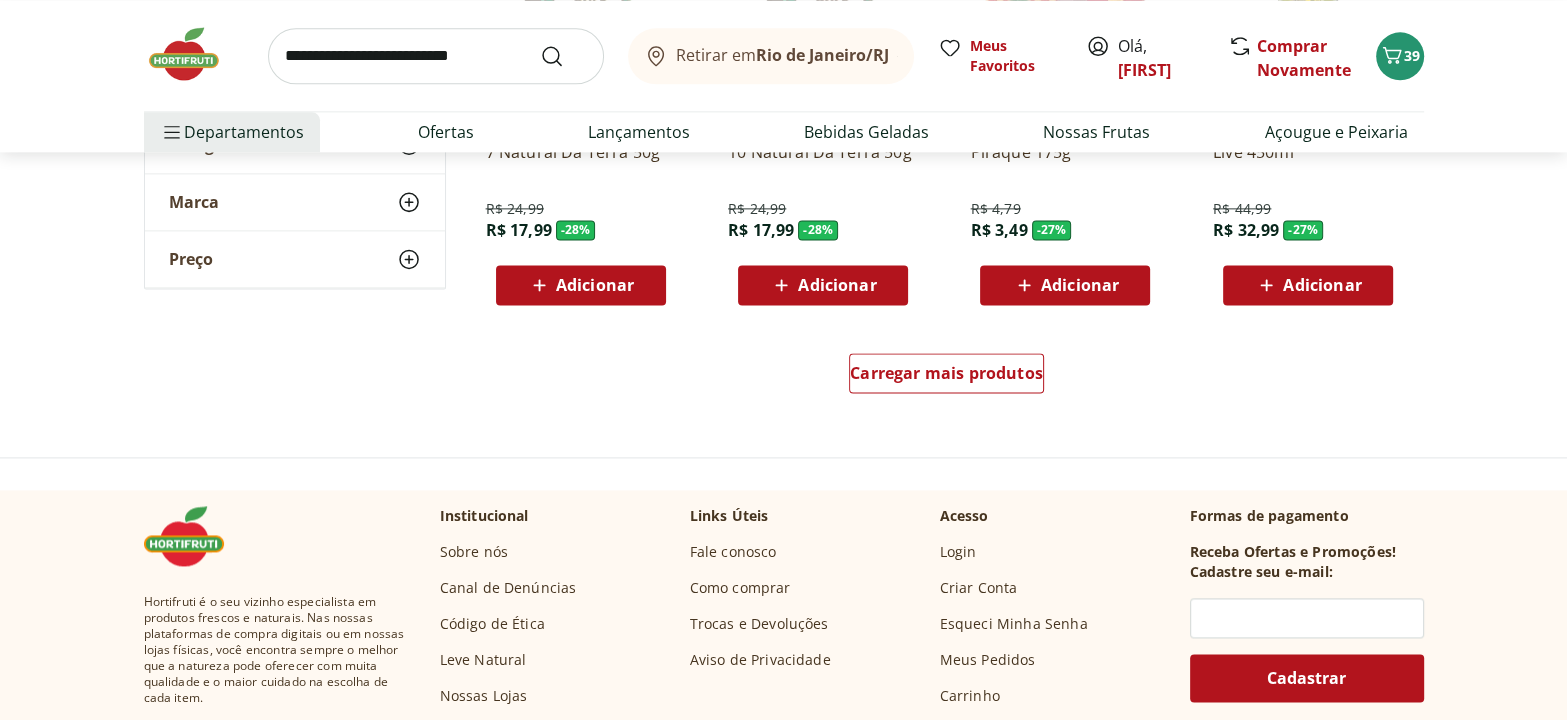 scroll, scrollTop: 2636, scrollLeft: 0, axis: vertical 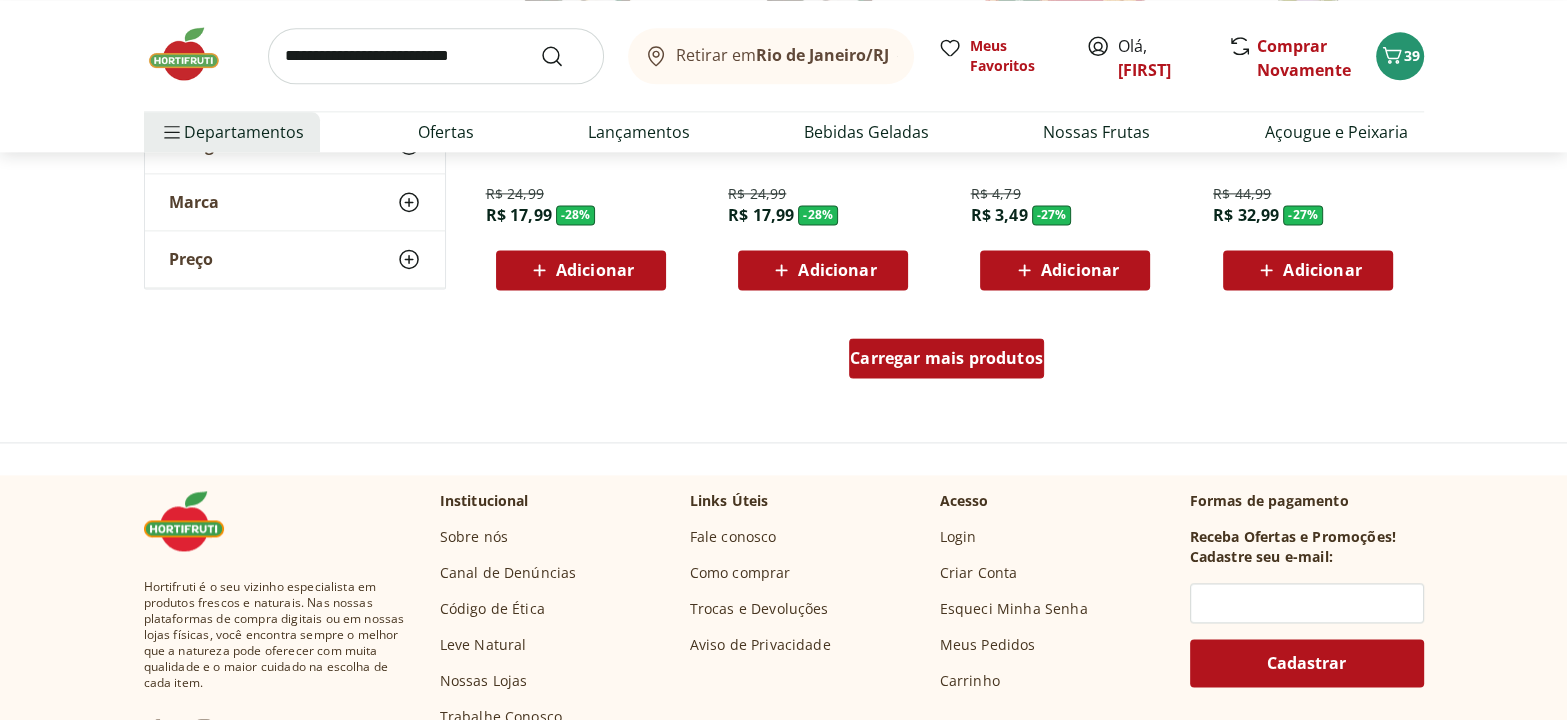 click on "Carregar mais produtos" at bounding box center (946, 358) 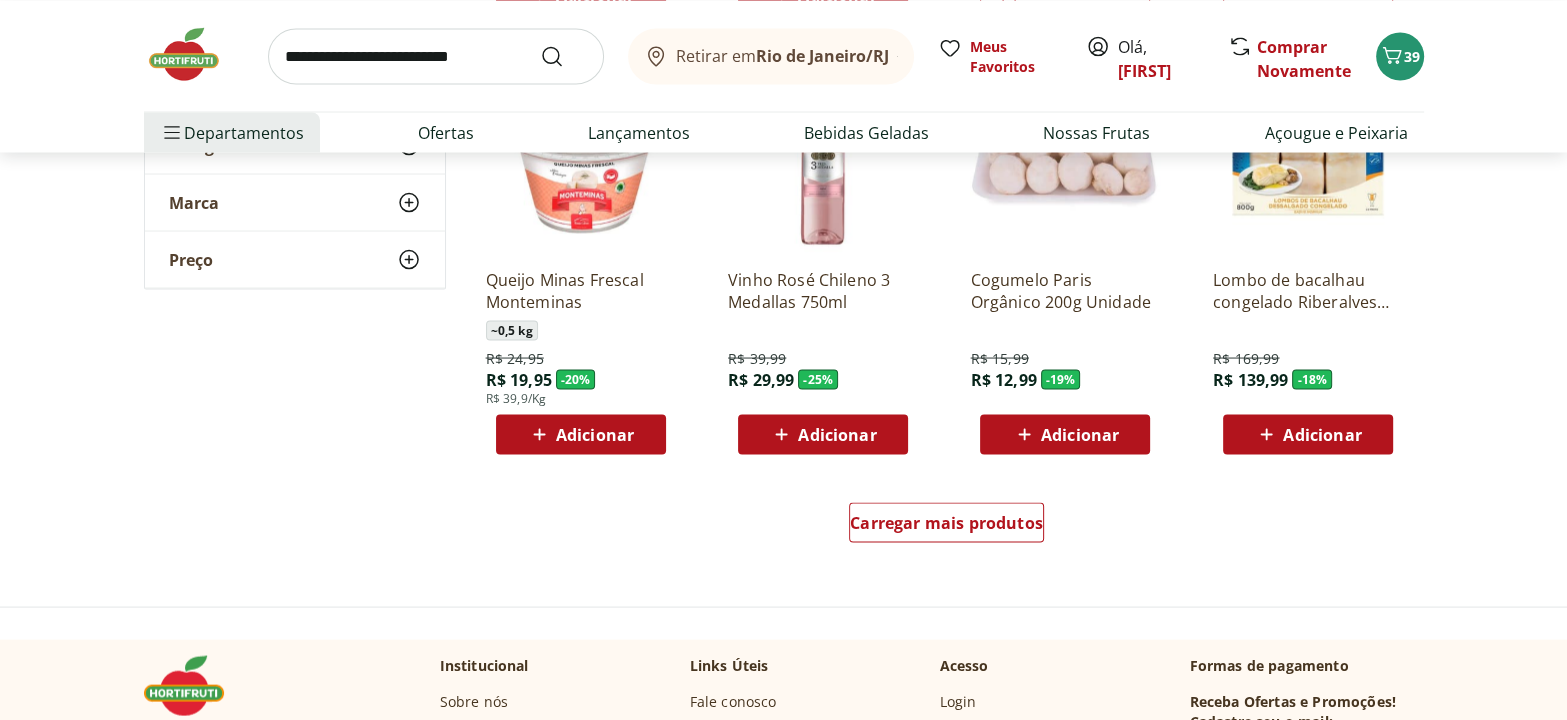 scroll, scrollTop: 3818, scrollLeft: 0, axis: vertical 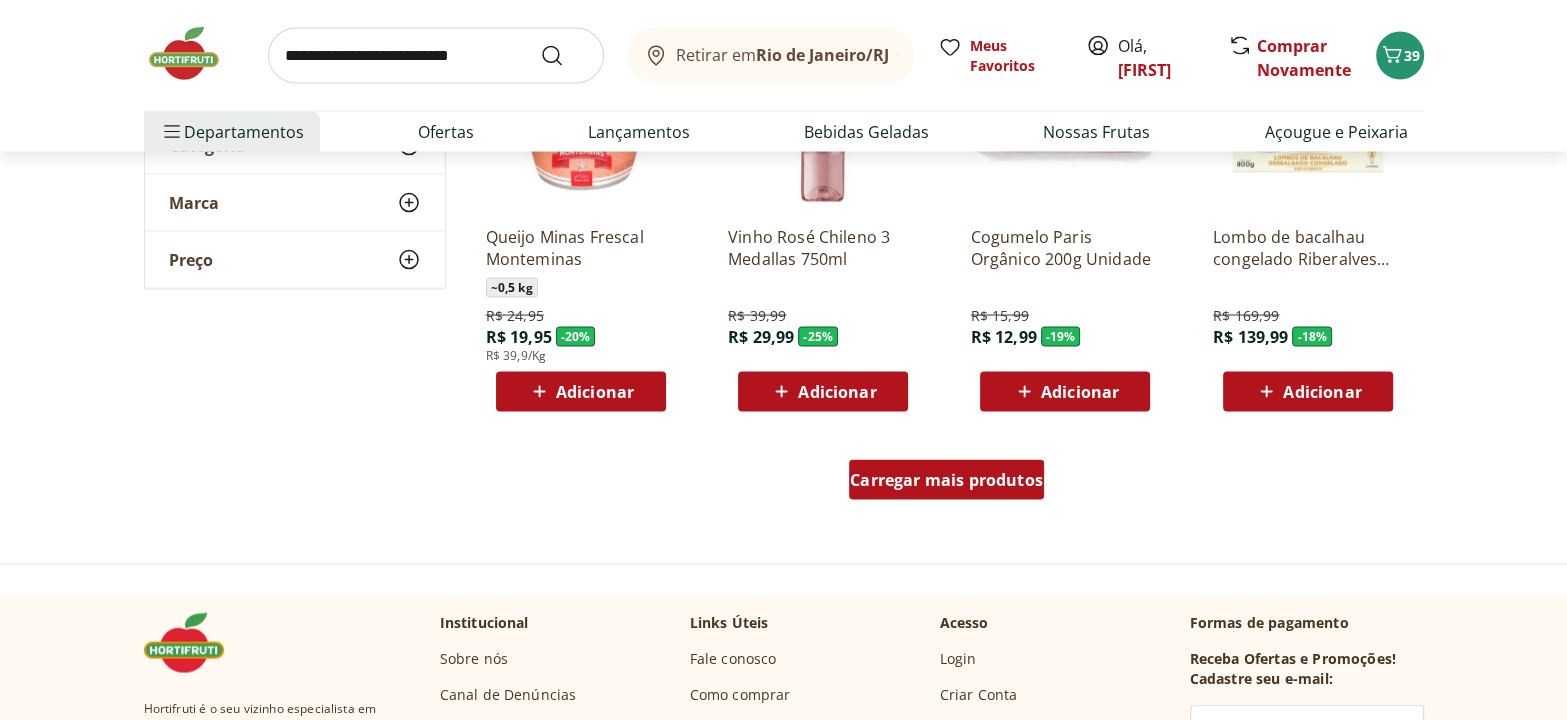 click on "Carregar mais produtos" at bounding box center [946, 480] 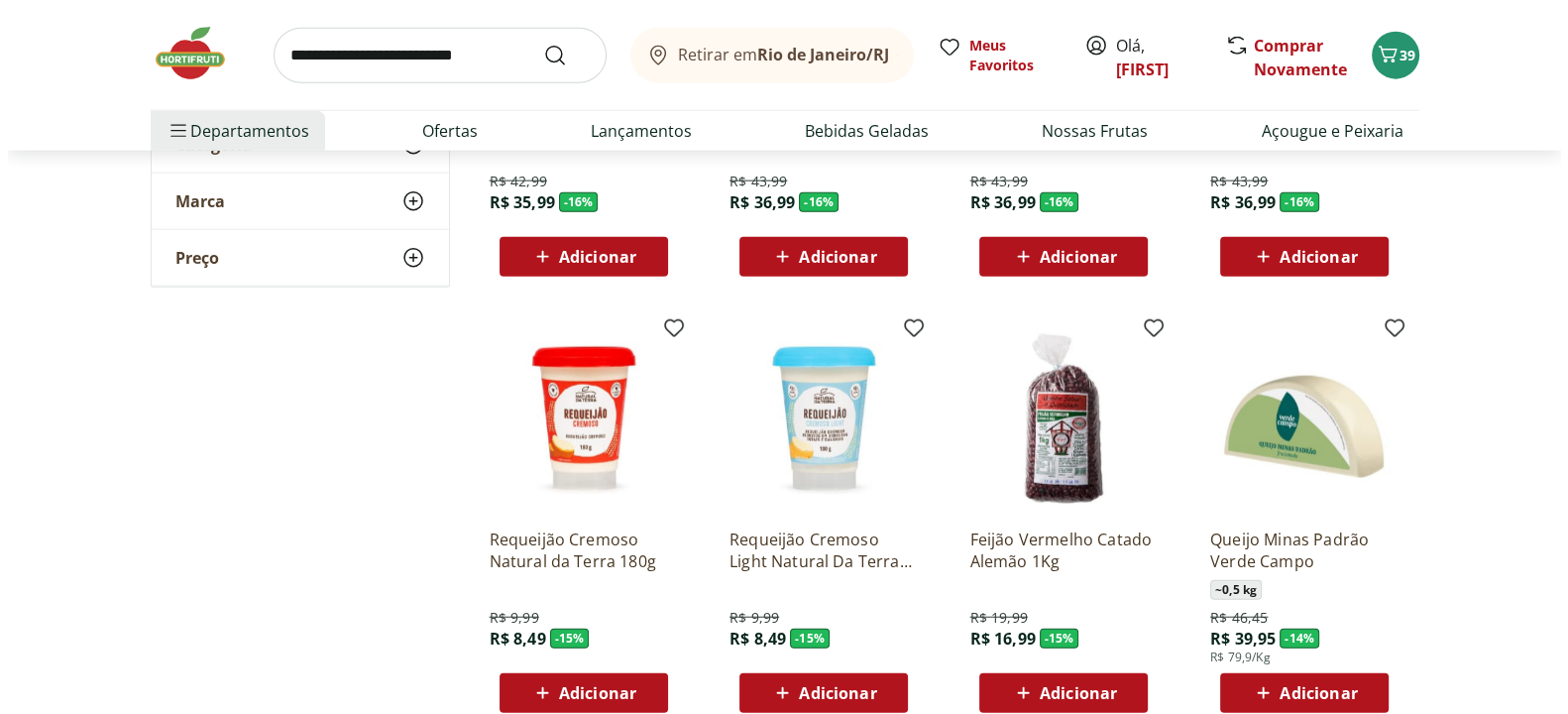 scroll, scrollTop: 4778, scrollLeft: 0, axis: vertical 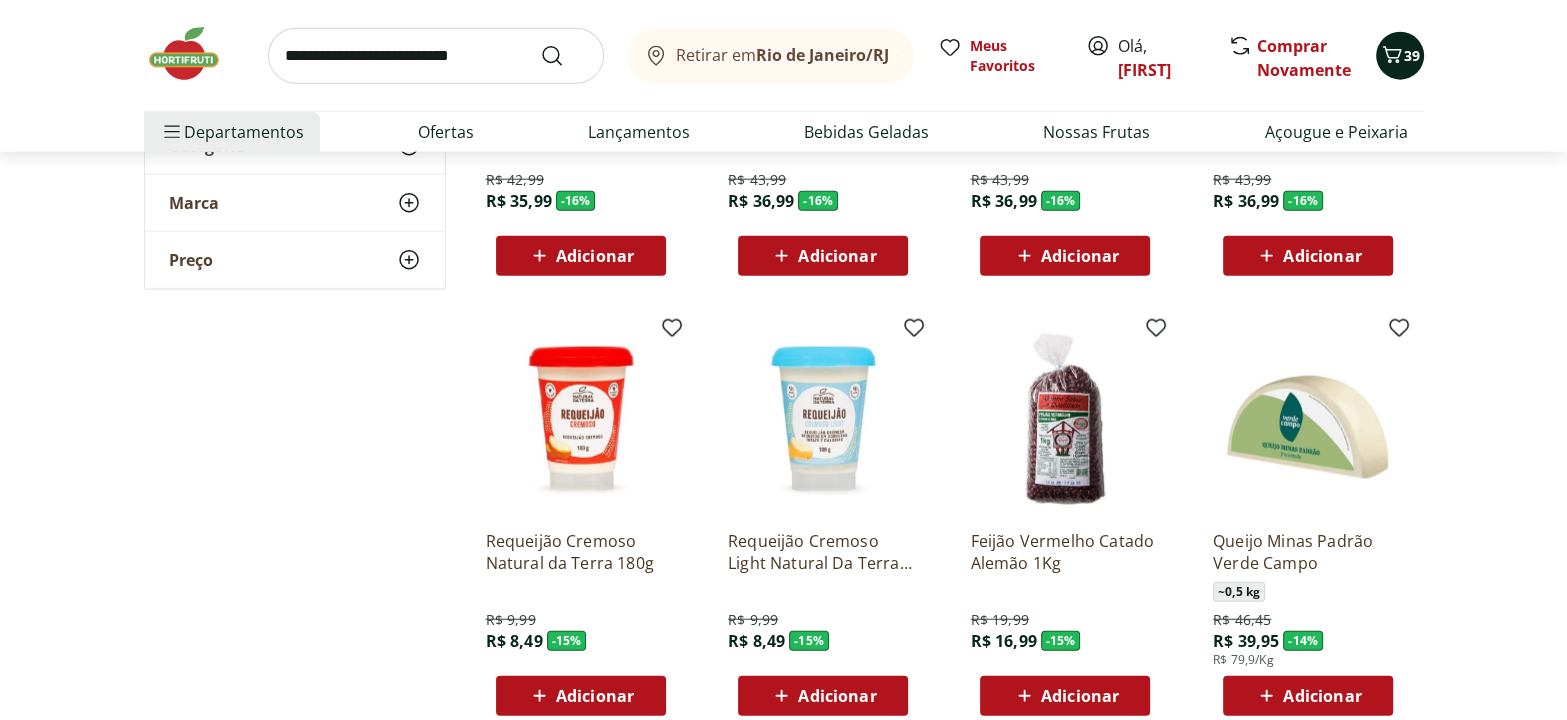 click on "39" at bounding box center (1412, 55) 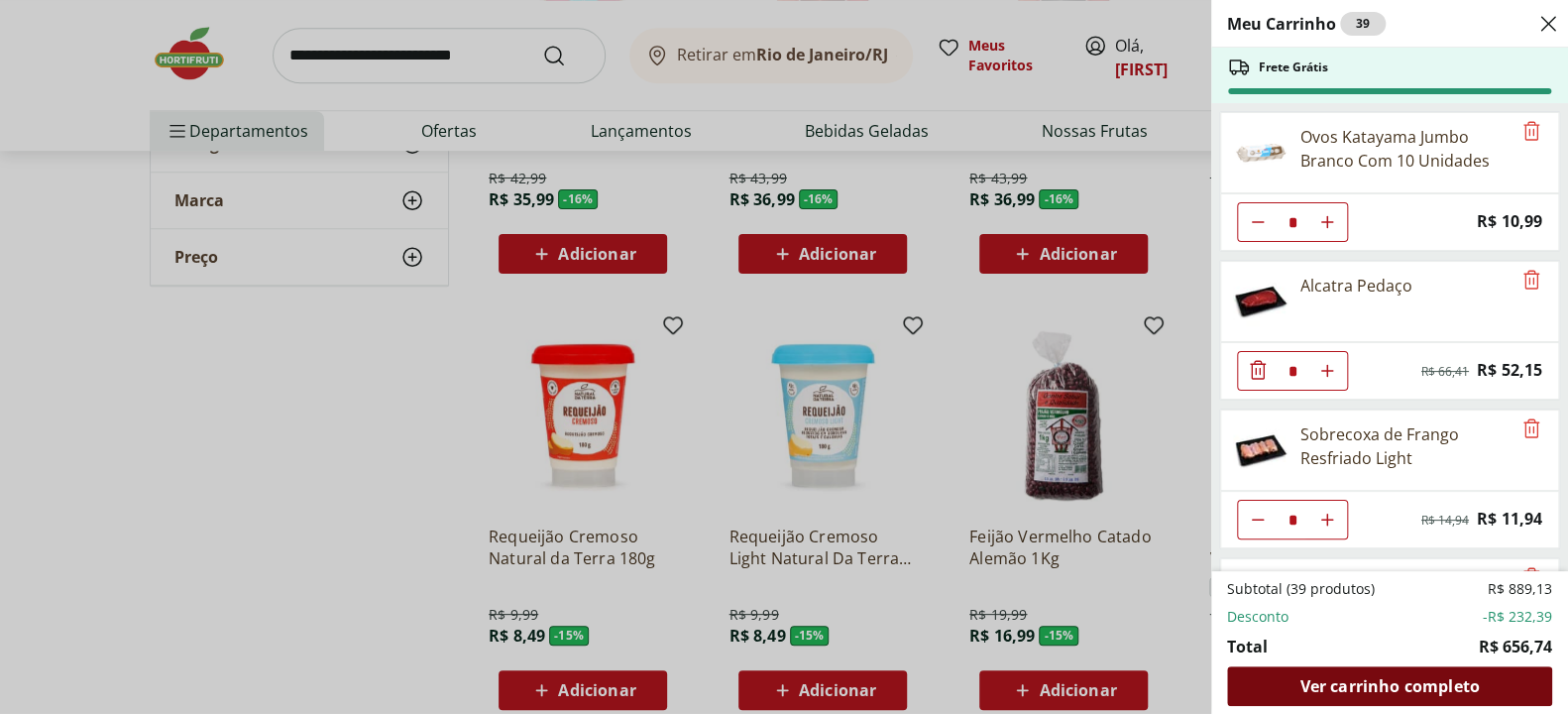 click on "Ver carrinho completo" at bounding box center (1389, 686) 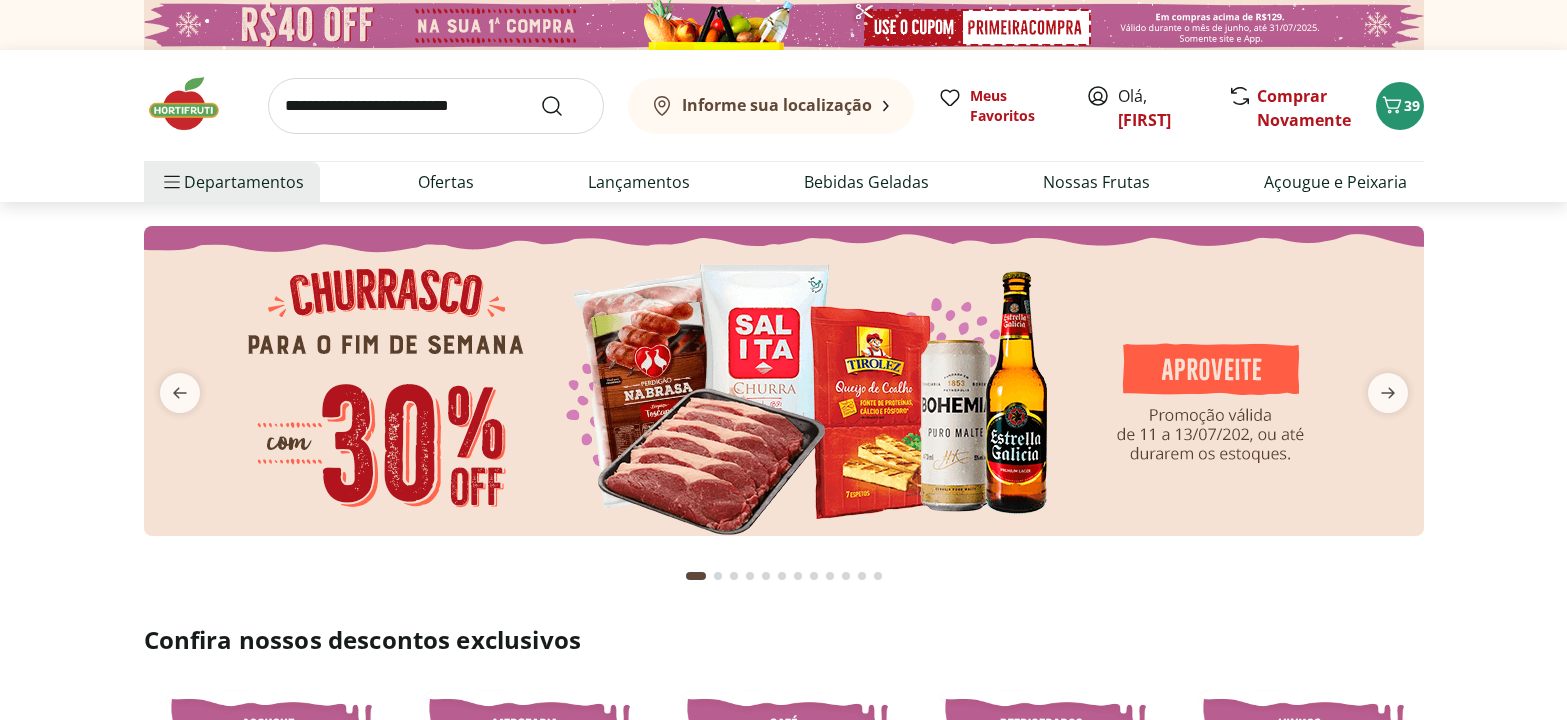scroll, scrollTop: 0, scrollLeft: 0, axis: both 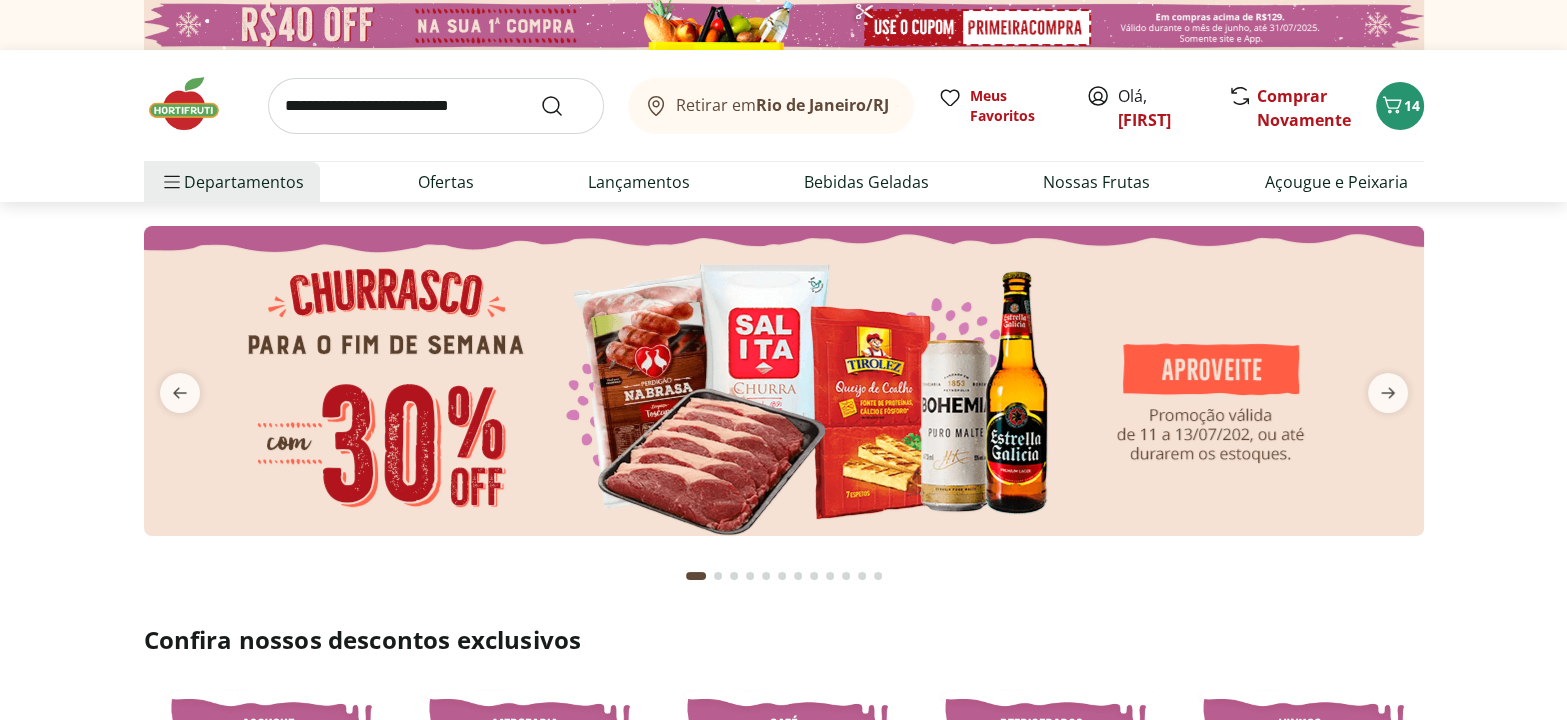 click at bounding box center (784, 381) 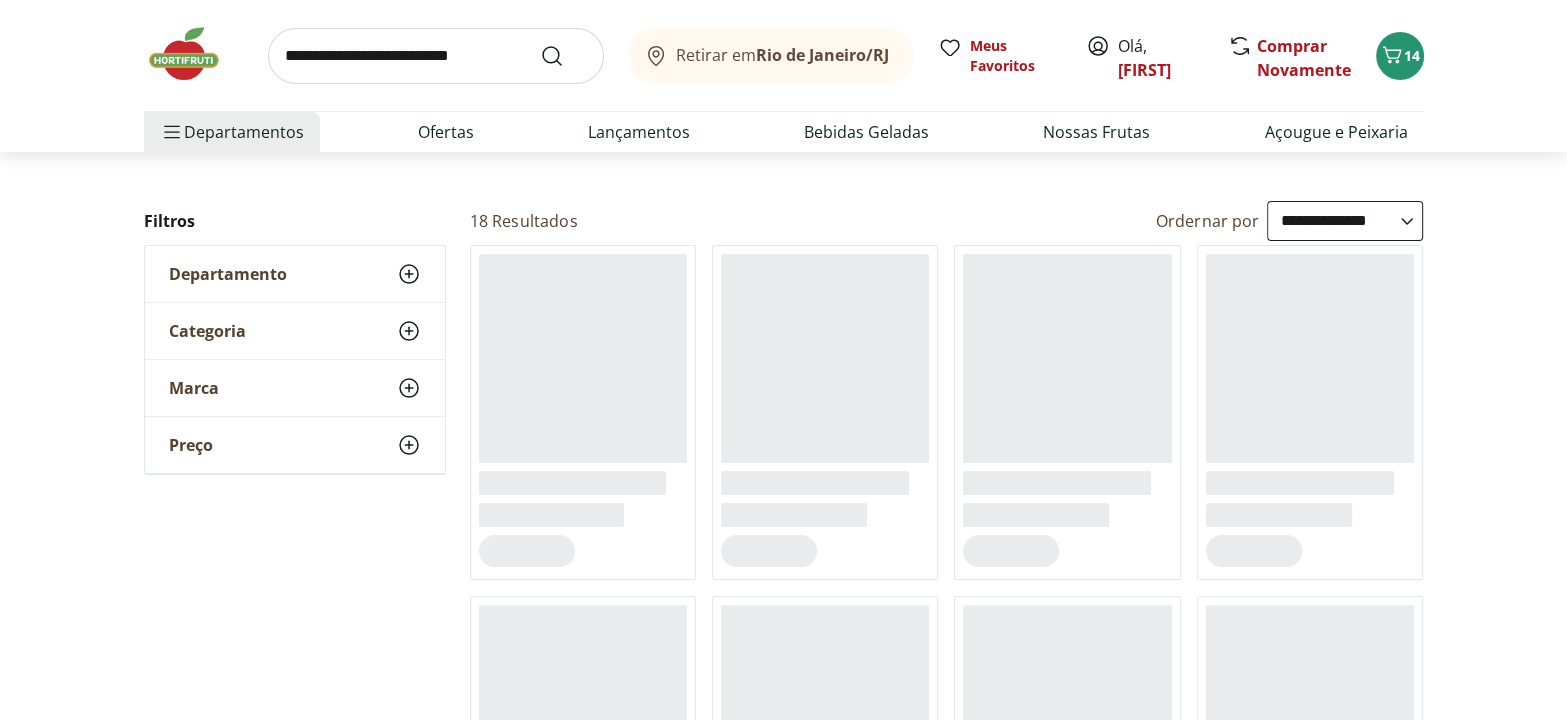 scroll, scrollTop: 90, scrollLeft: 0, axis: vertical 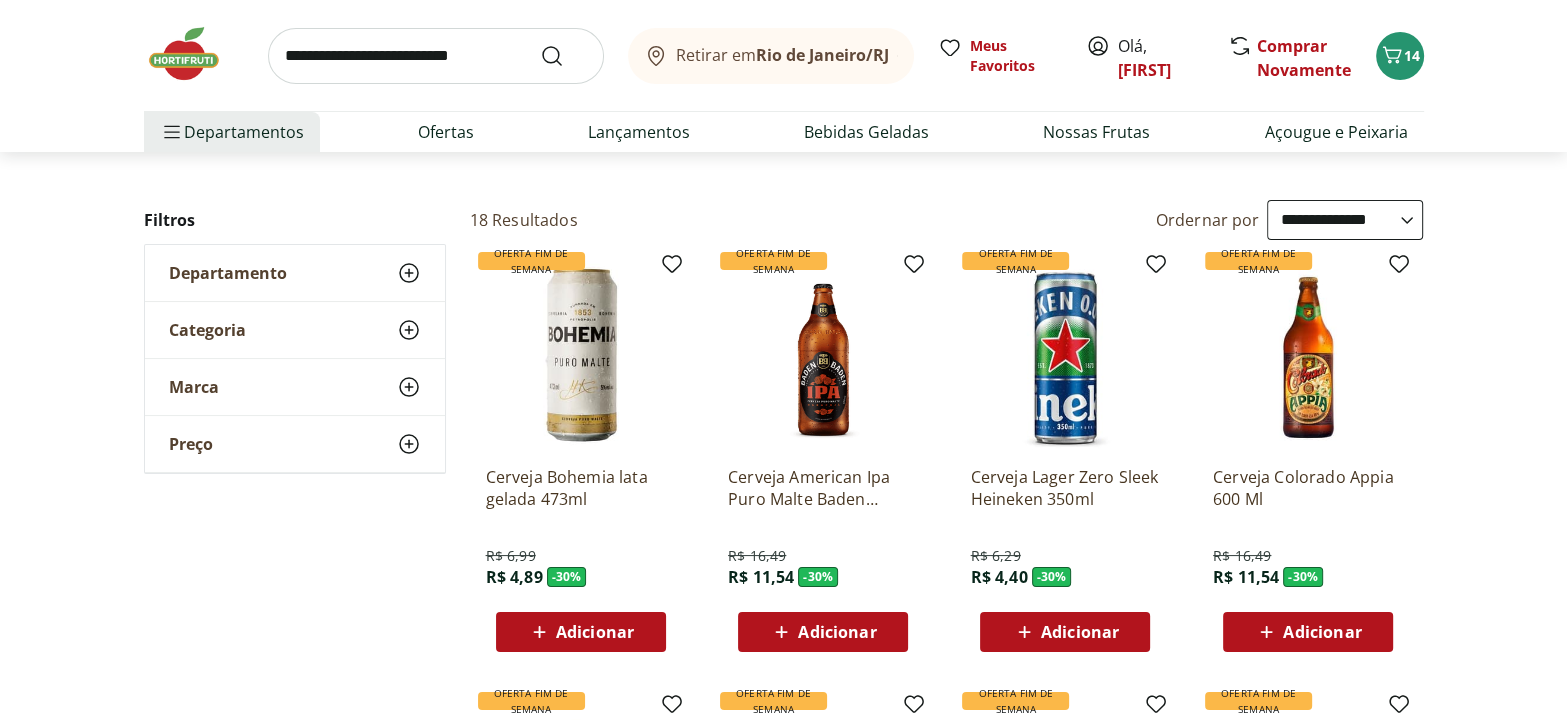 click on "**********" at bounding box center [1345, 220] 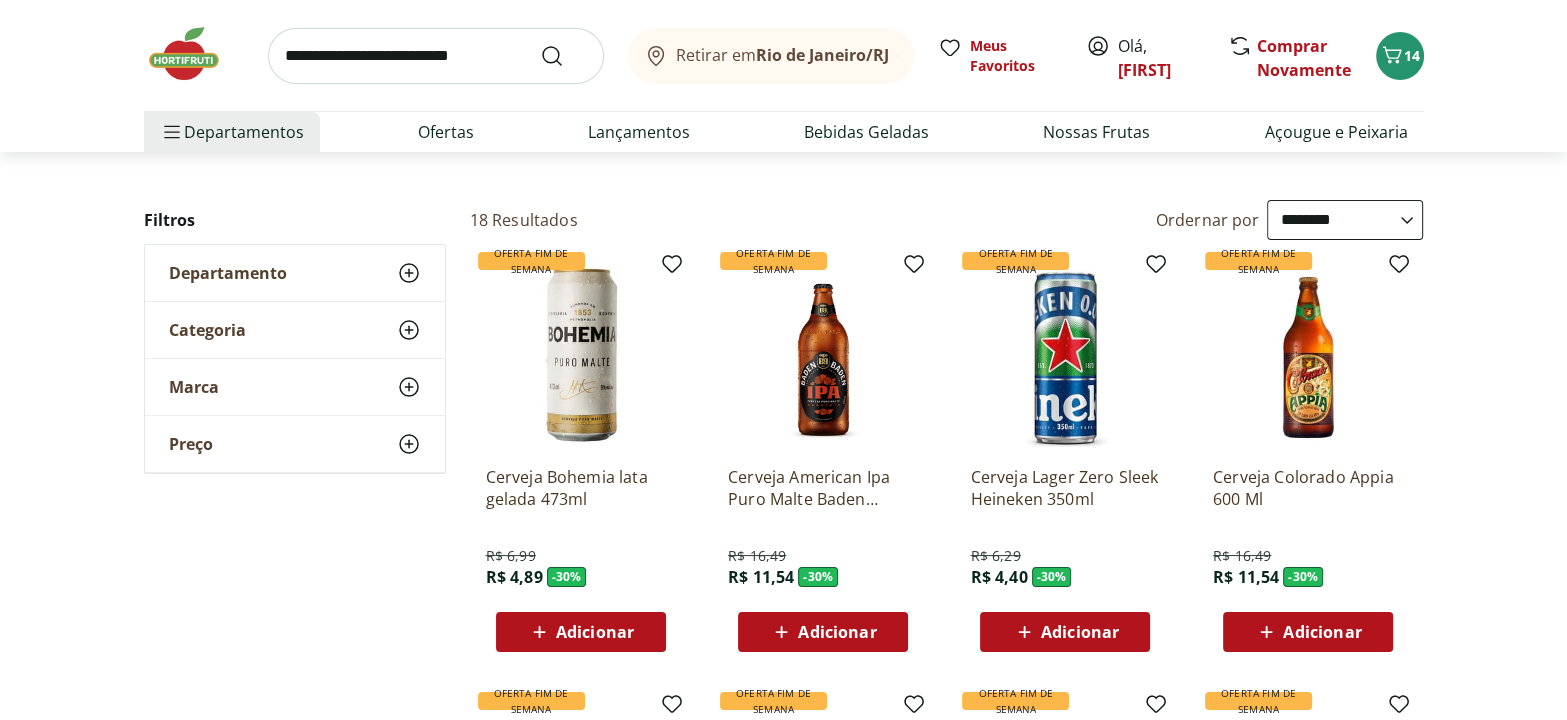 click on "**********" at bounding box center [1345, 220] 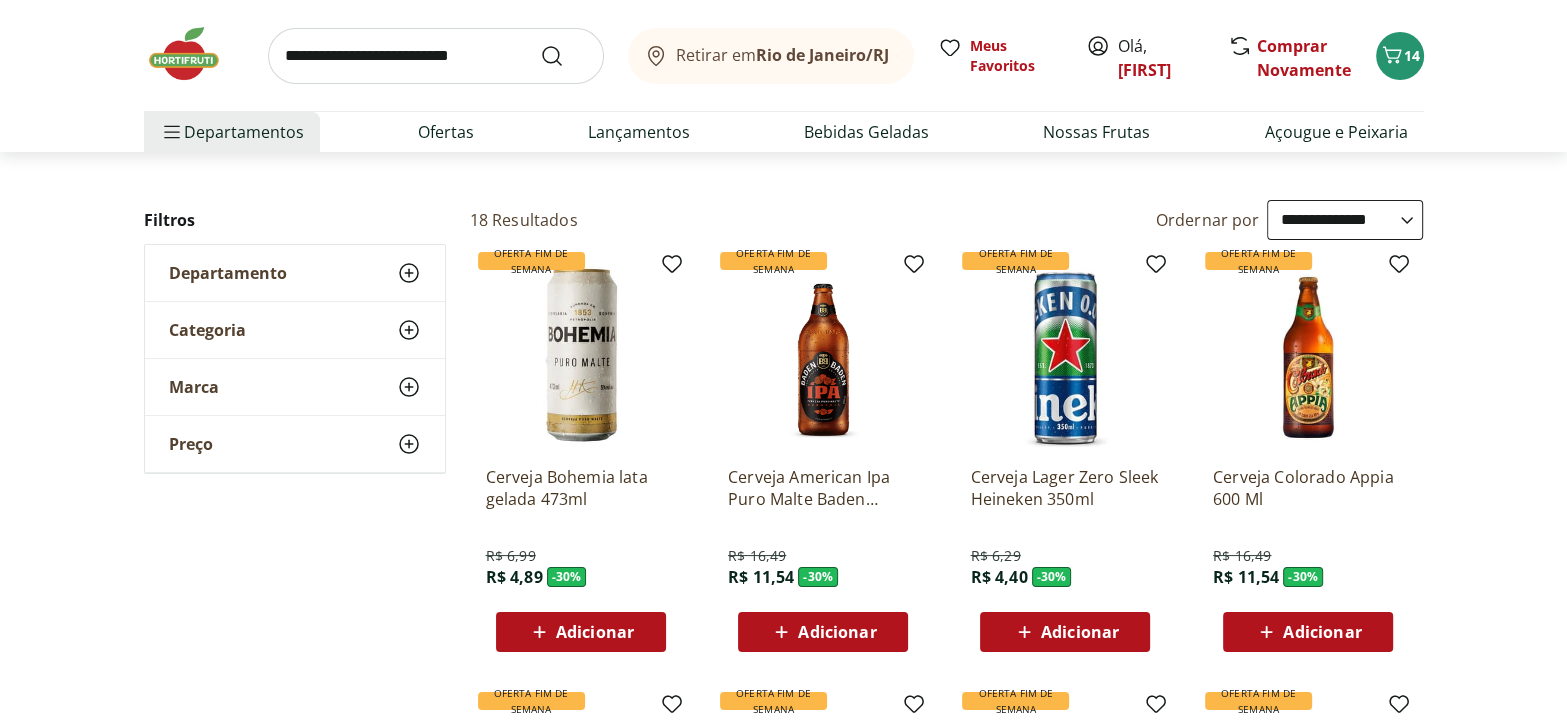 select on "**********" 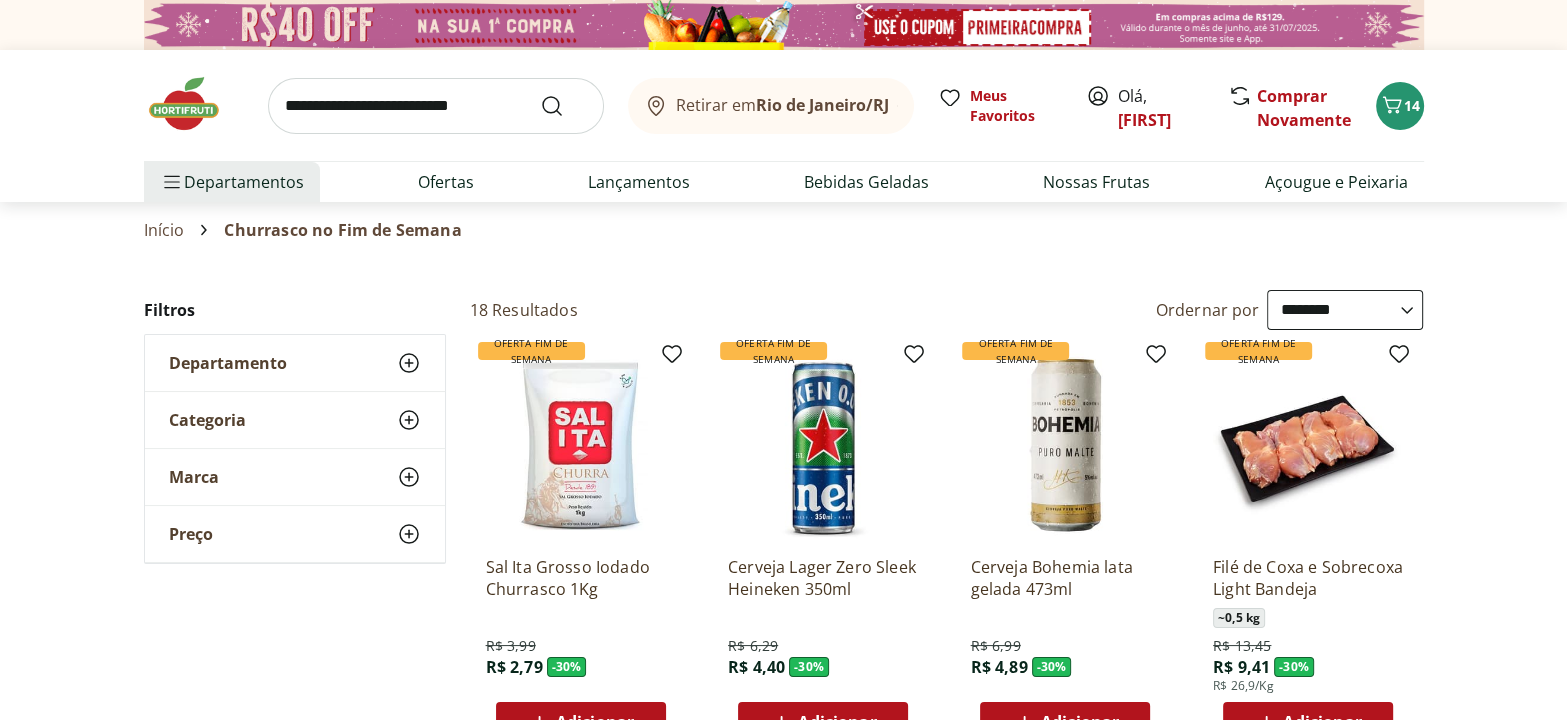 scroll, scrollTop: 181, scrollLeft: 0, axis: vertical 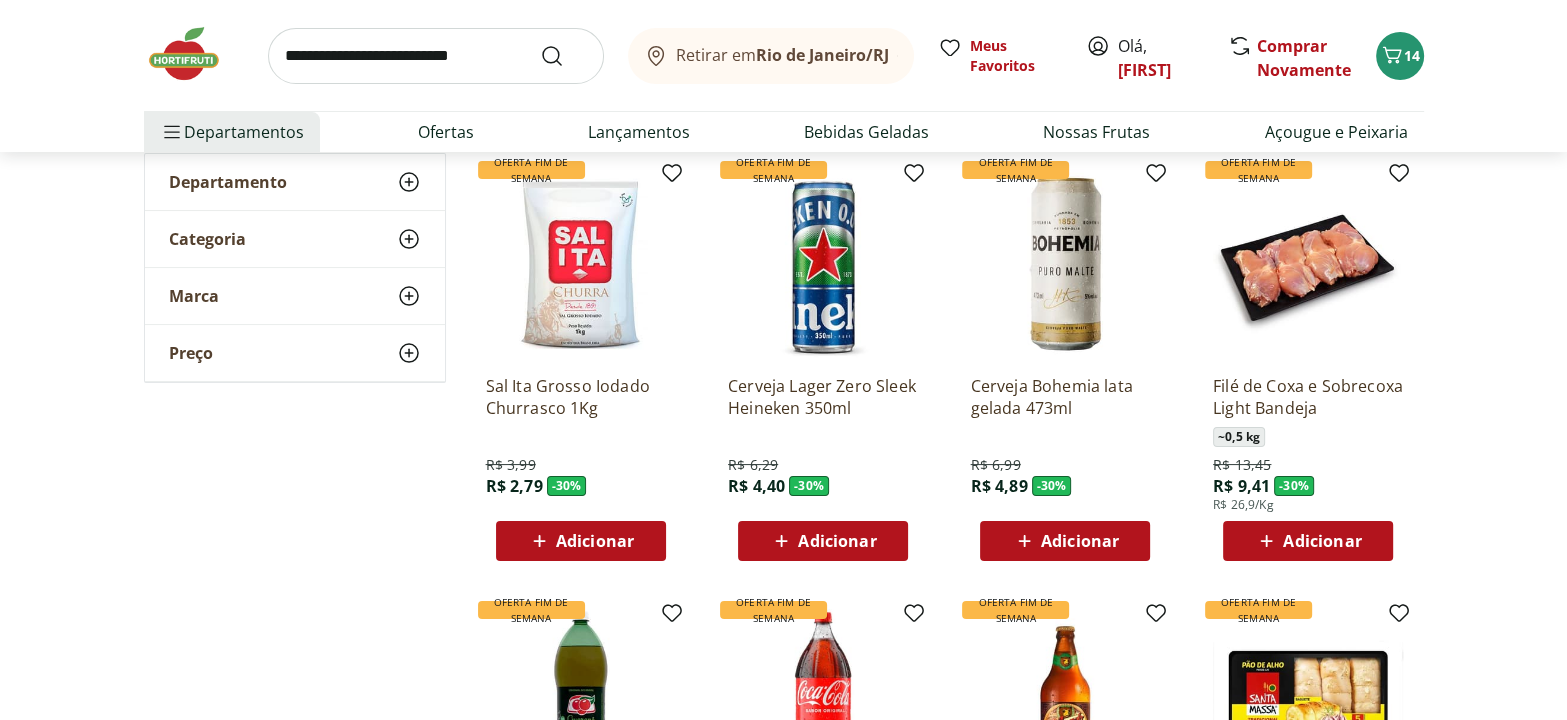click on "Adicionar" at bounding box center (595, 541) 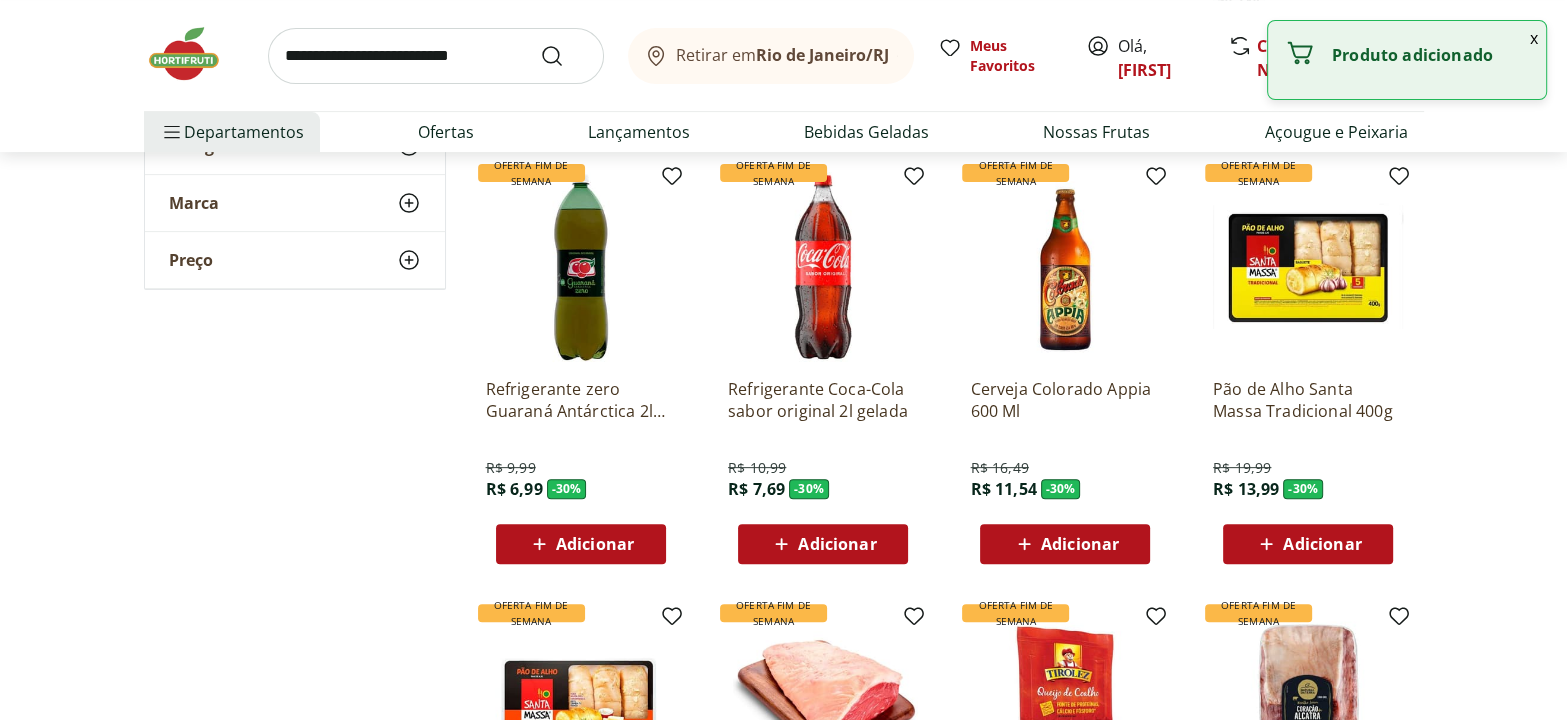 scroll, scrollTop: 636, scrollLeft: 0, axis: vertical 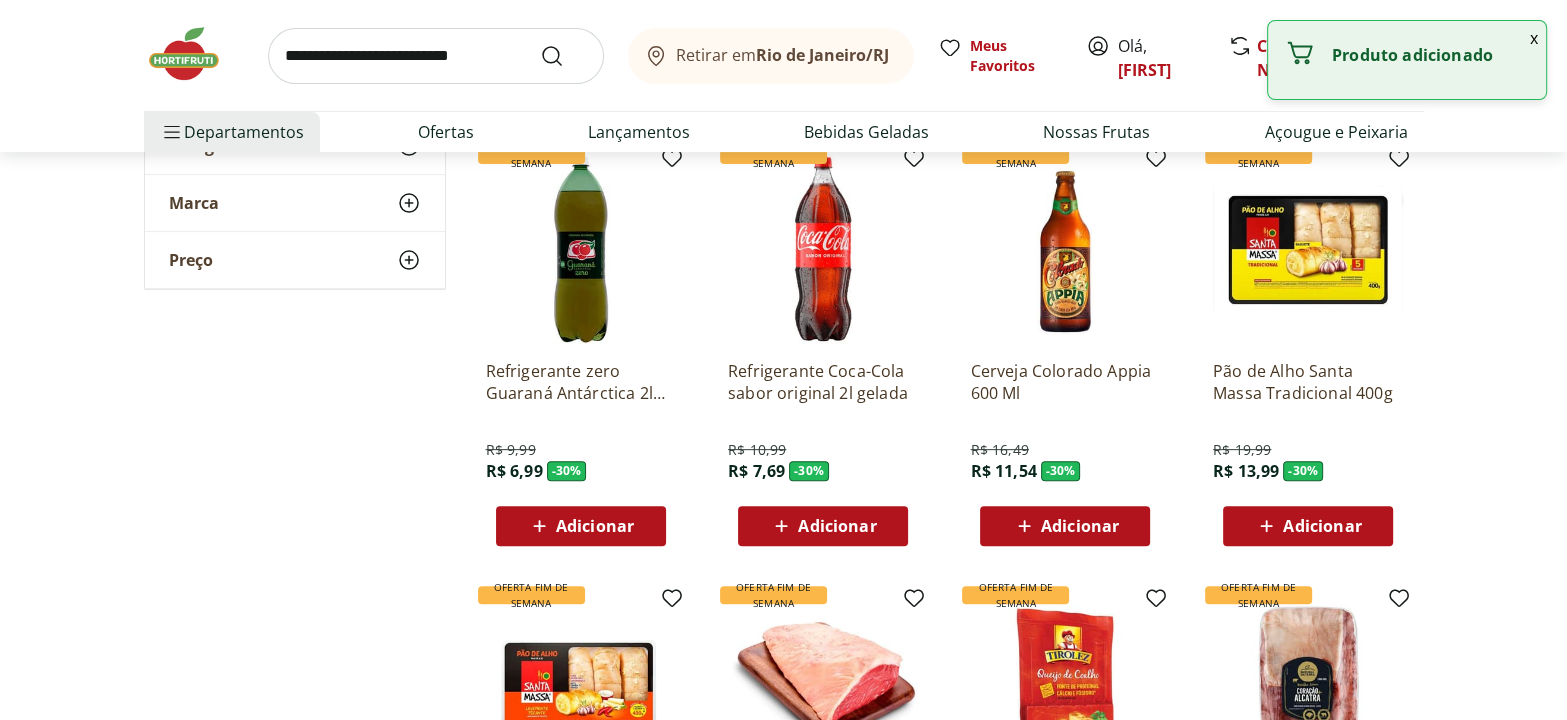 click on "Adicionar" at bounding box center (595, 526) 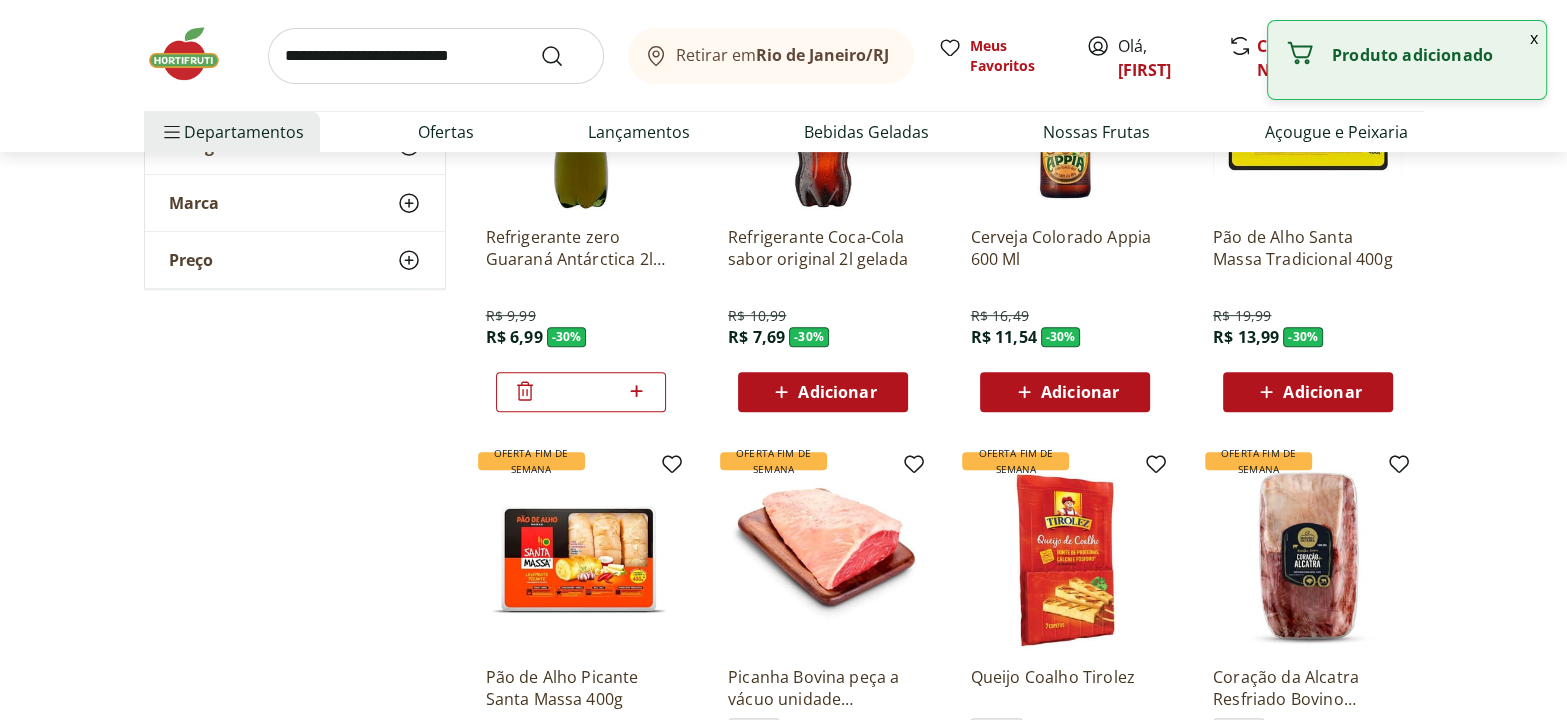 scroll, scrollTop: 818, scrollLeft: 0, axis: vertical 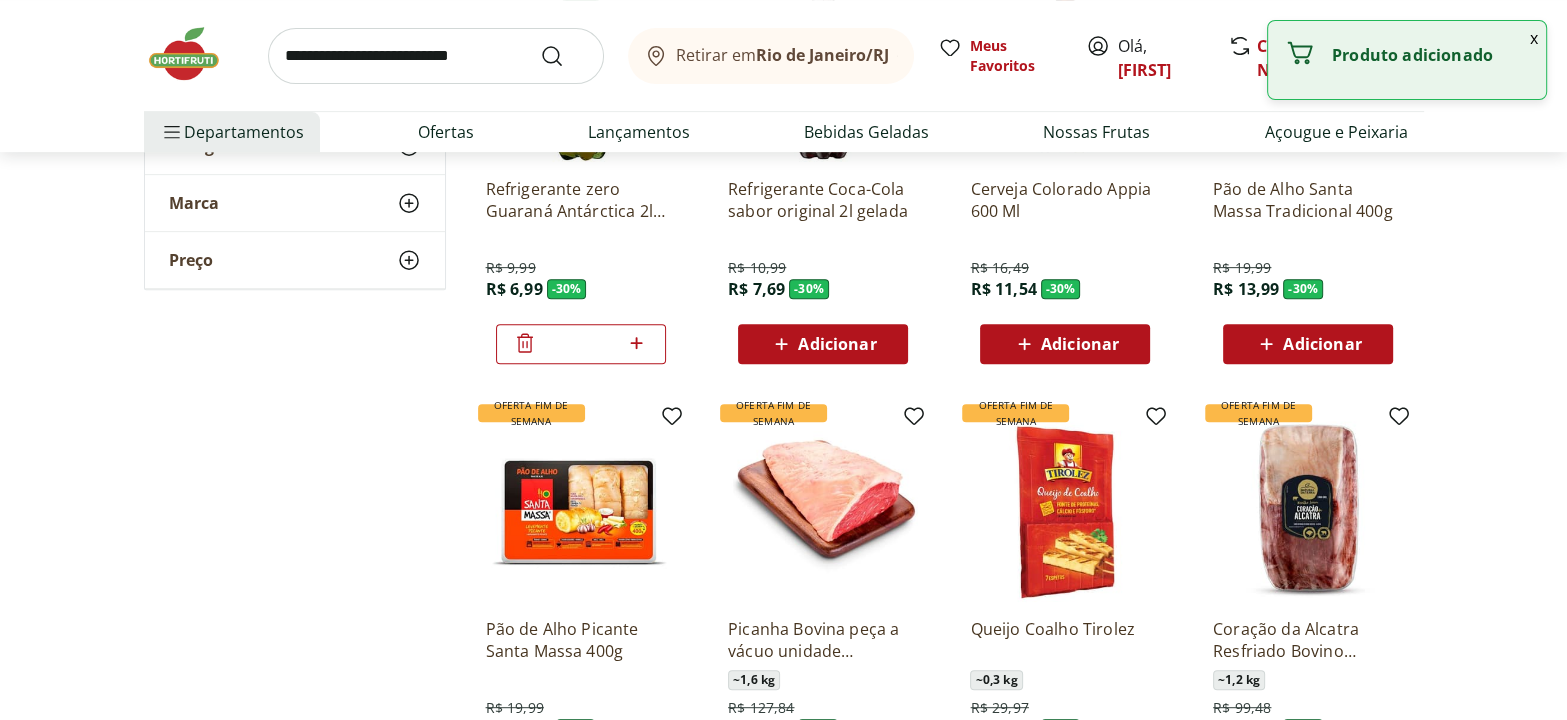 click on "Adicionar" at bounding box center (1307, 344) 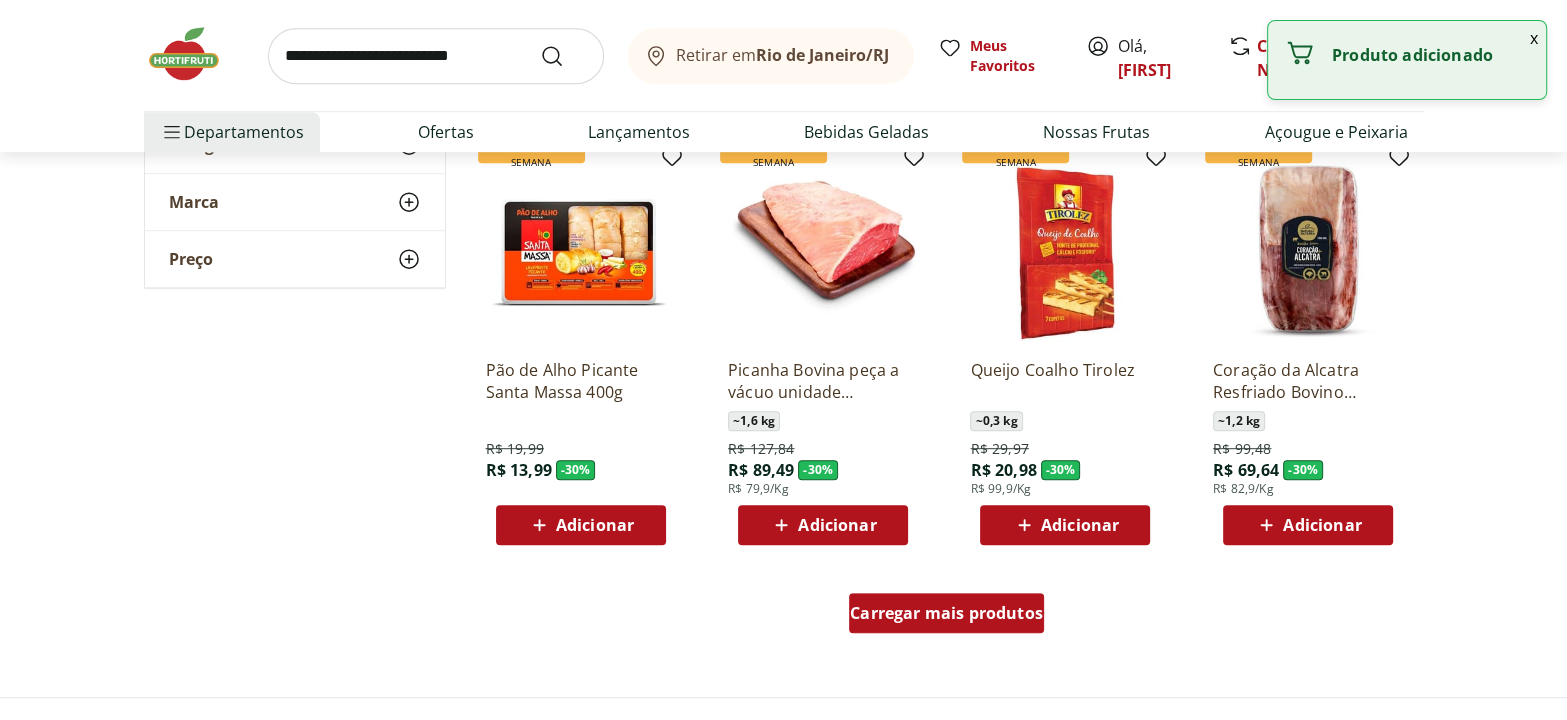 scroll, scrollTop: 1182, scrollLeft: 0, axis: vertical 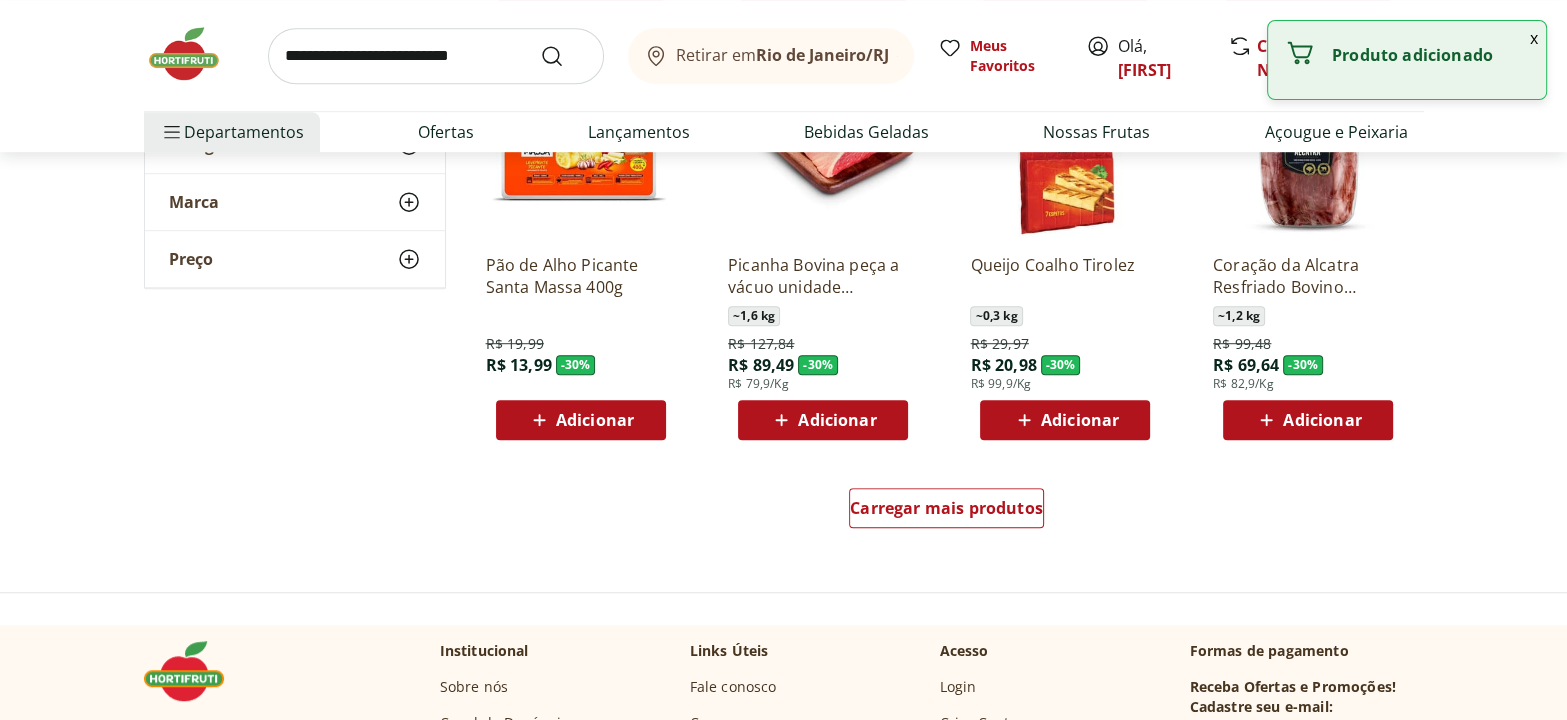 click on "Adicionar" at bounding box center [837, 420] 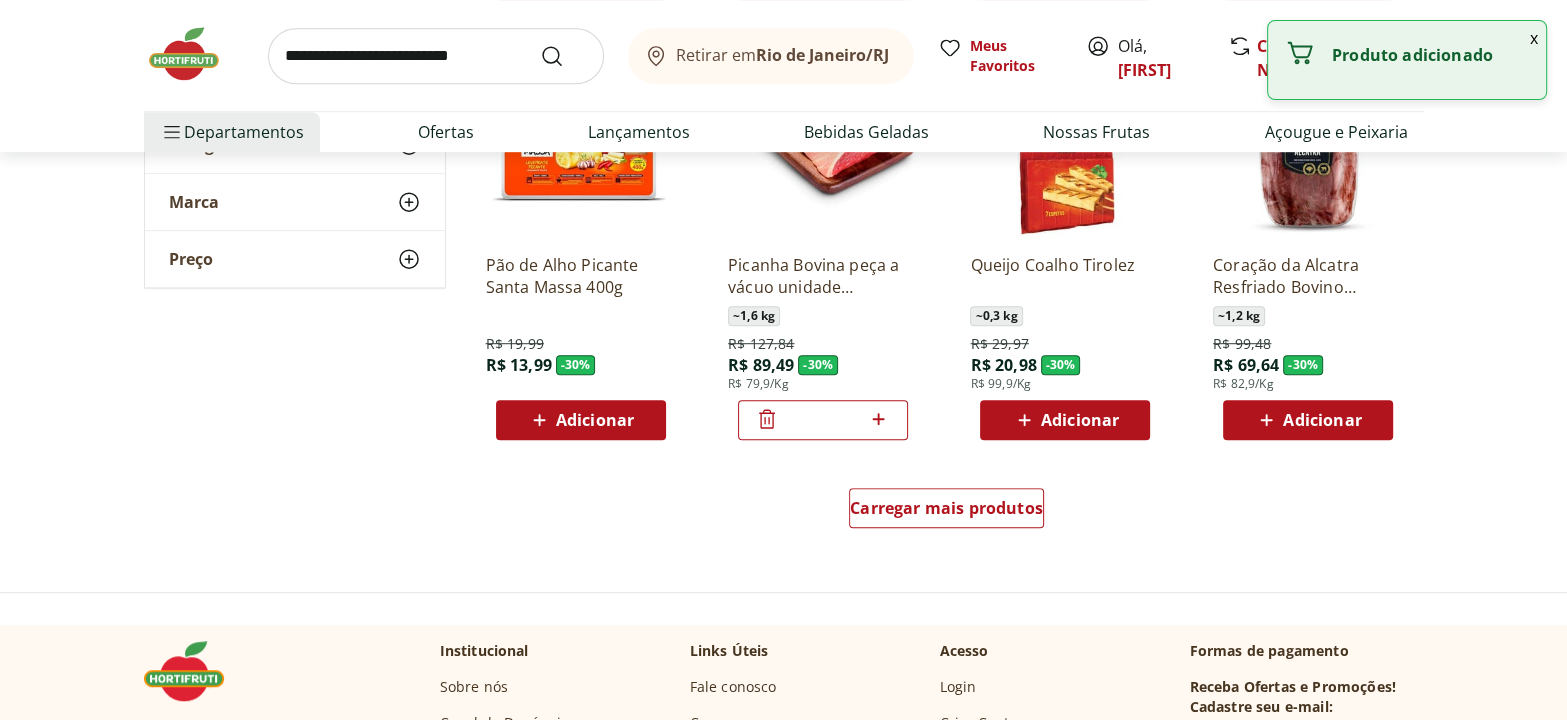 click 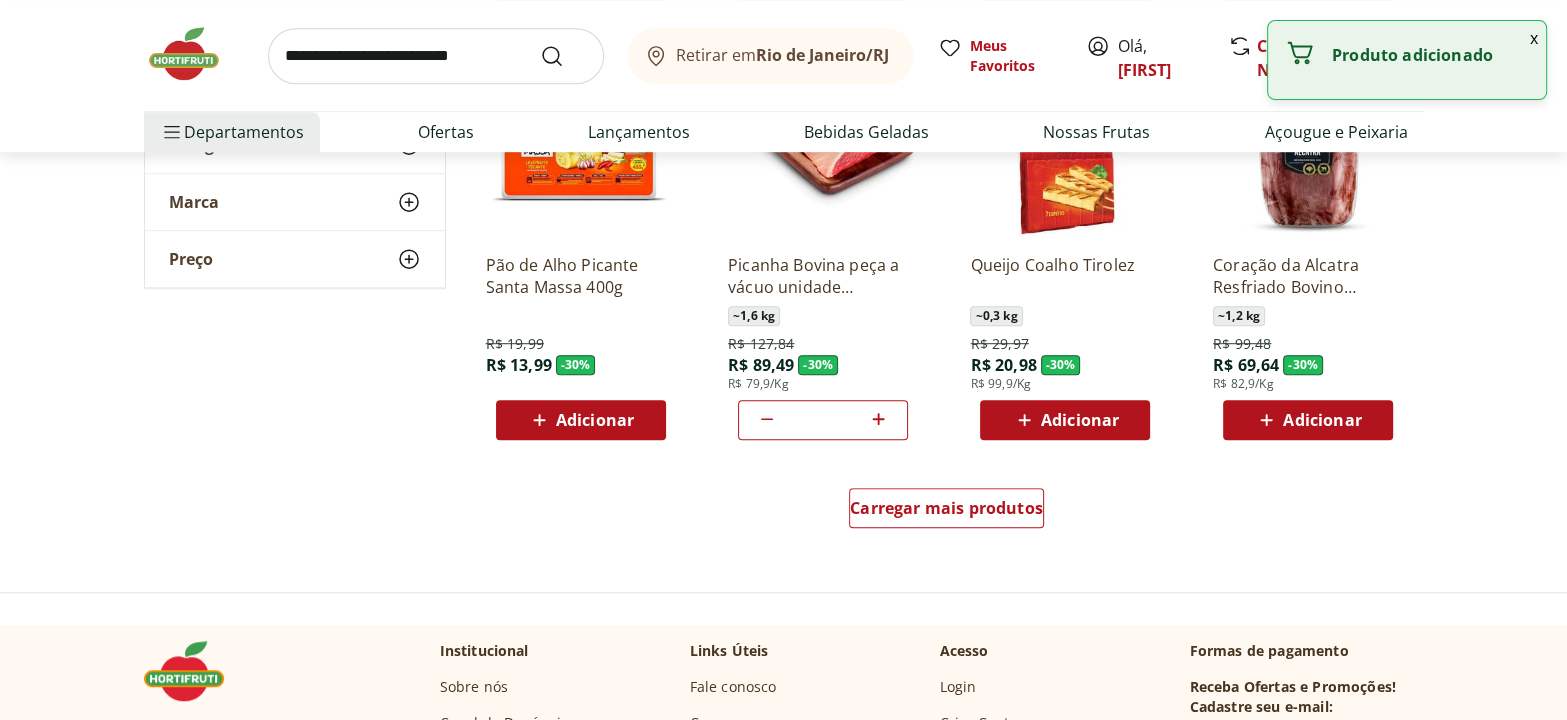 type on "*" 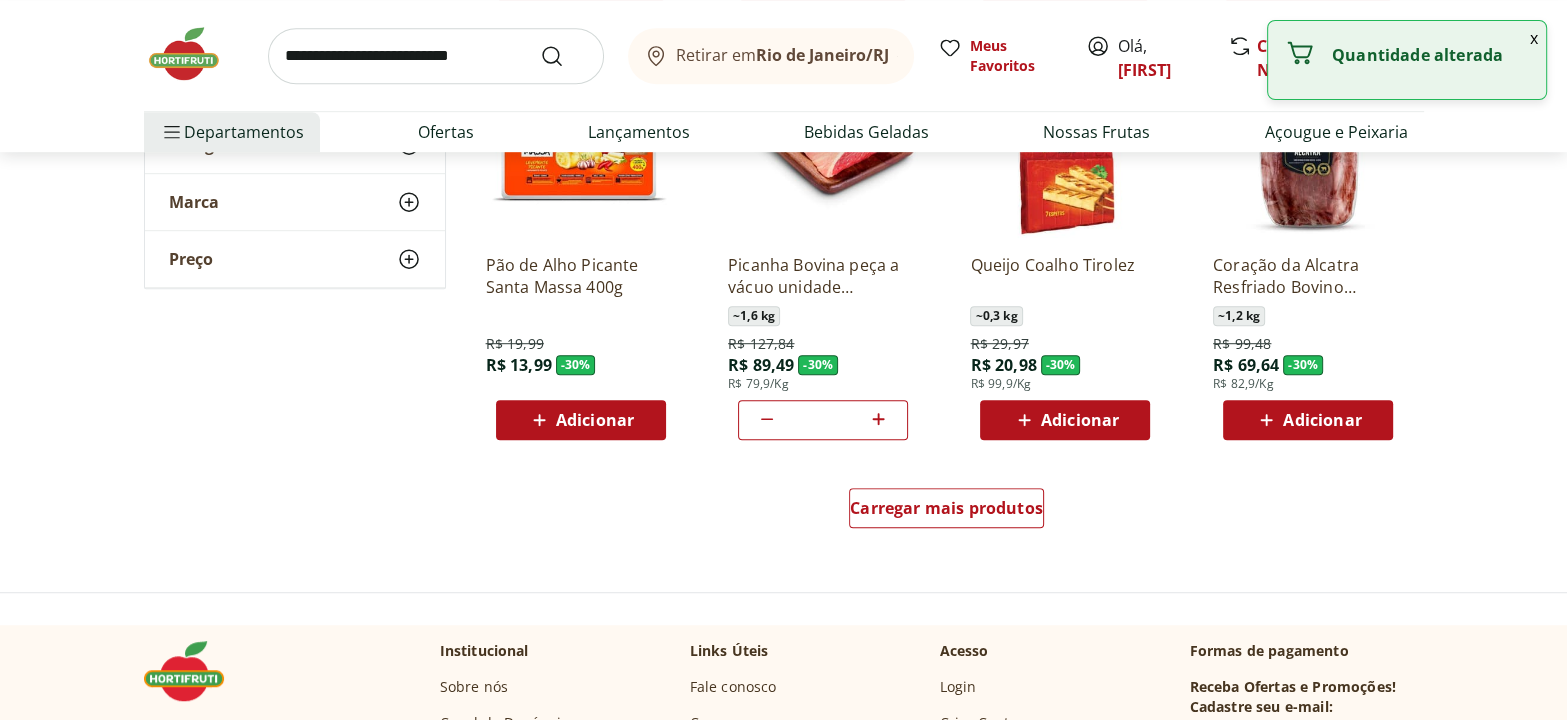click on "Adicionar" at bounding box center (1080, 420) 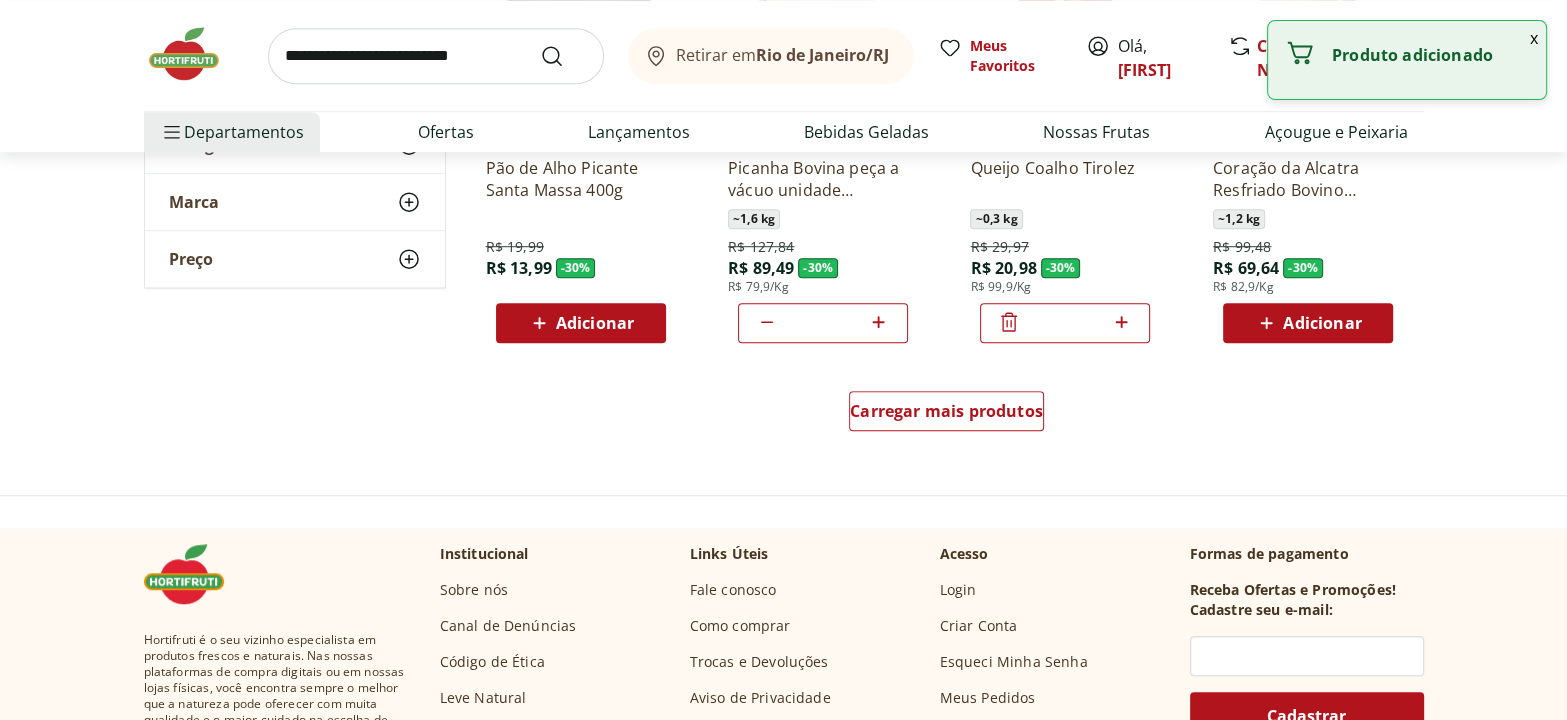 scroll, scrollTop: 1364, scrollLeft: 0, axis: vertical 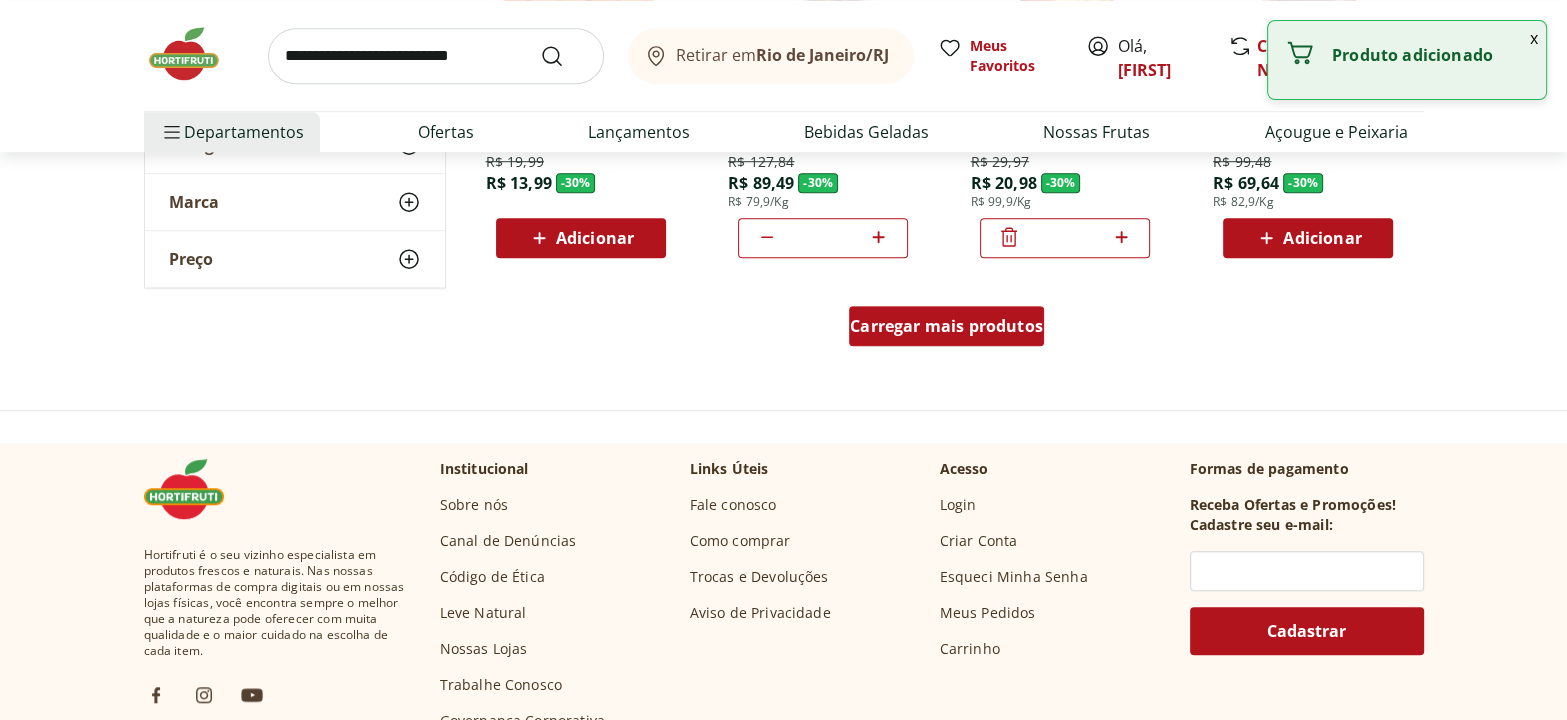 click on "Carregar mais produtos" at bounding box center (946, 326) 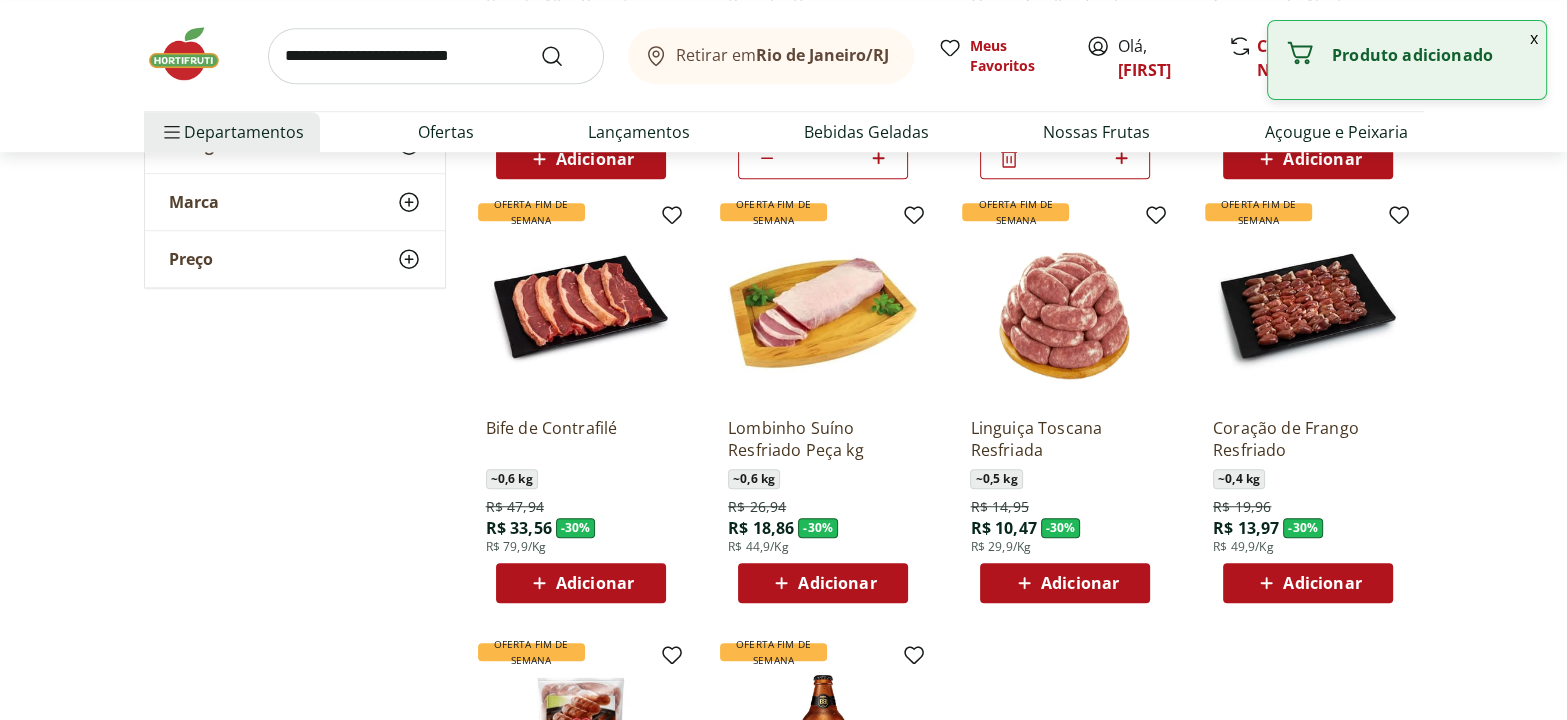scroll, scrollTop: 1636, scrollLeft: 0, axis: vertical 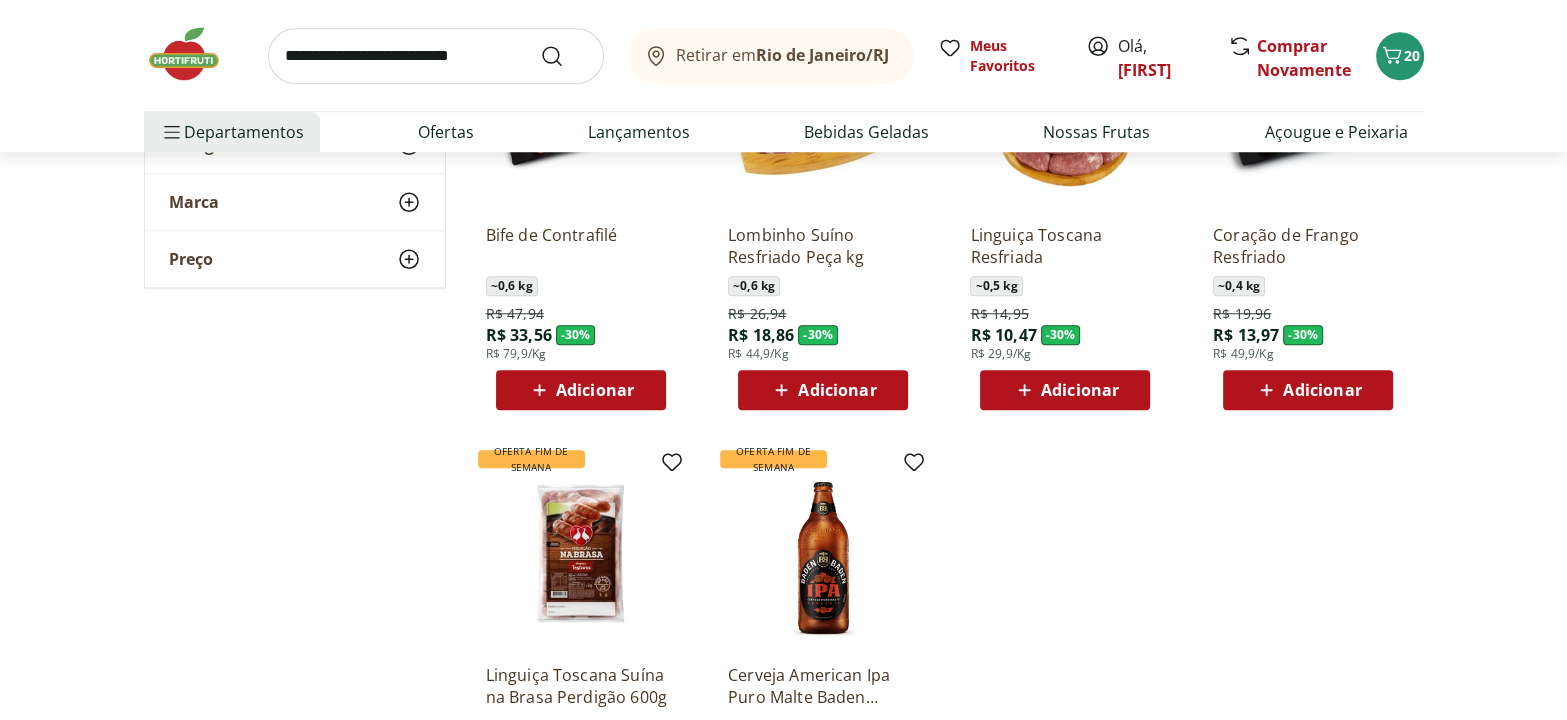 click on "Adicionar" at bounding box center [1080, 390] 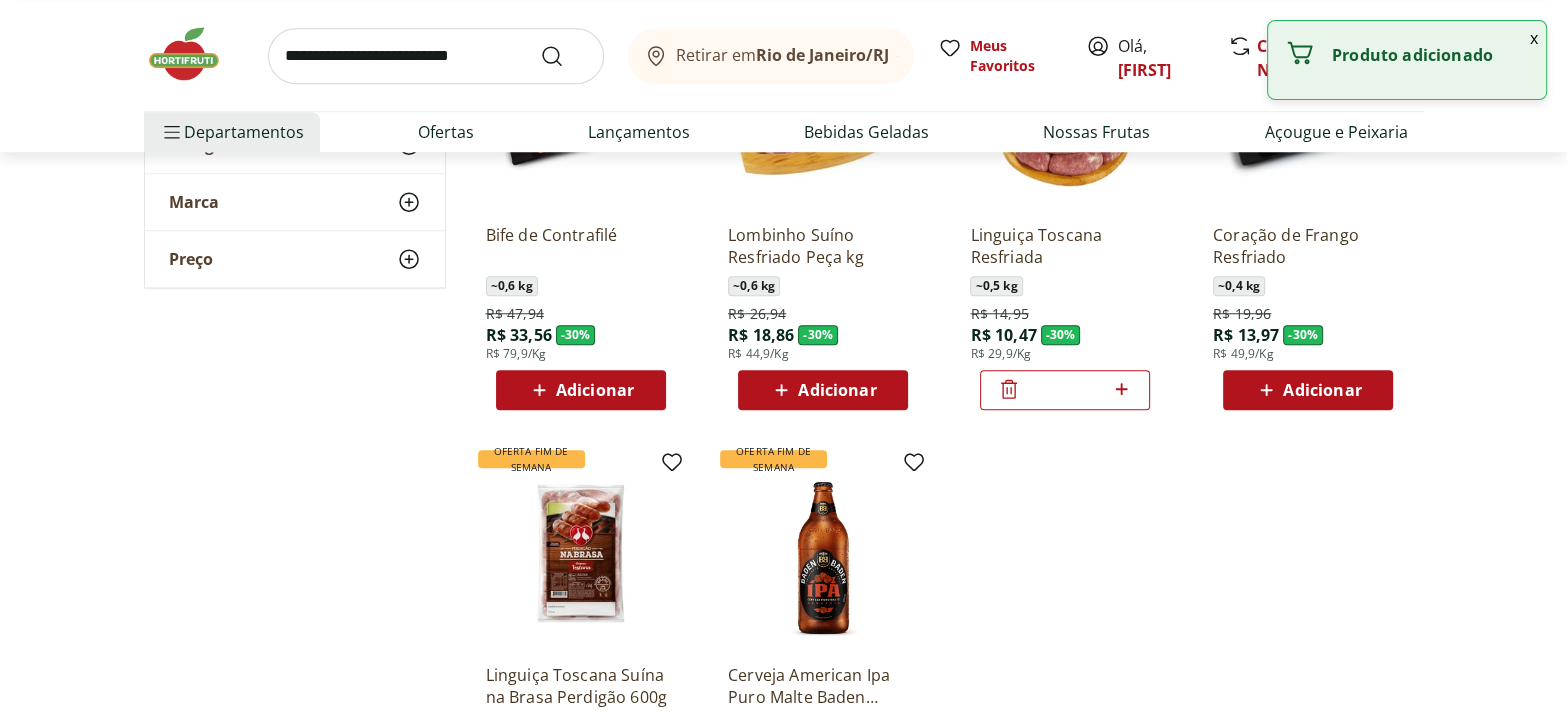 click 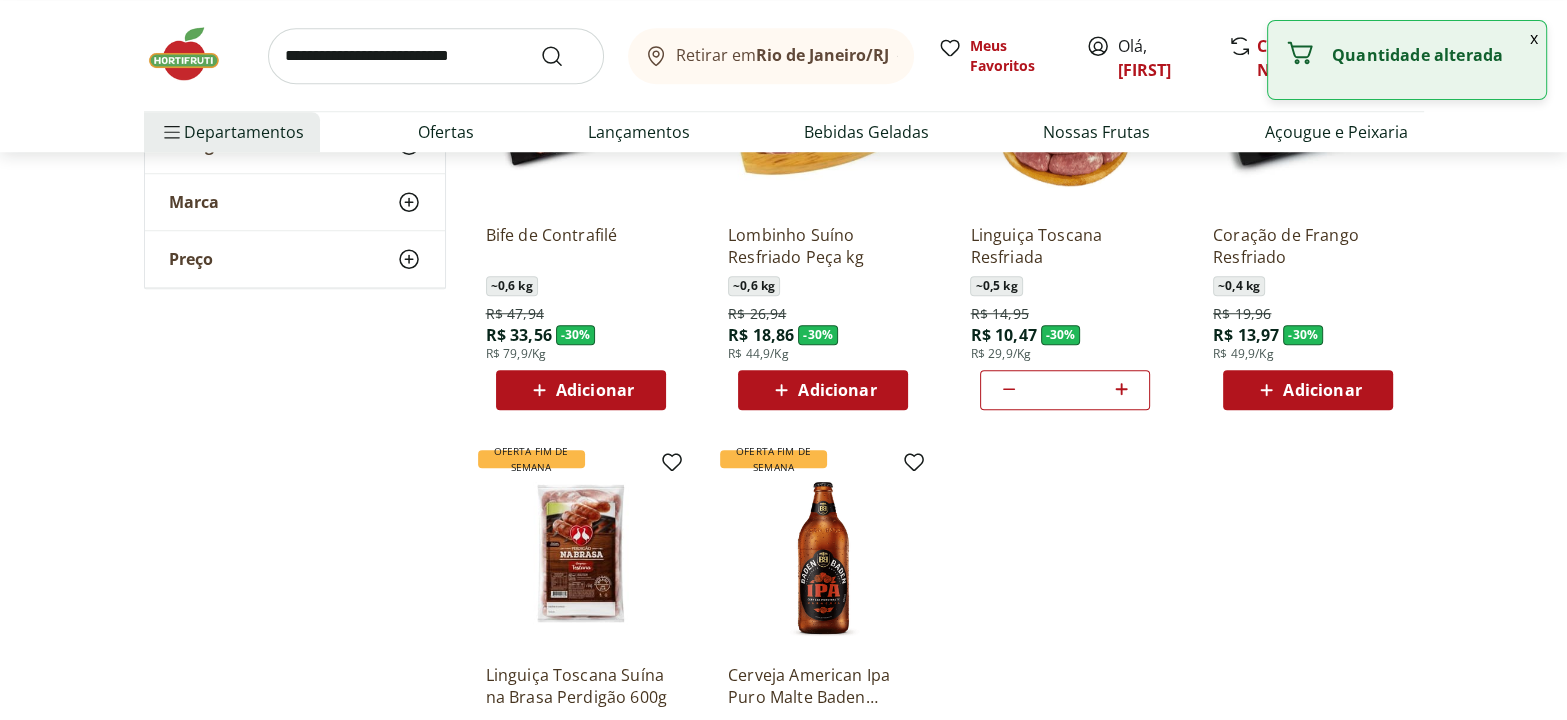 click on "Adicionar" at bounding box center [1322, 390] 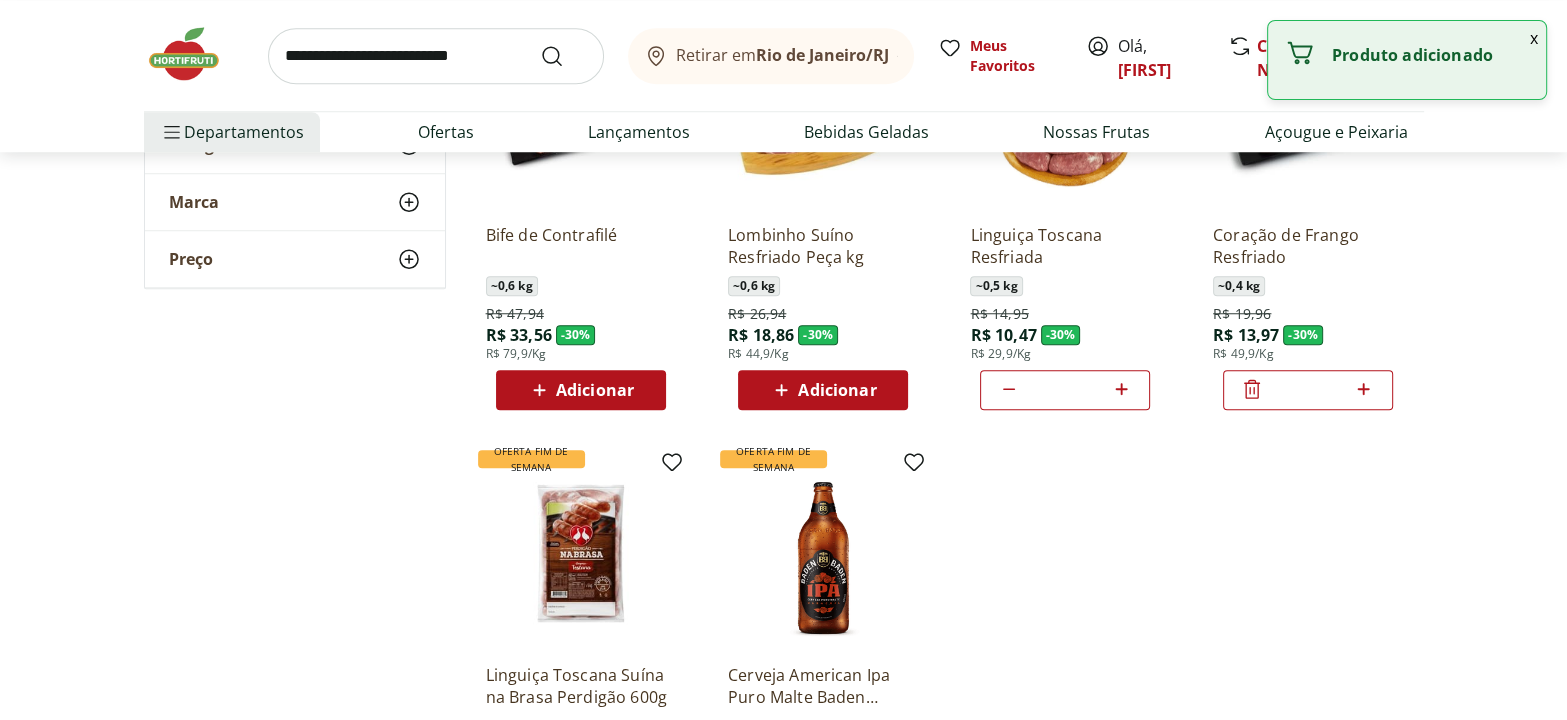 click 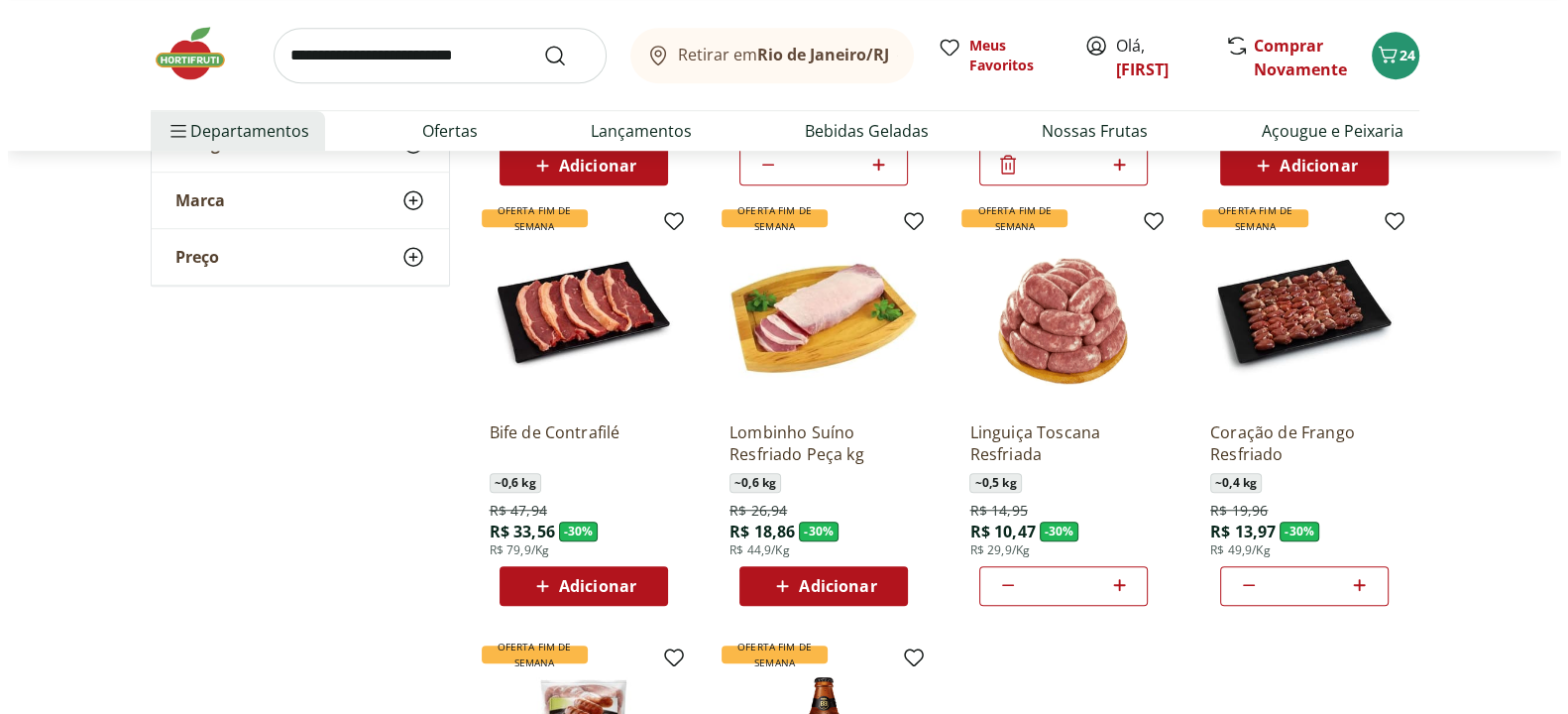 scroll, scrollTop: 1442, scrollLeft: 0, axis: vertical 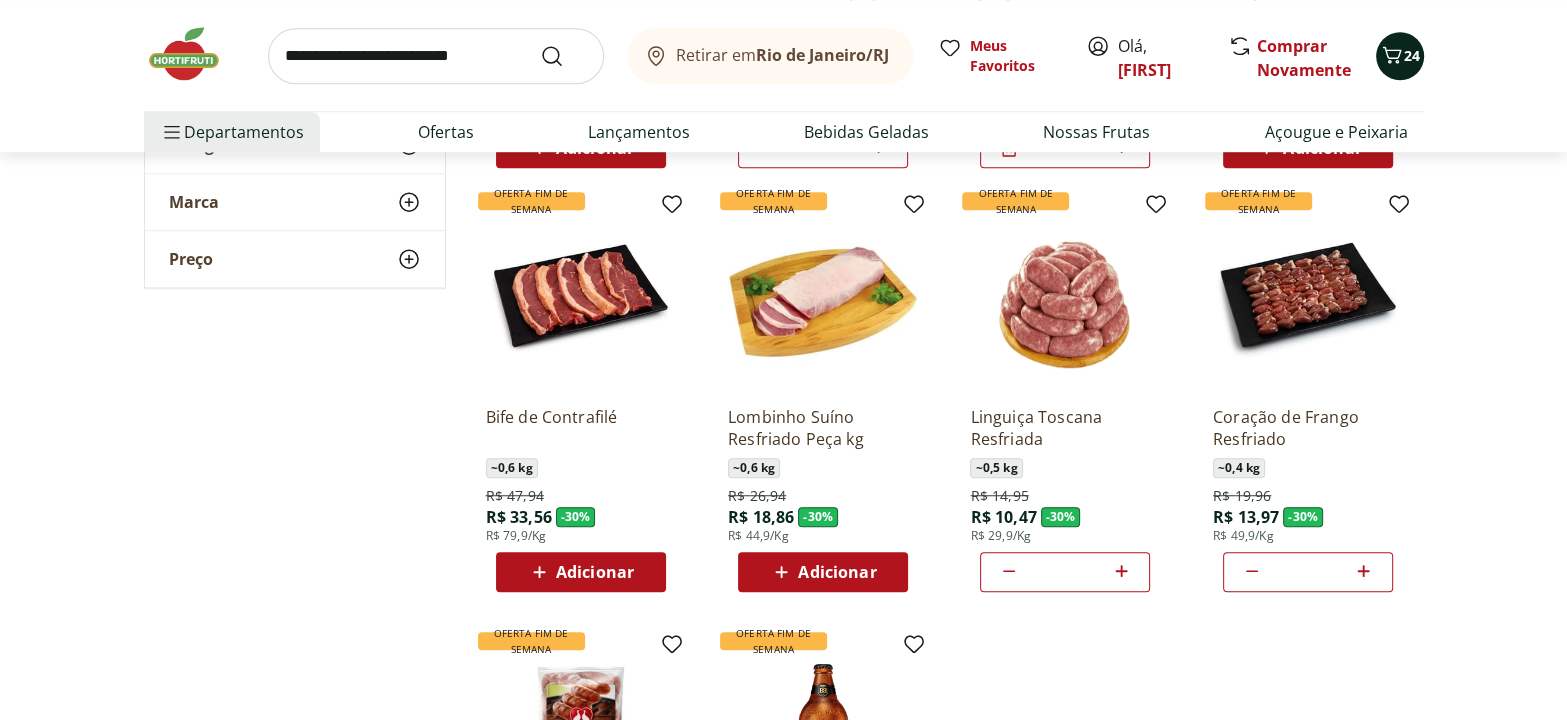 click 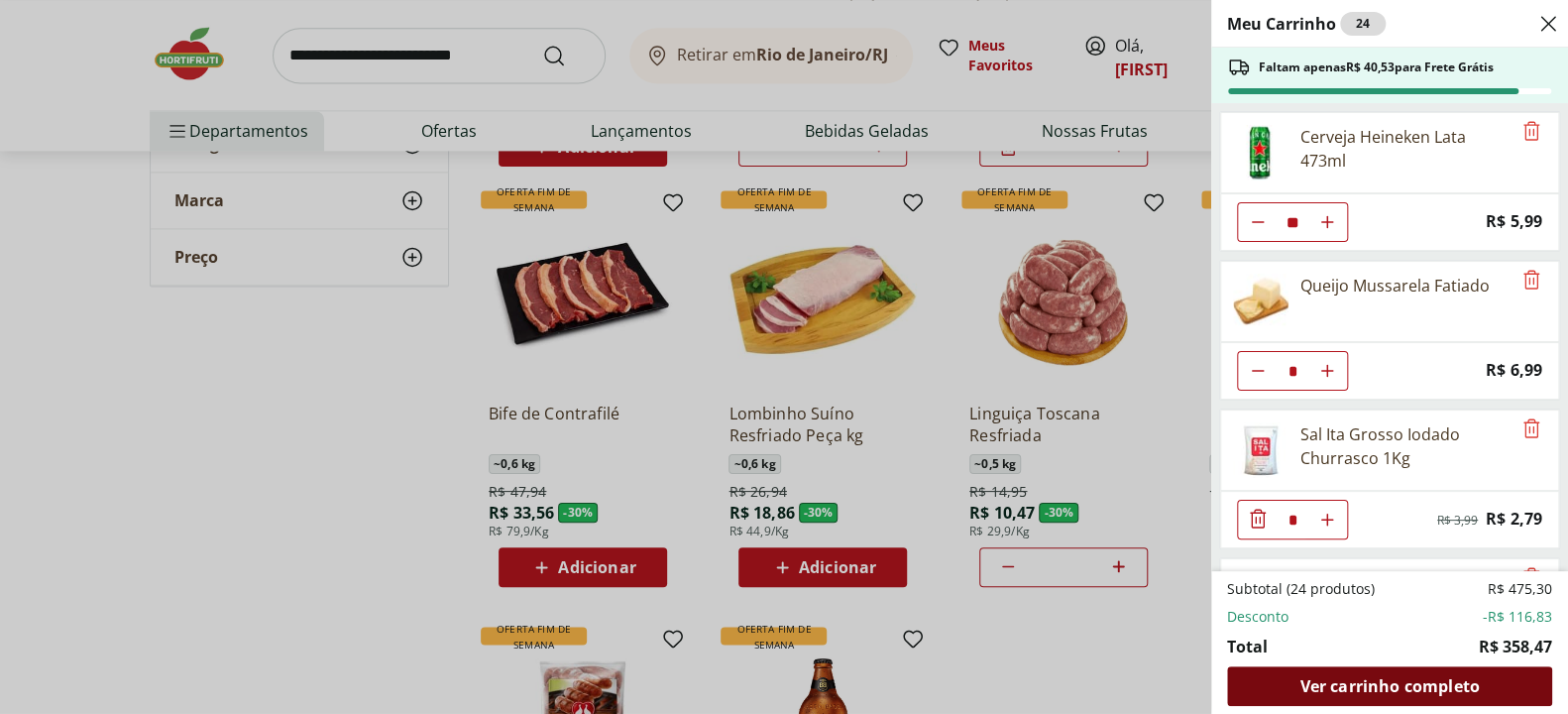 click on "Ver carrinho completo" at bounding box center (1389, 686) 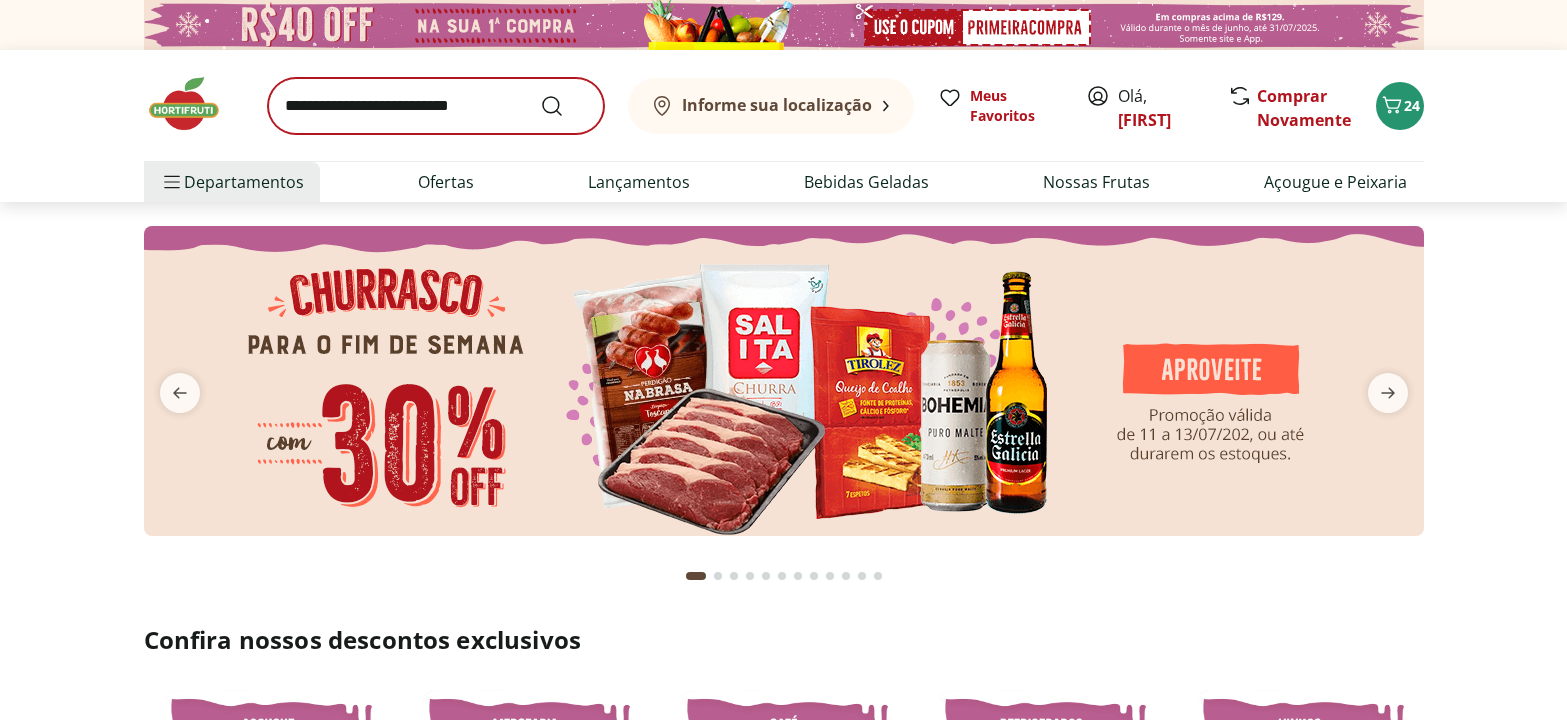 scroll, scrollTop: 0, scrollLeft: 0, axis: both 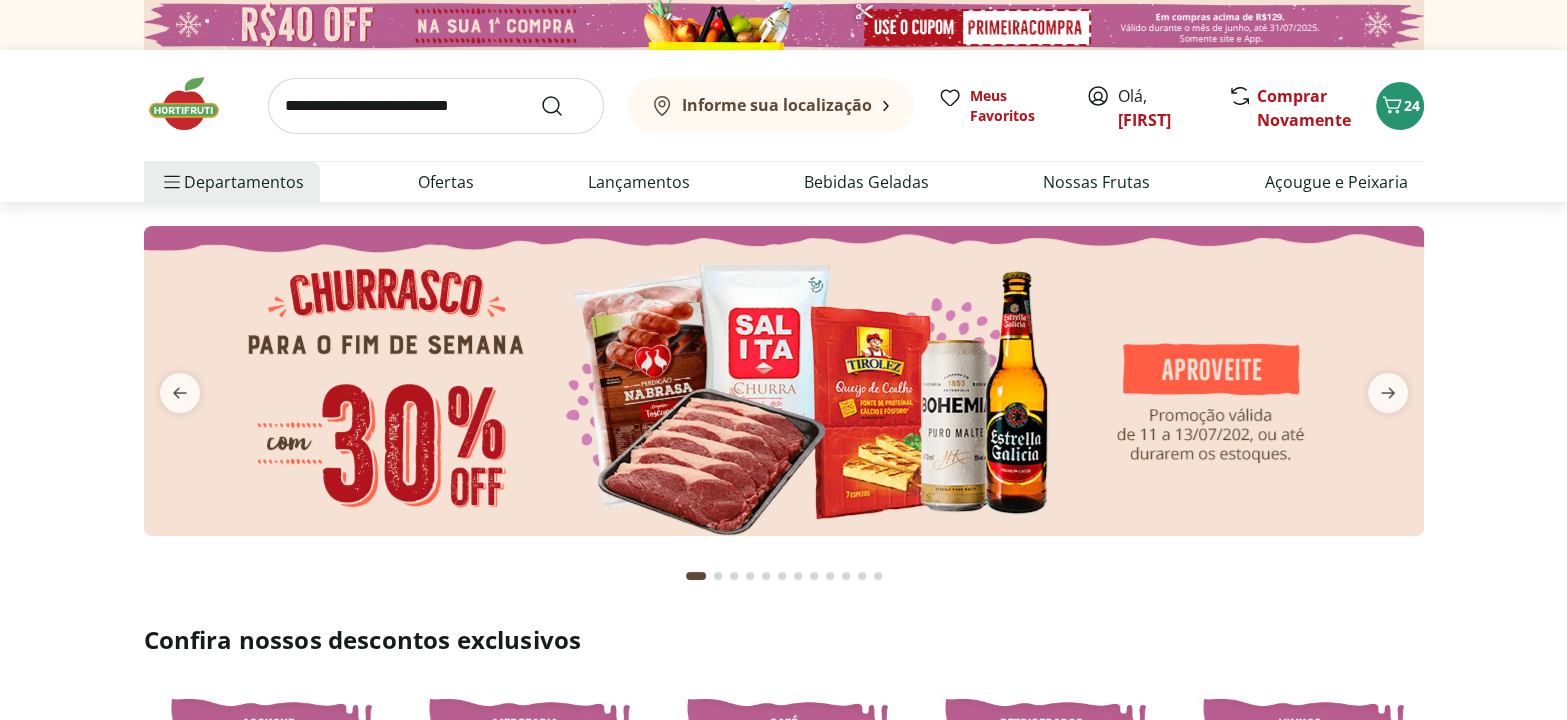 click at bounding box center (436, 106) 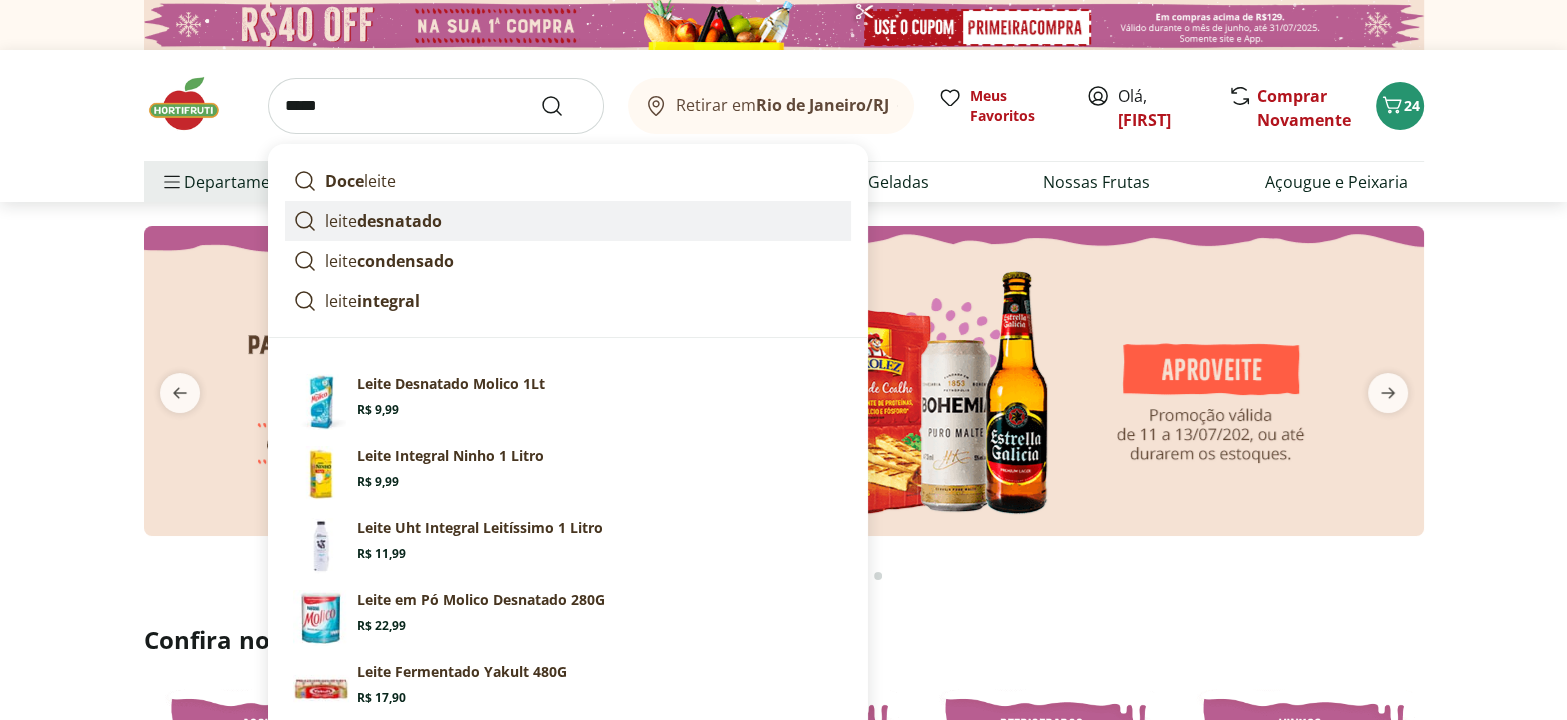 click on "desnatado" at bounding box center (399, 221) 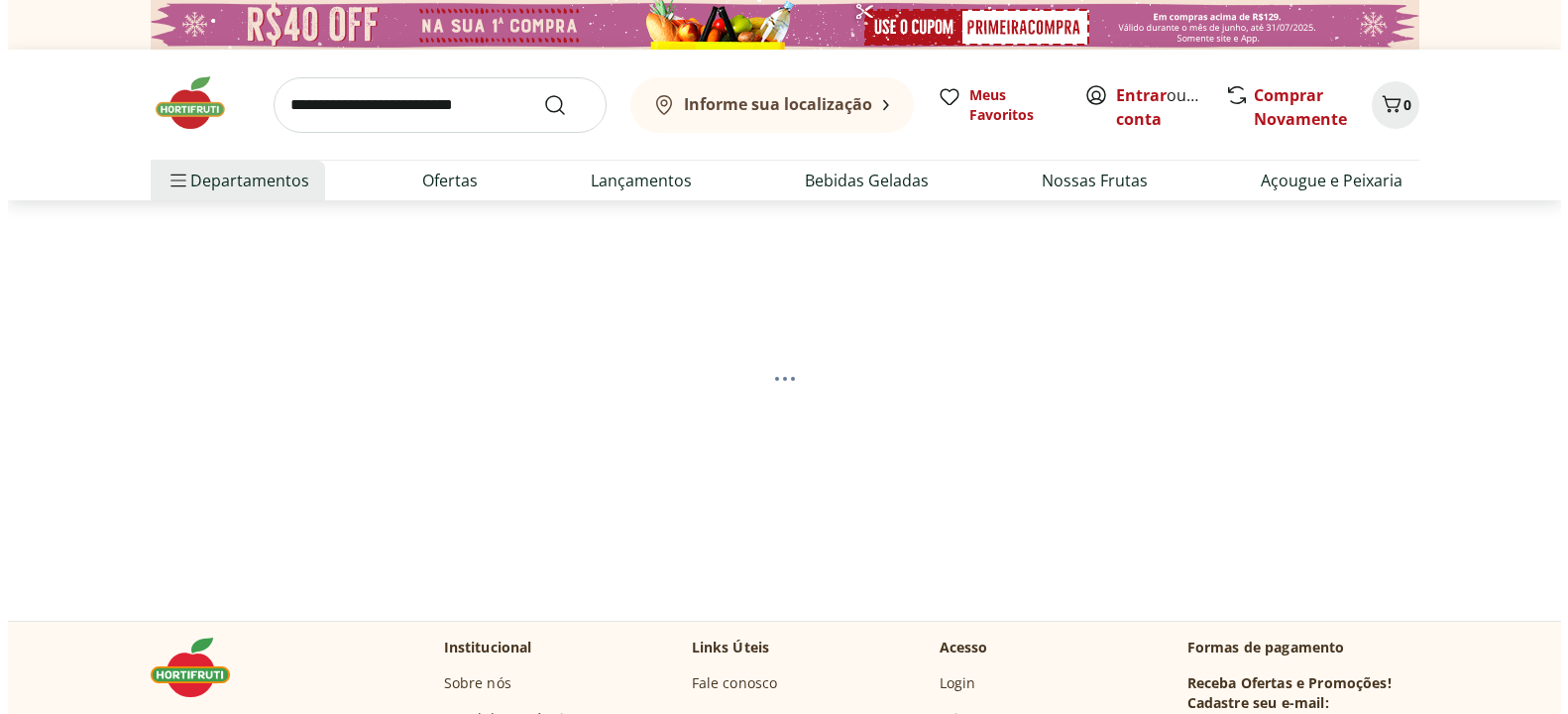 scroll, scrollTop: 0, scrollLeft: 0, axis: both 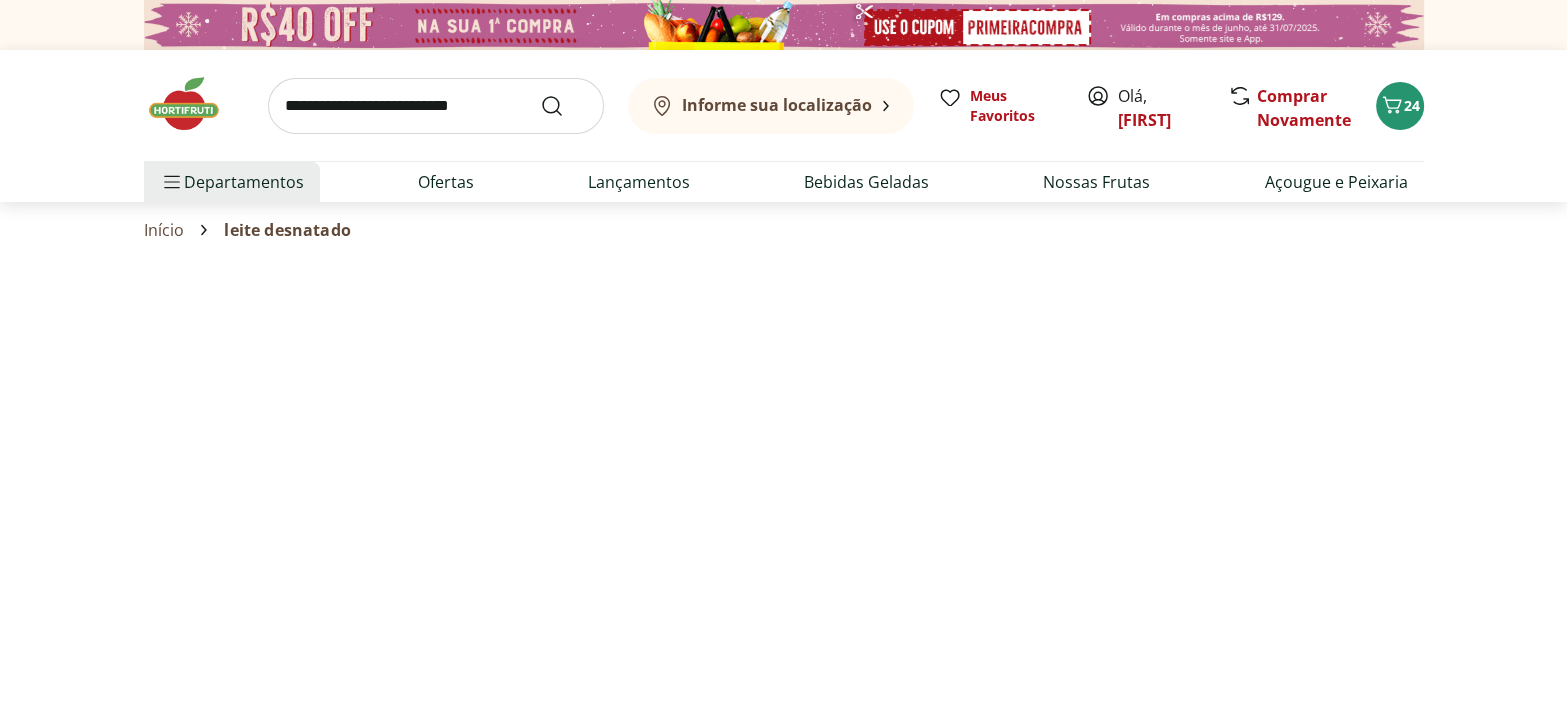 select on "**********" 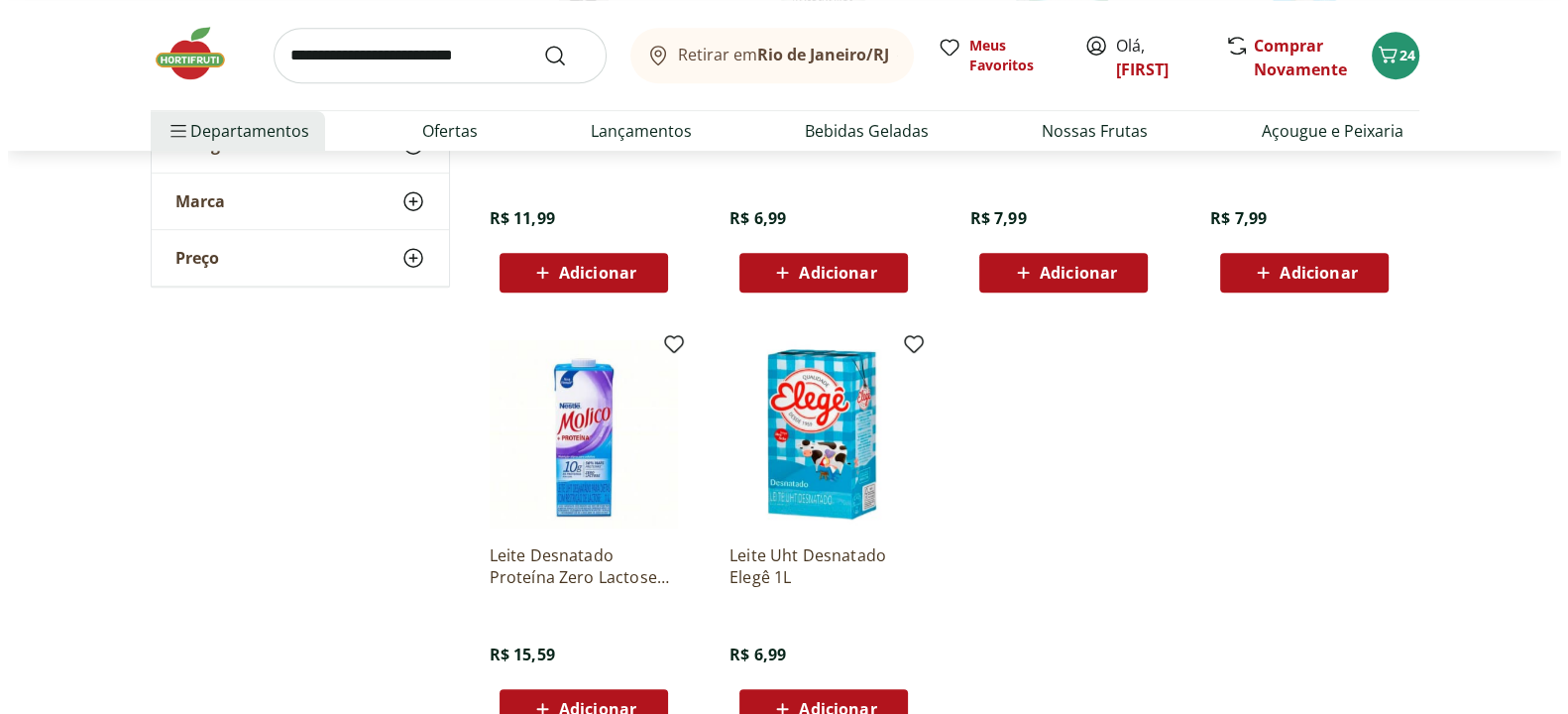 scroll, scrollTop: 1081, scrollLeft: 0, axis: vertical 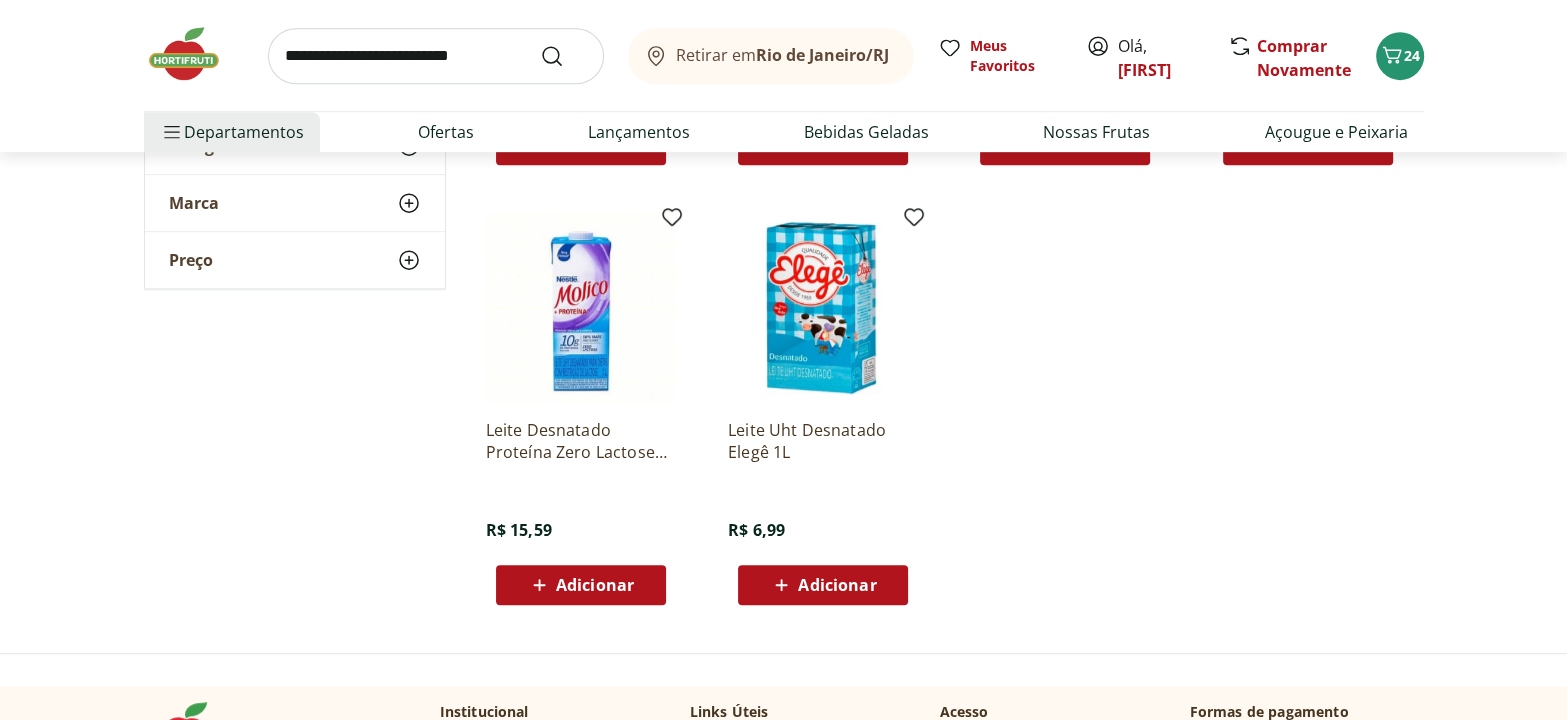 click on "Adicionar" at bounding box center [837, 585] 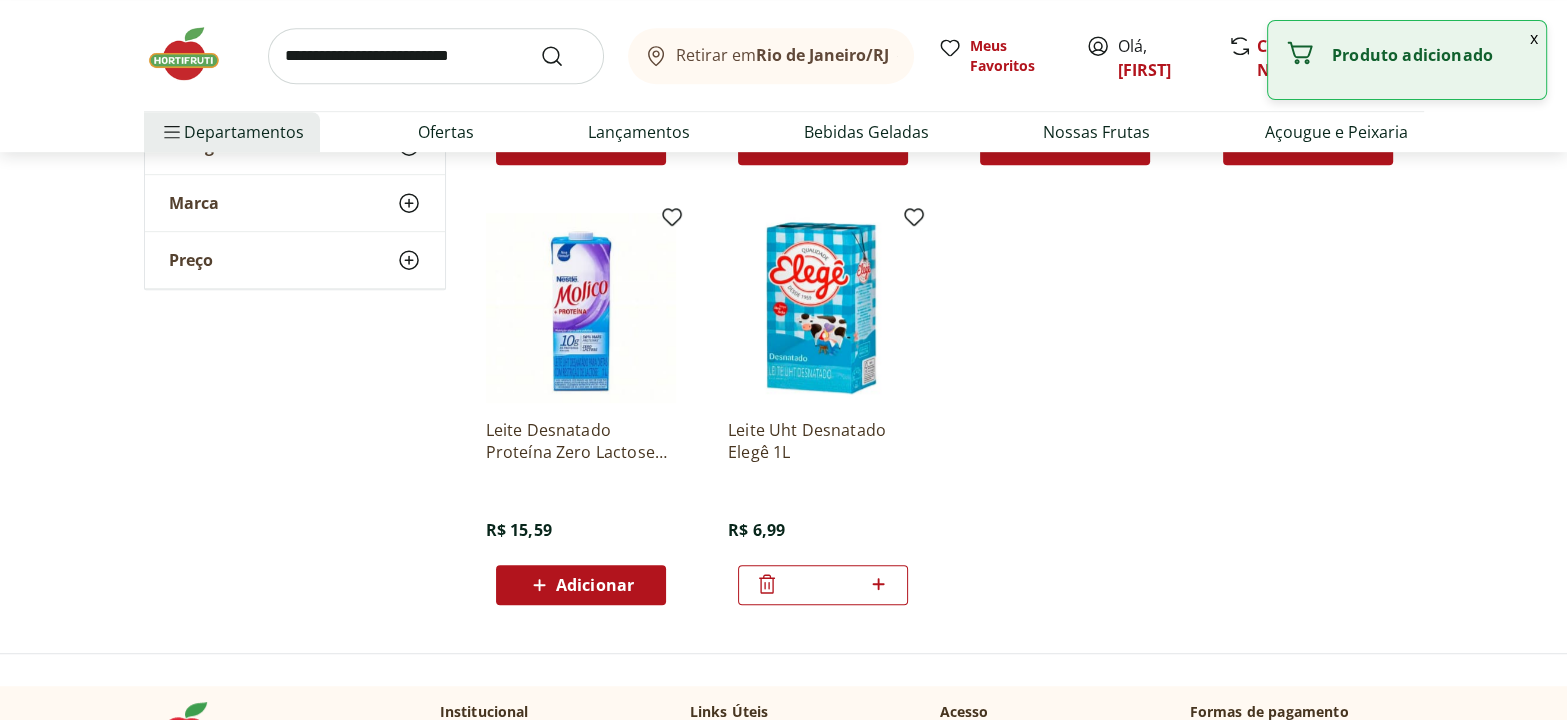 click 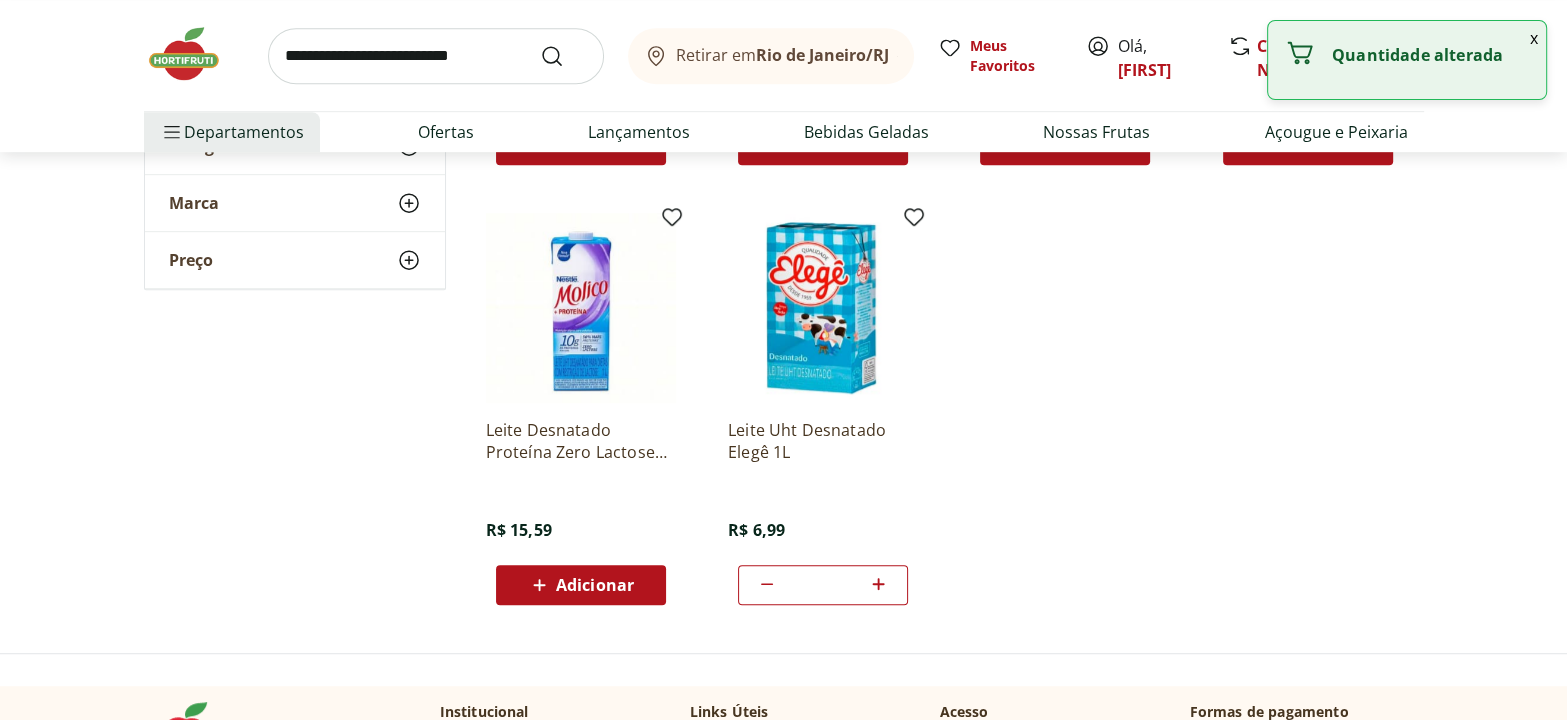 click 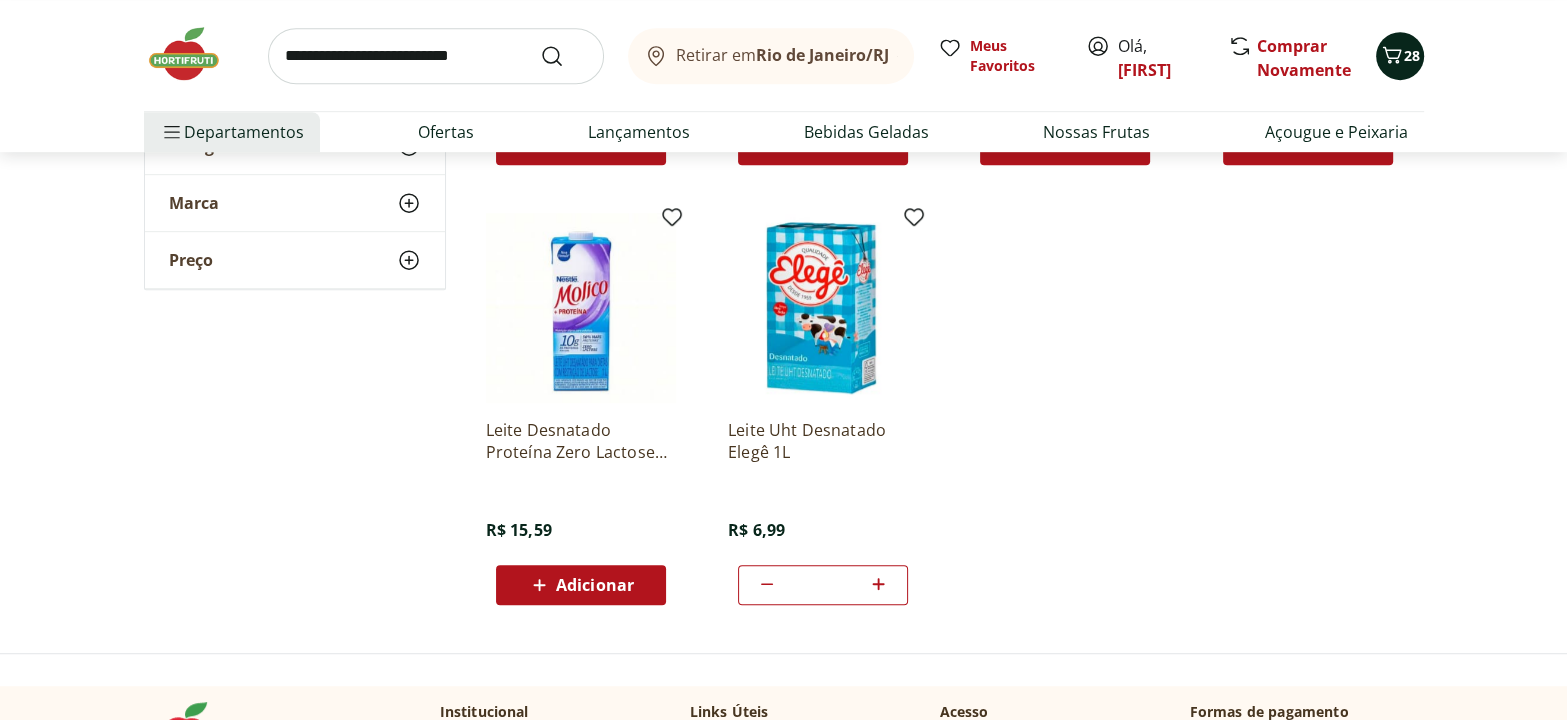 click on "28" at bounding box center (1412, 55) 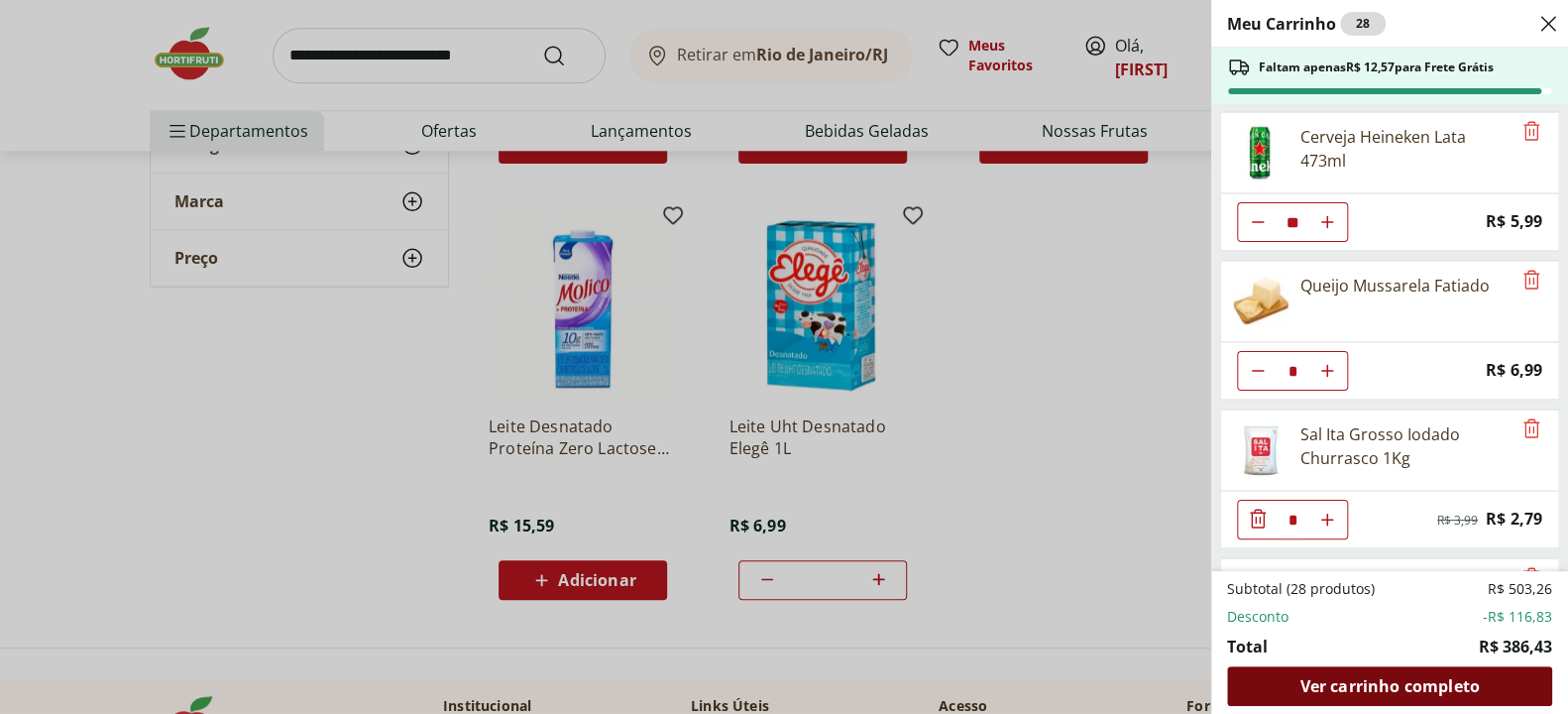 click on "Ver carrinho completo" at bounding box center [1389, 686] 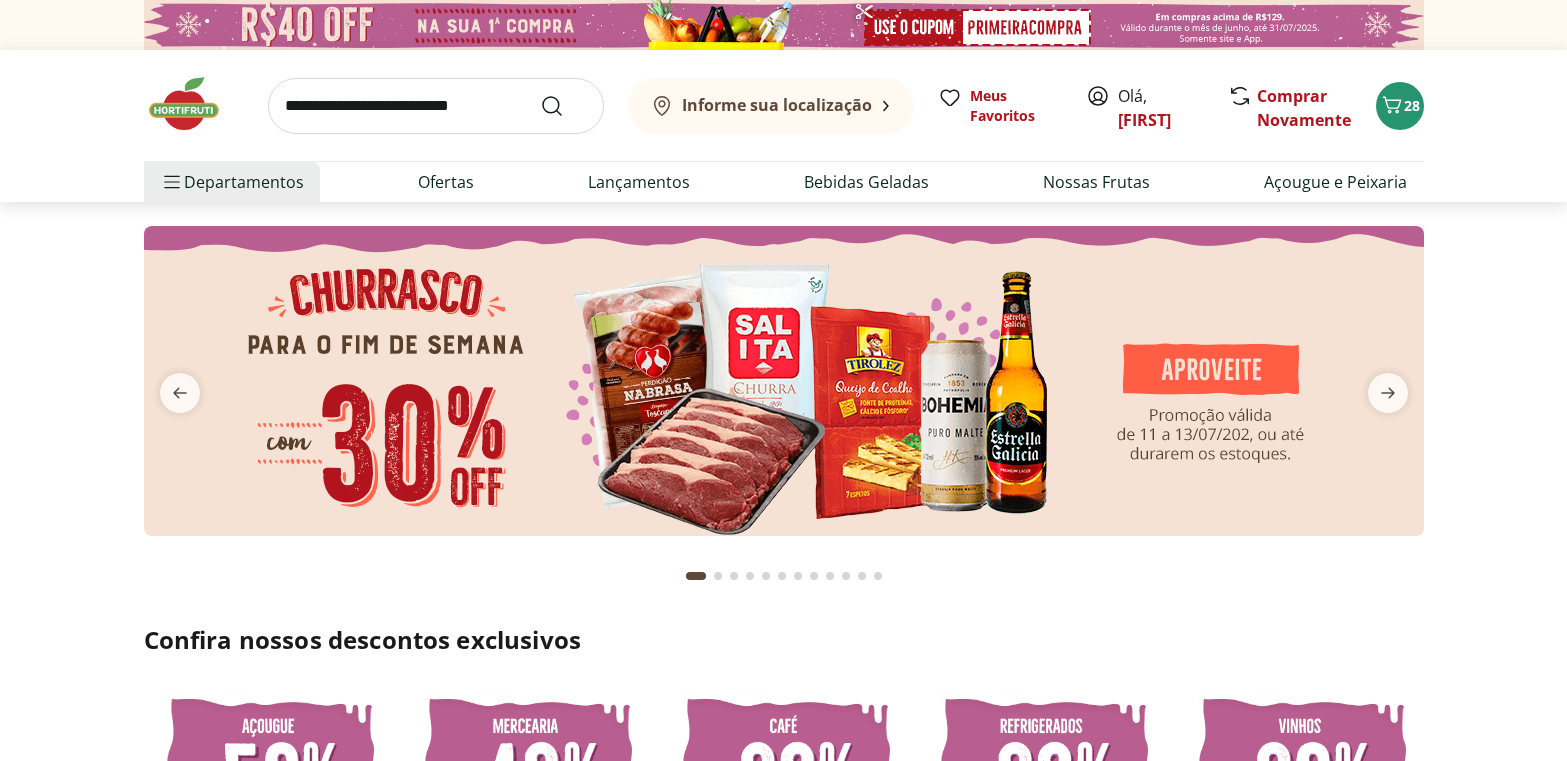 scroll, scrollTop: 0, scrollLeft: 0, axis: both 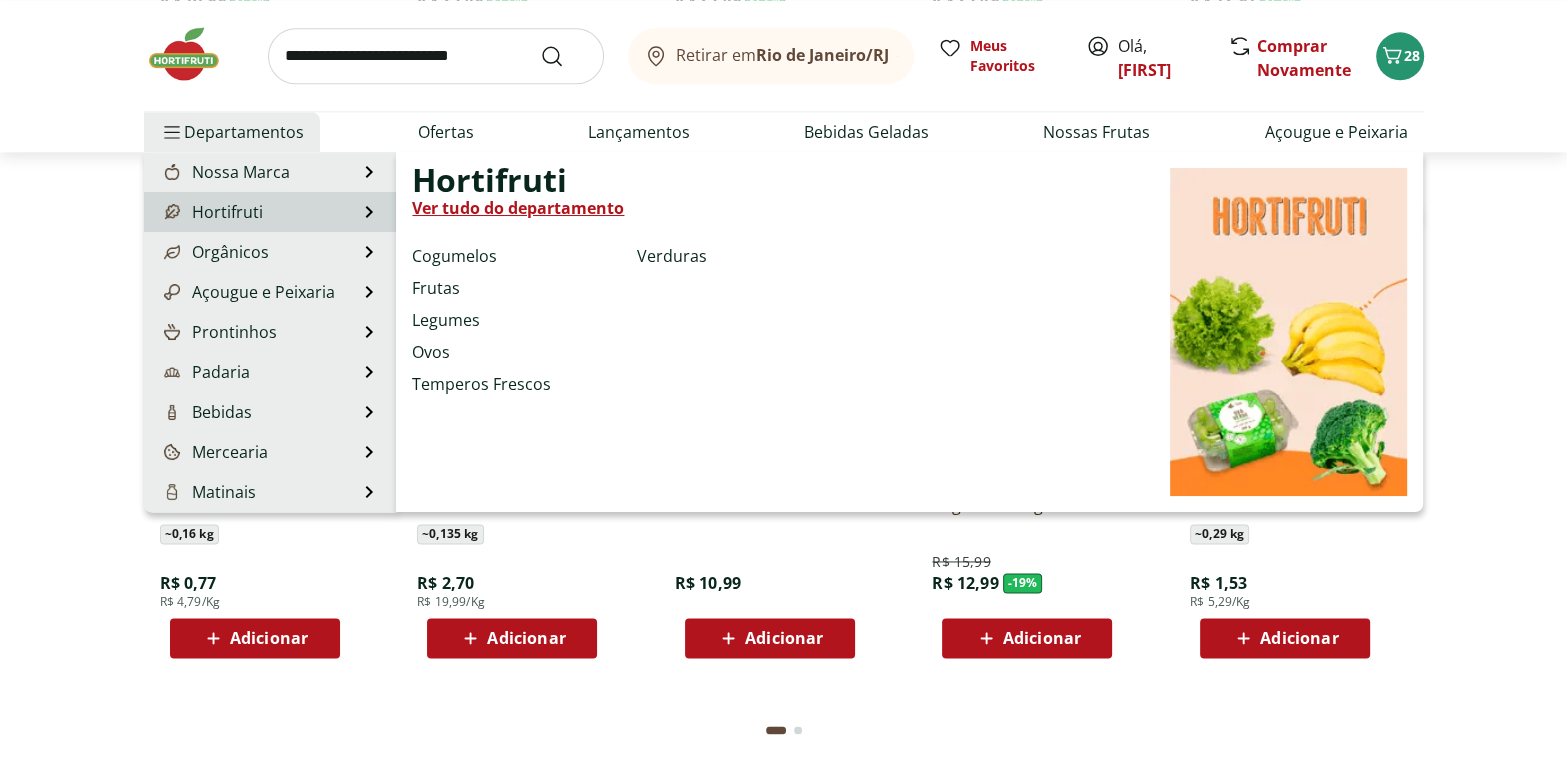 click on "Hortifruti" at bounding box center (211, 212) 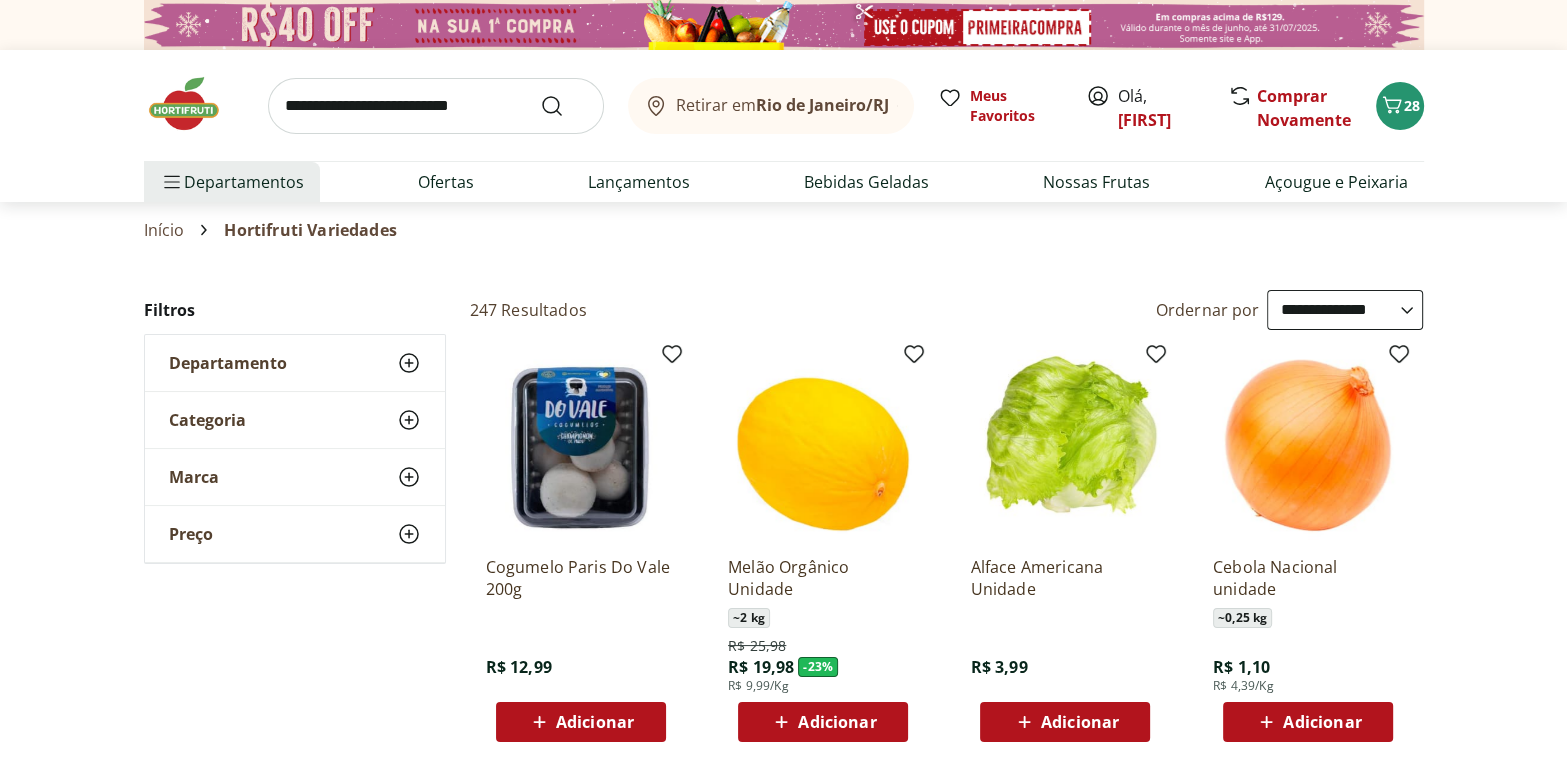 click on "**********" at bounding box center [1345, 310] 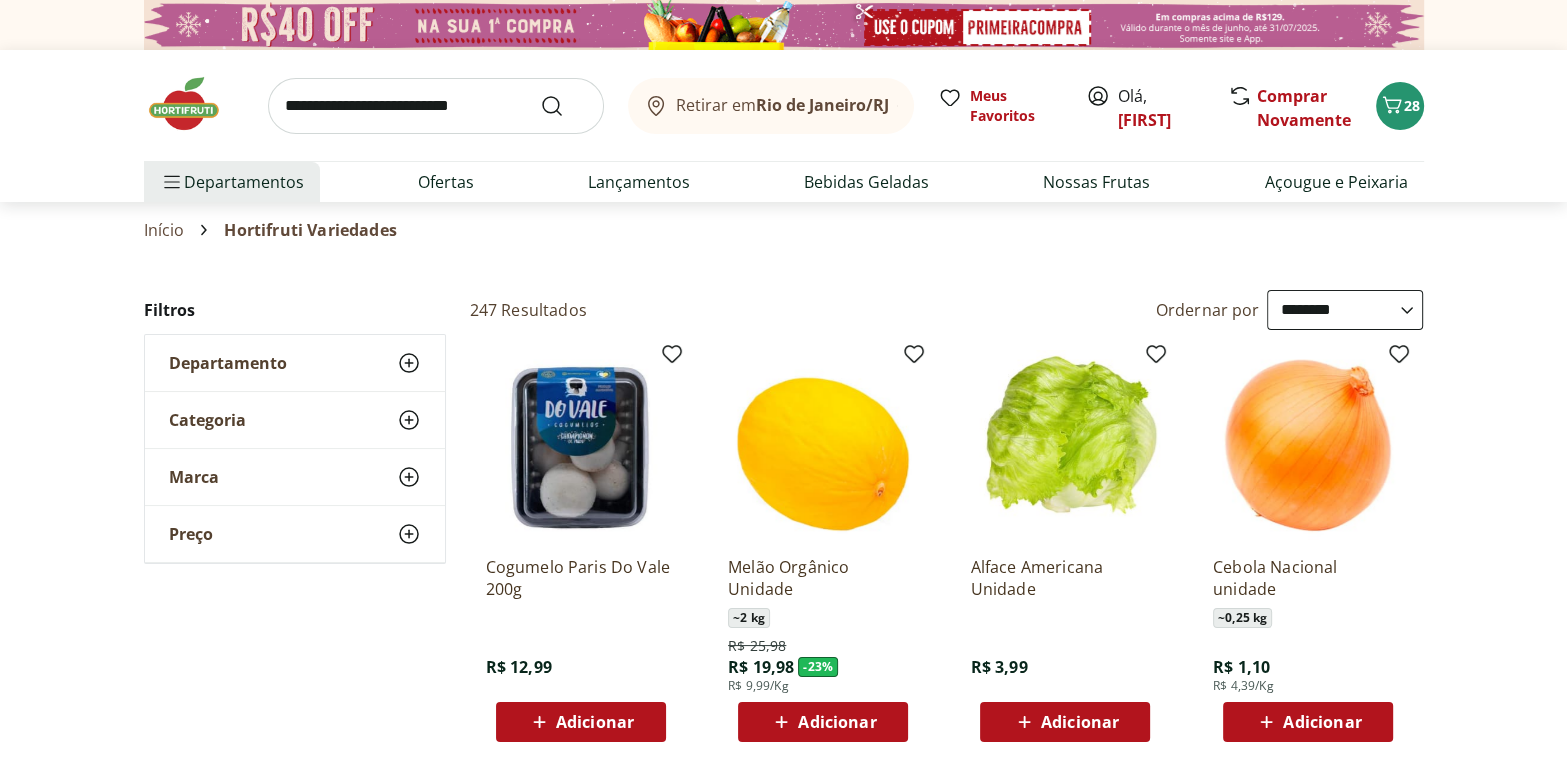 click on "**********" at bounding box center (1345, 310) 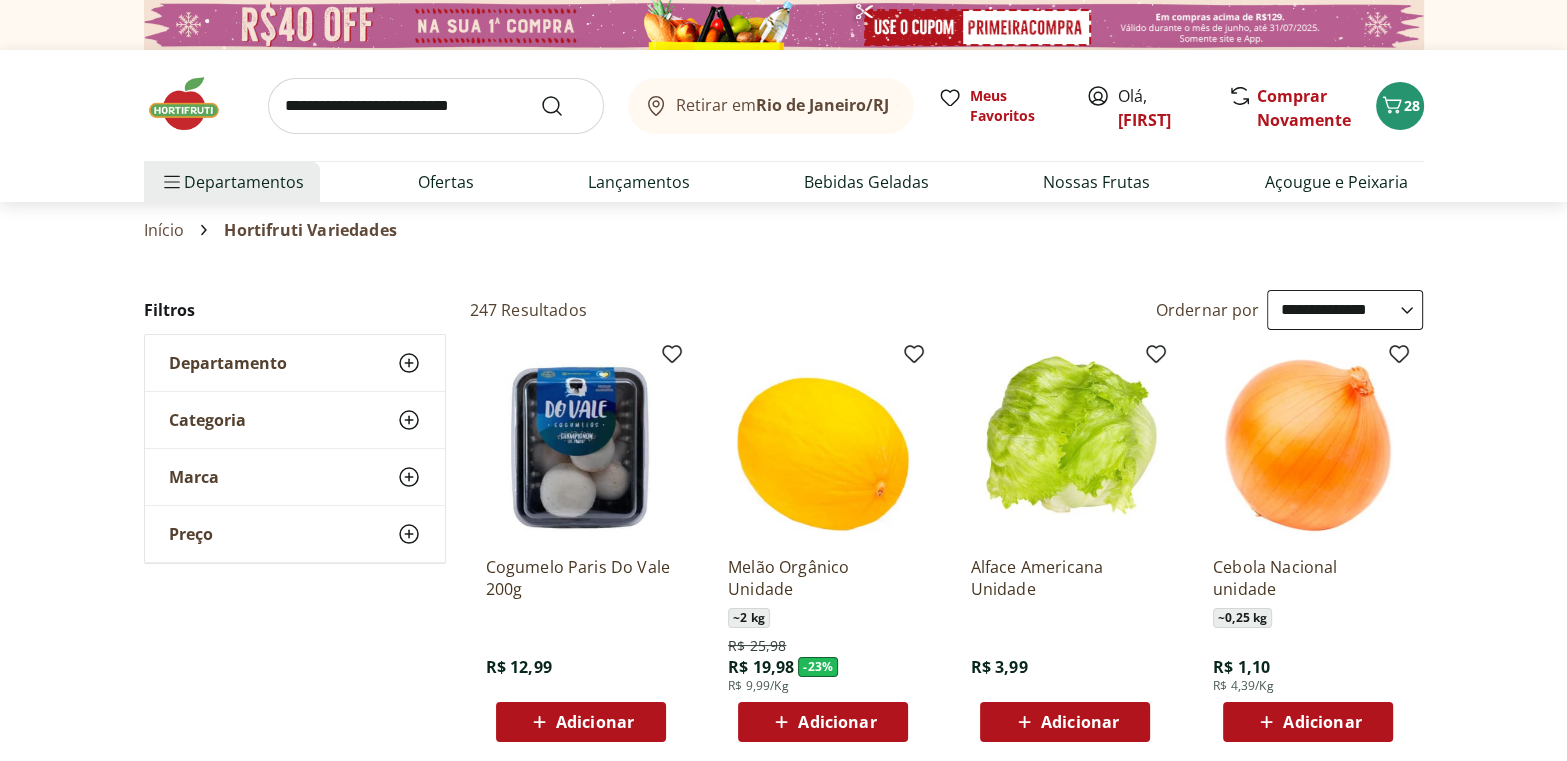 select on "**********" 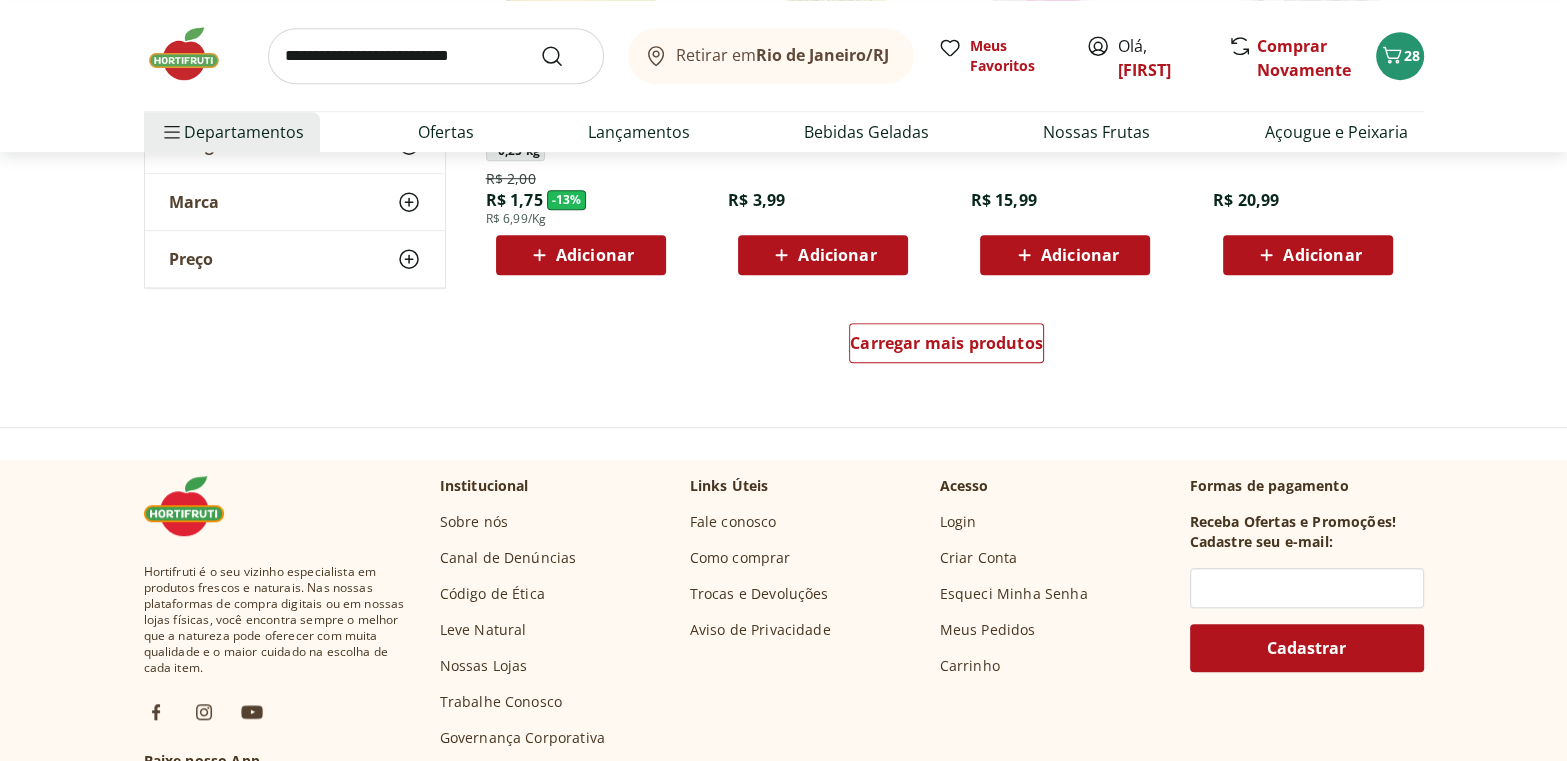 scroll, scrollTop: 1363, scrollLeft: 0, axis: vertical 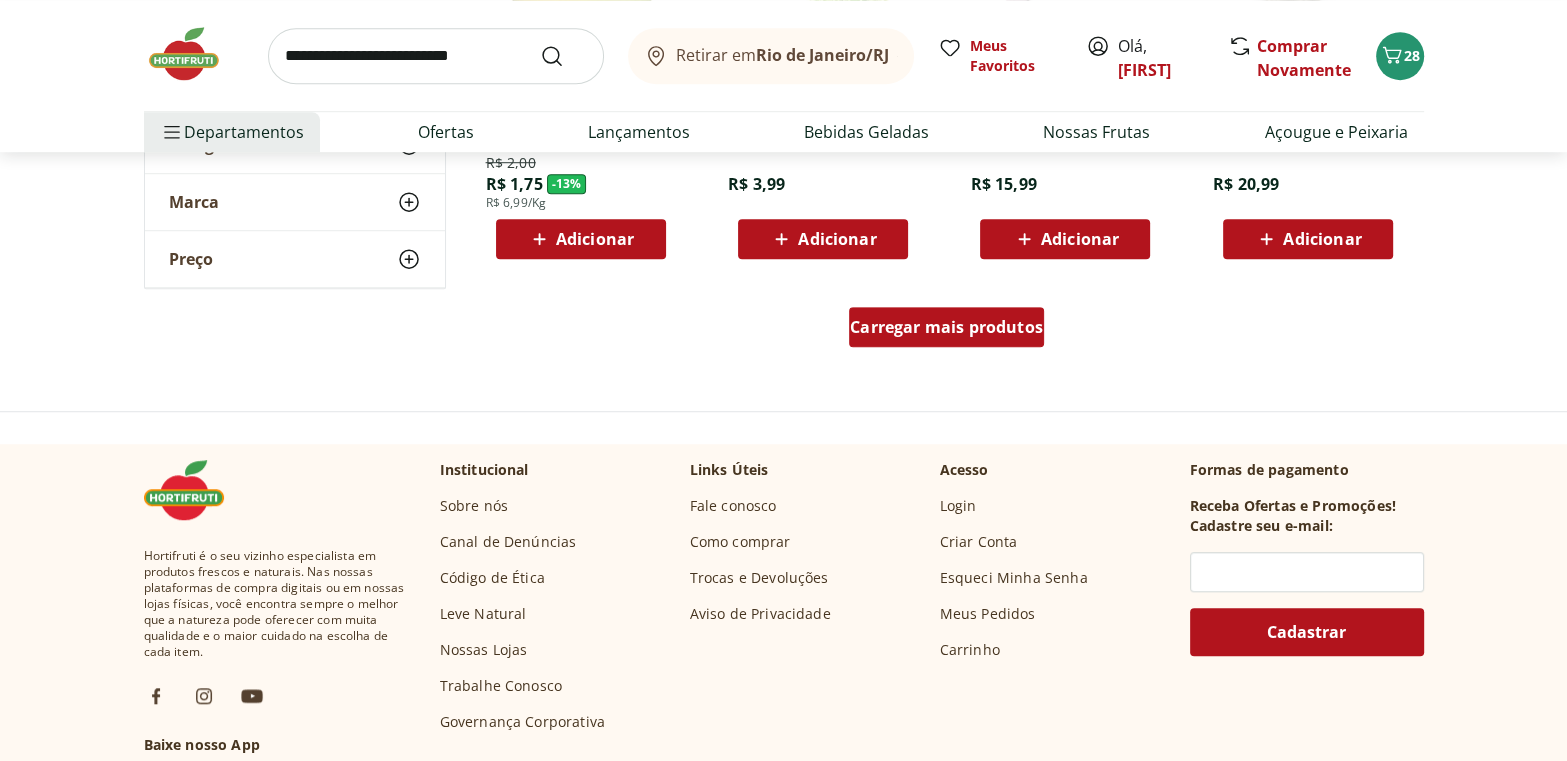 click on "Carregar mais produtos" at bounding box center [946, 327] 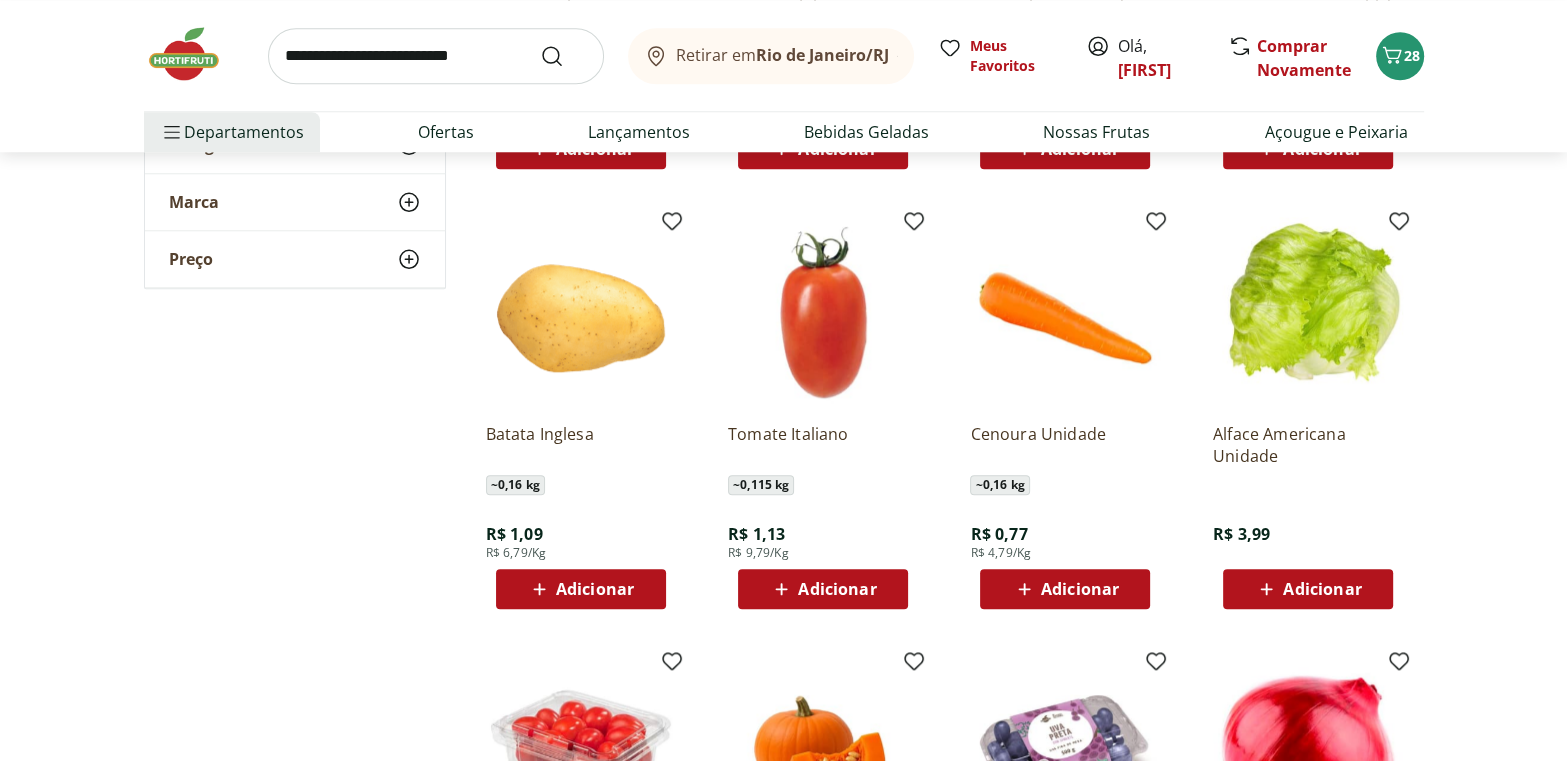 scroll, scrollTop: 1909, scrollLeft: 0, axis: vertical 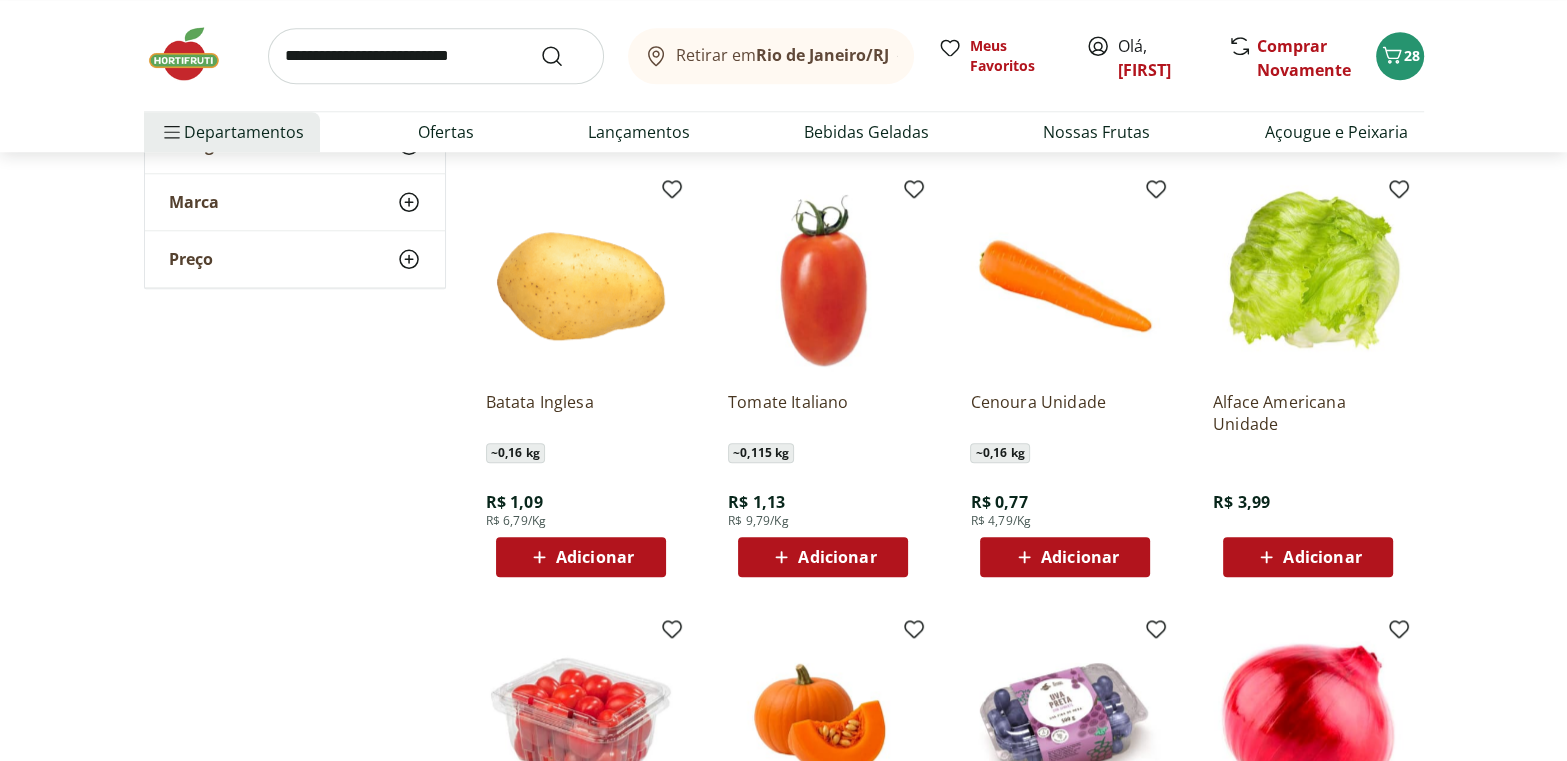 click on "Adicionar" at bounding box center [837, 557] 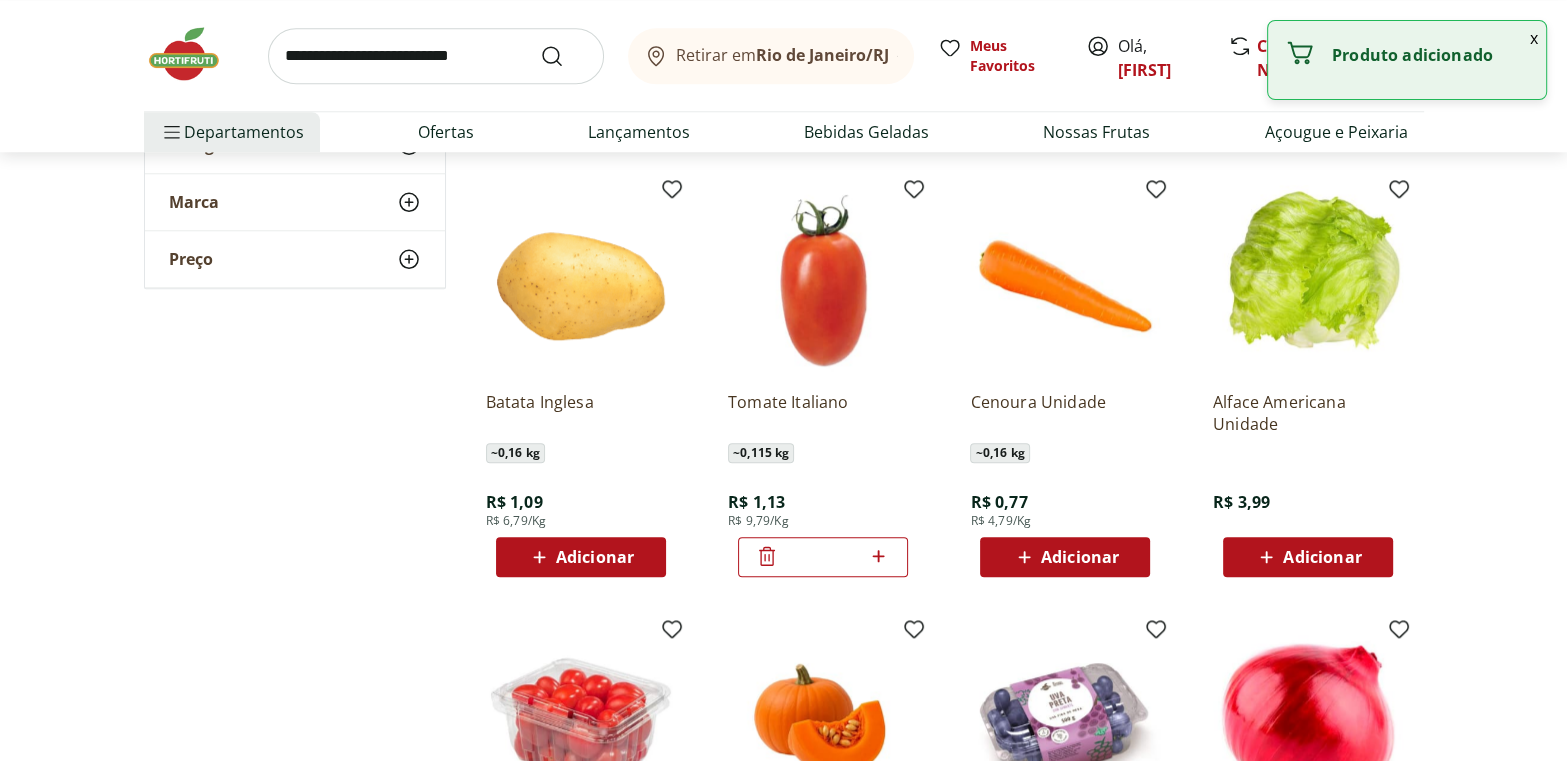 click 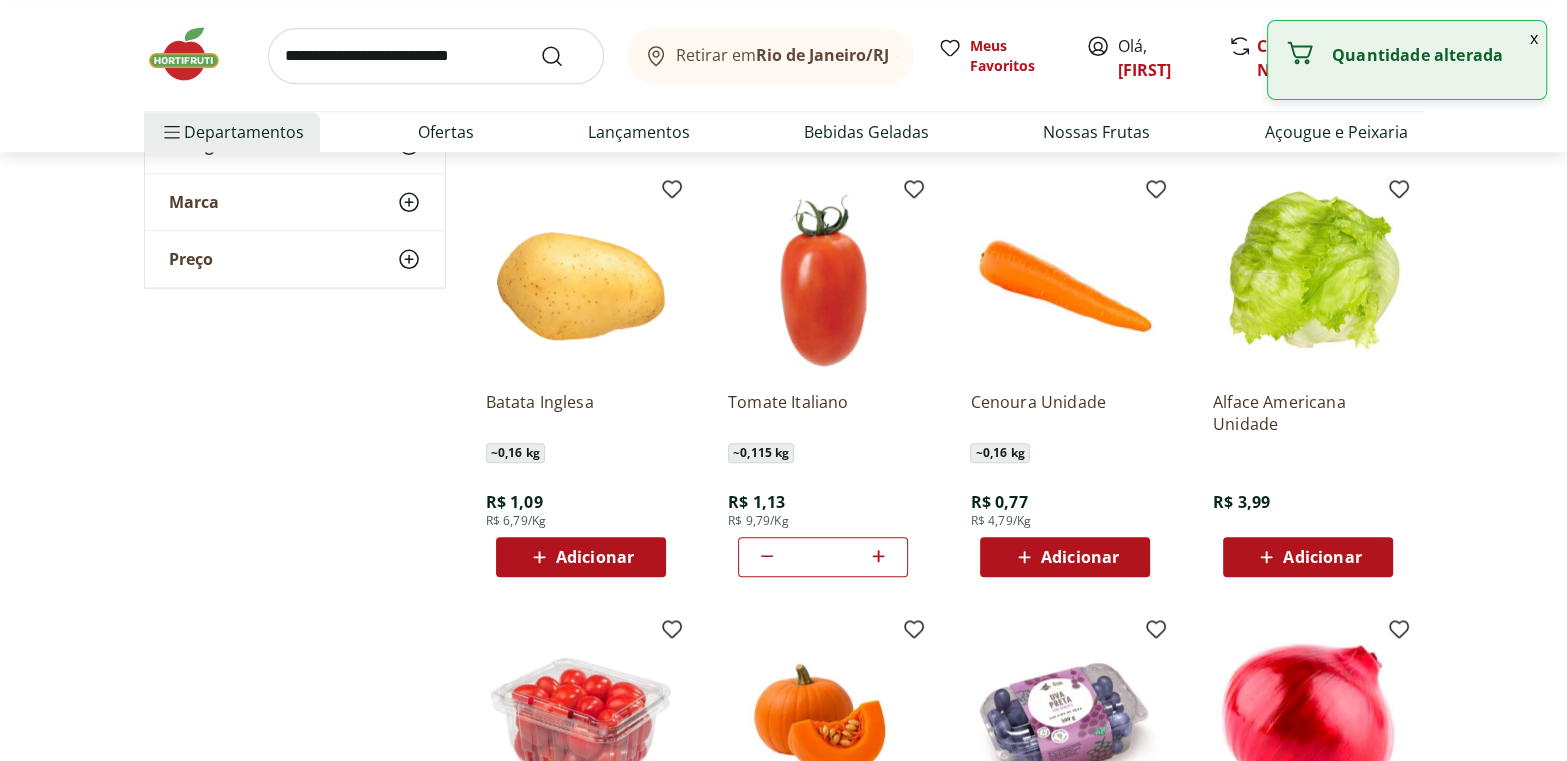 click 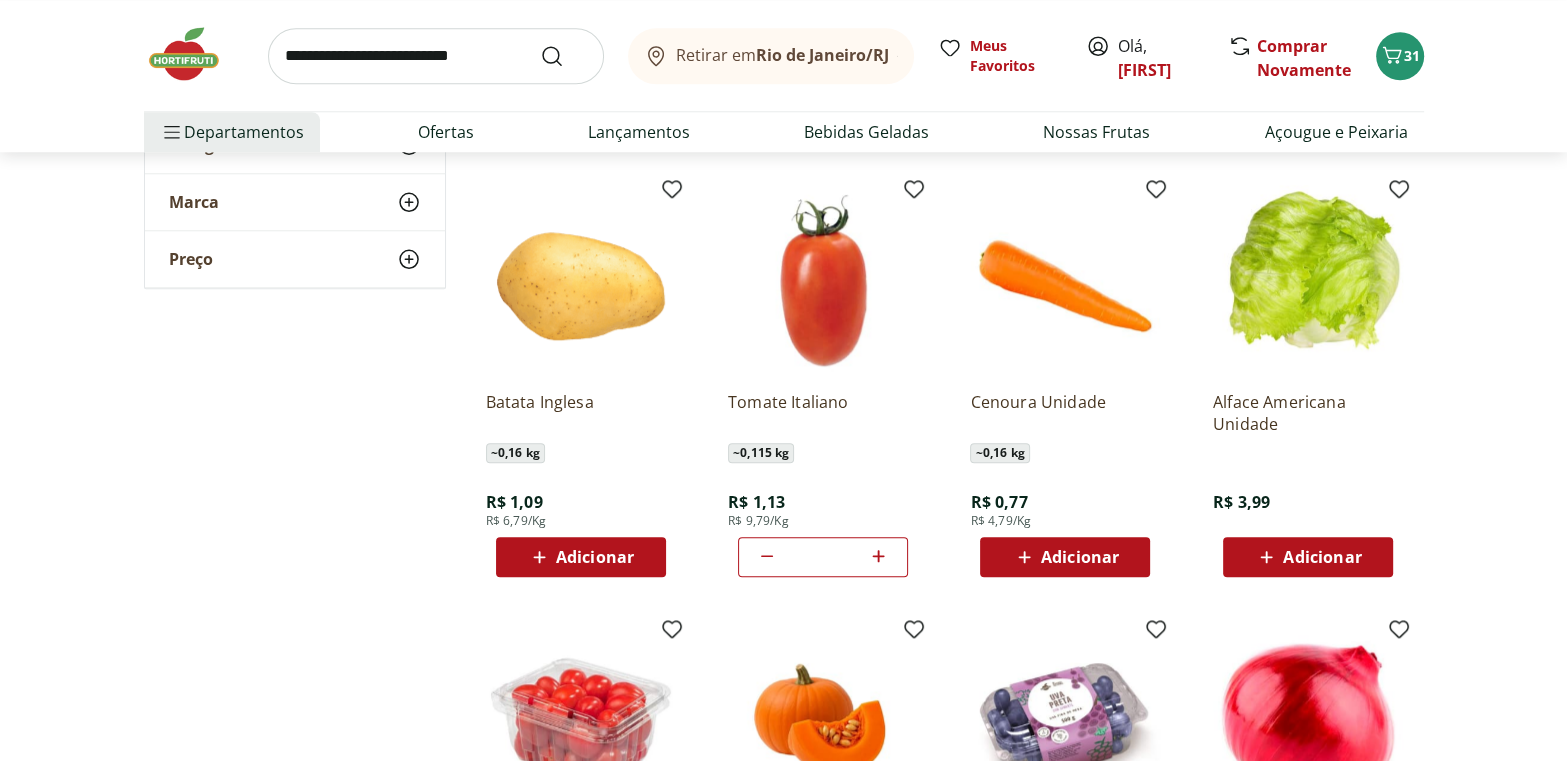 click 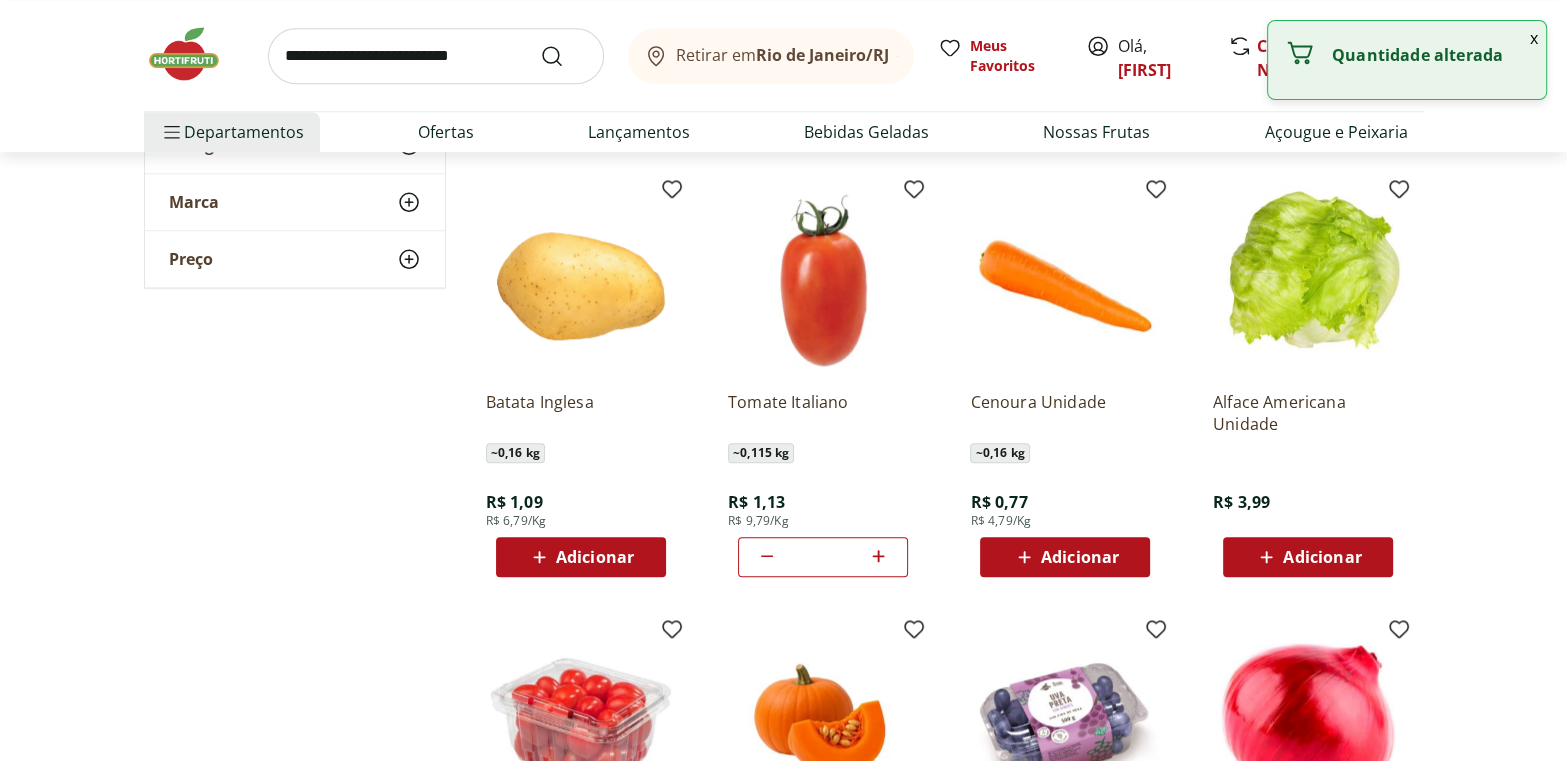 click on "Adicionar" at bounding box center (1080, 557) 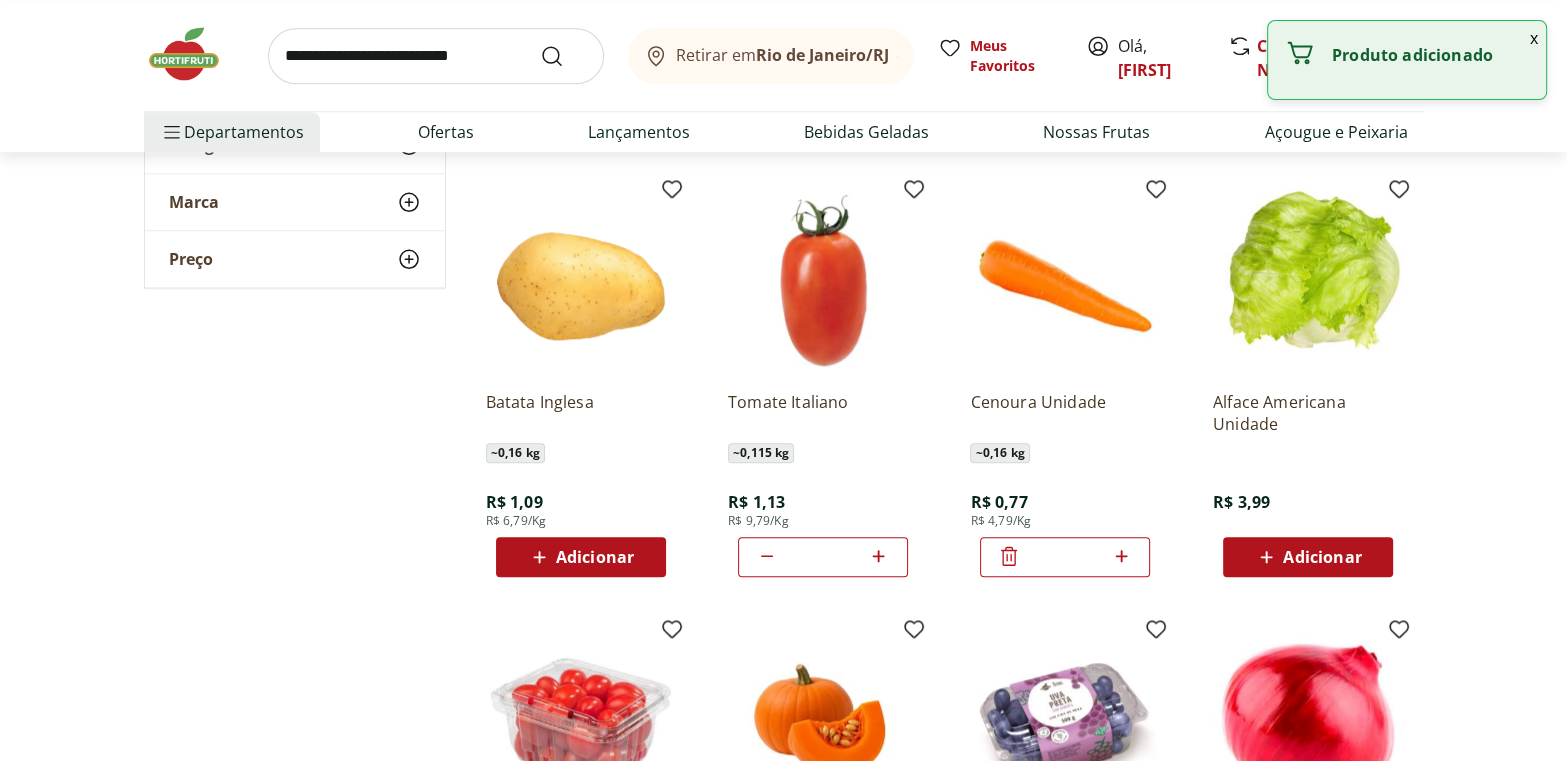 click 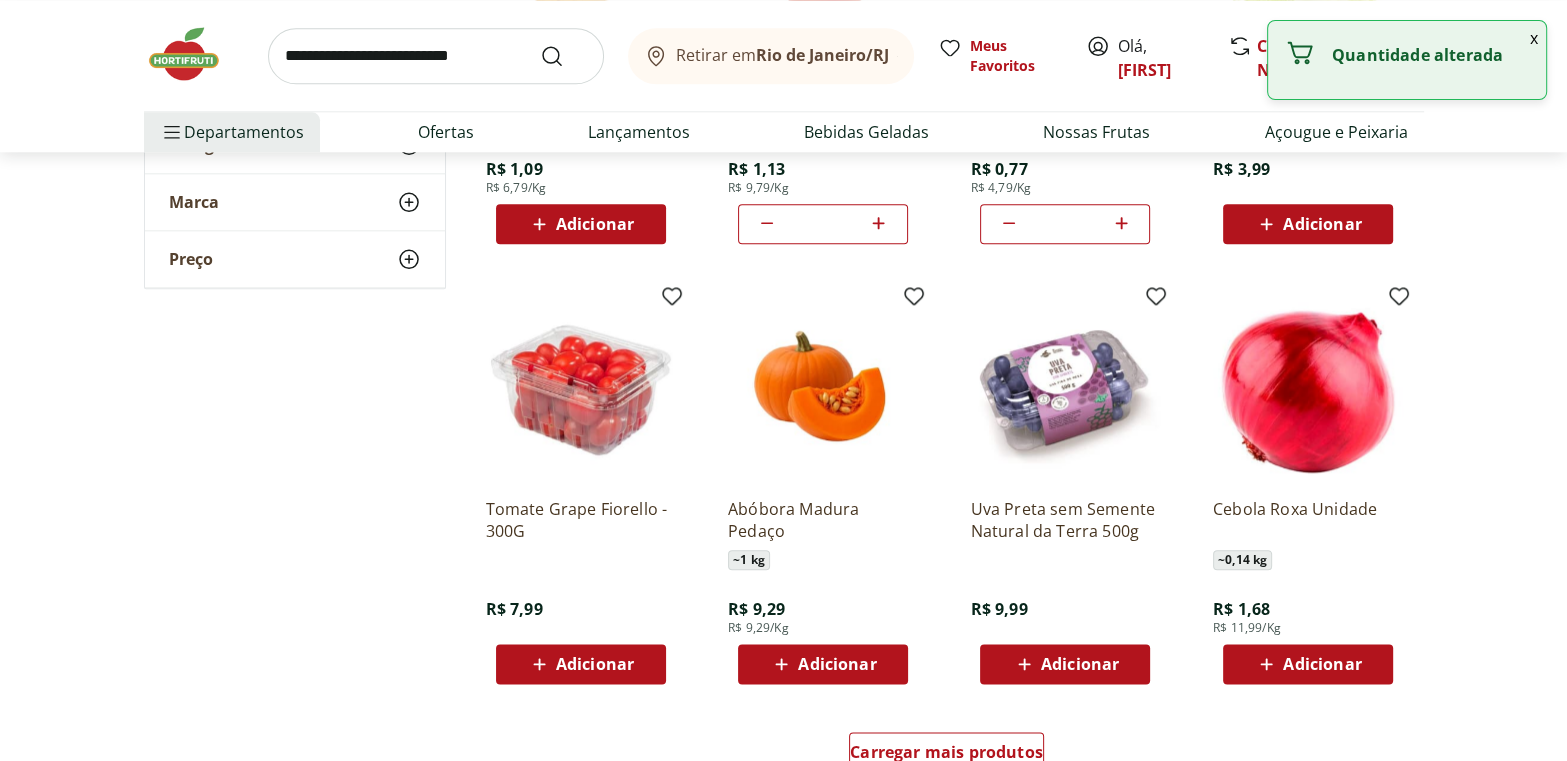 scroll, scrollTop: 2272, scrollLeft: 0, axis: vertical 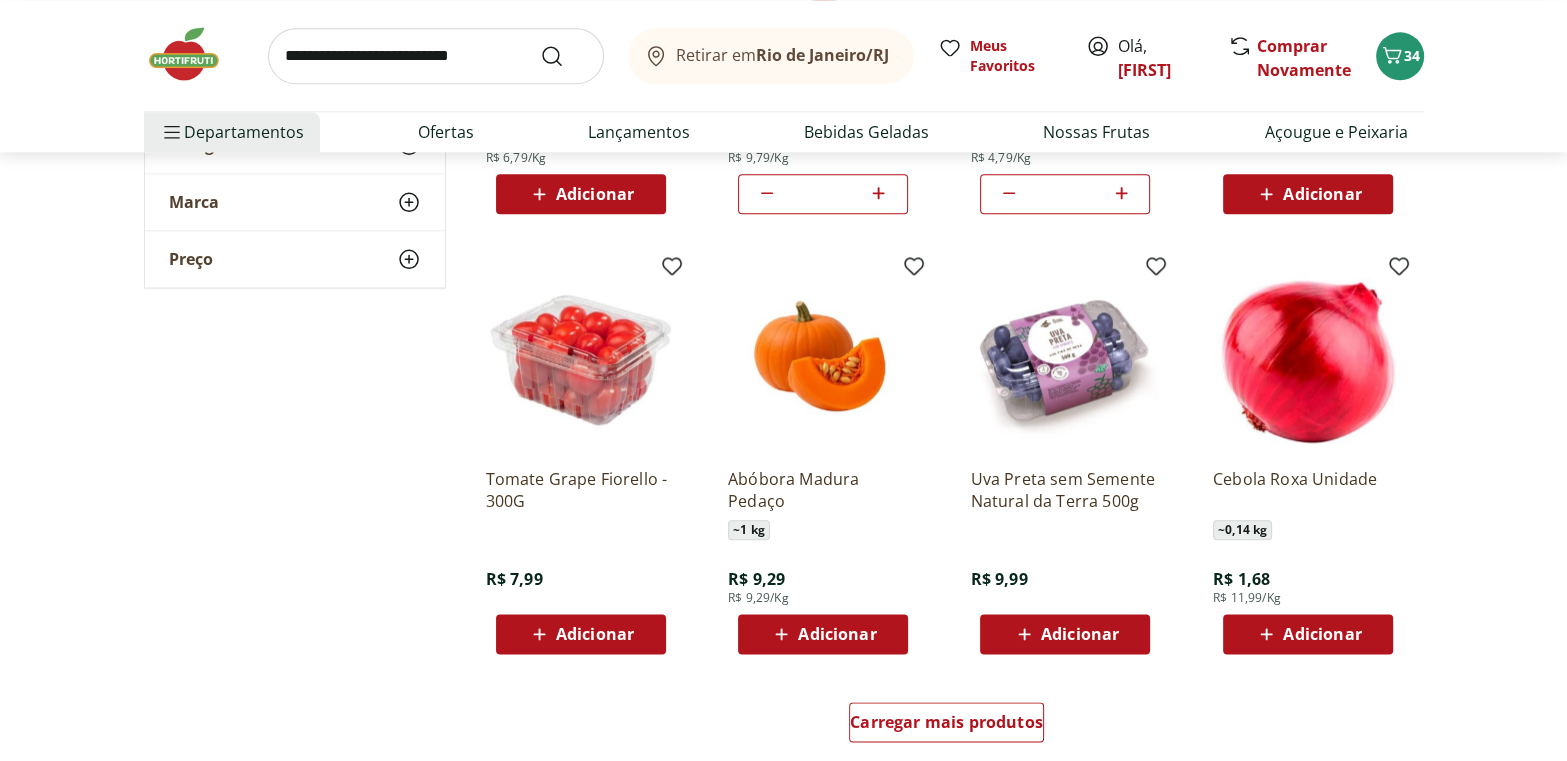 click on "Adicionar" at bounding box center [595, 634] 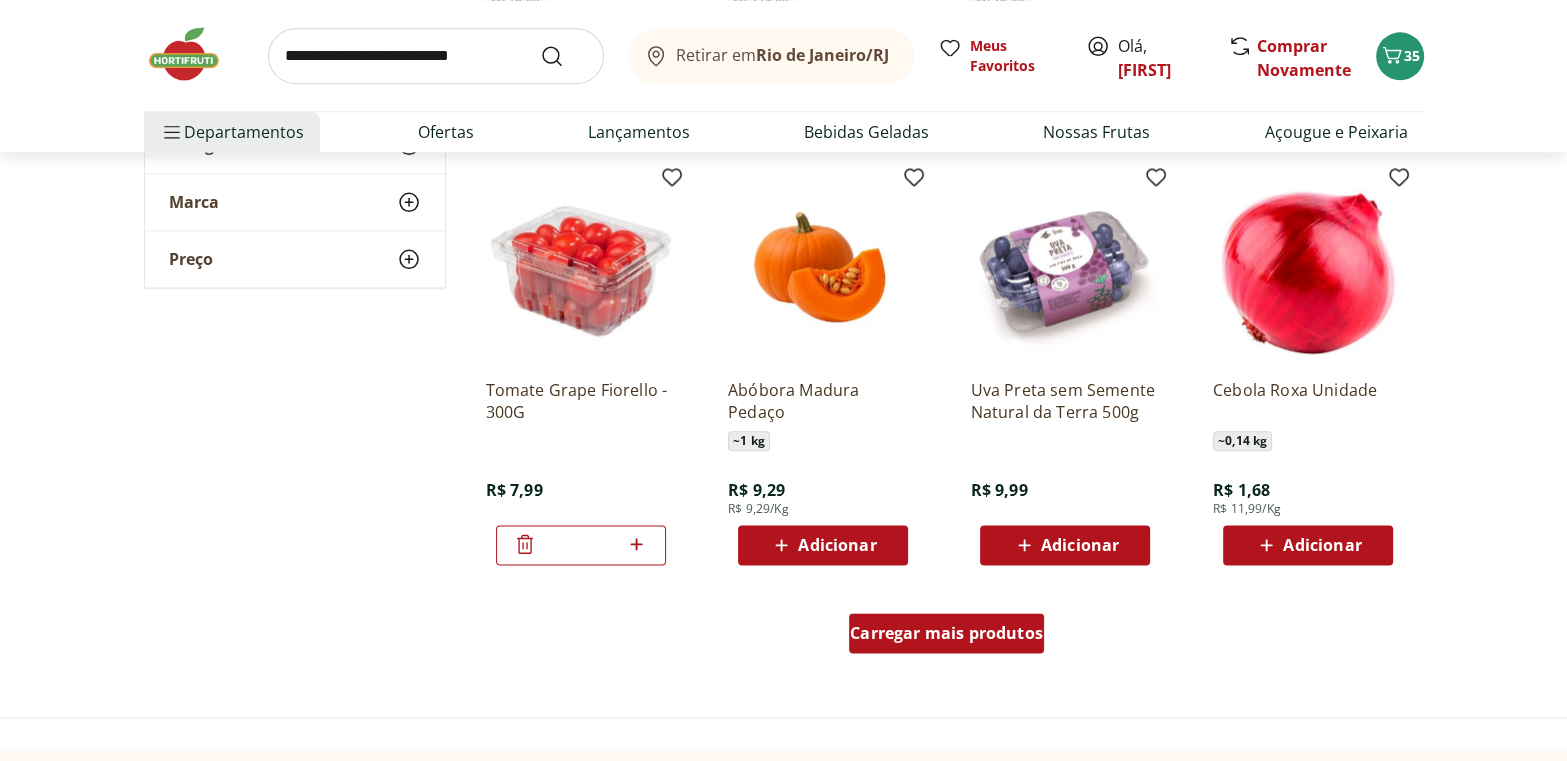 scroll, scrollTop: 2363, scrollLeft: 0, axis: vertical 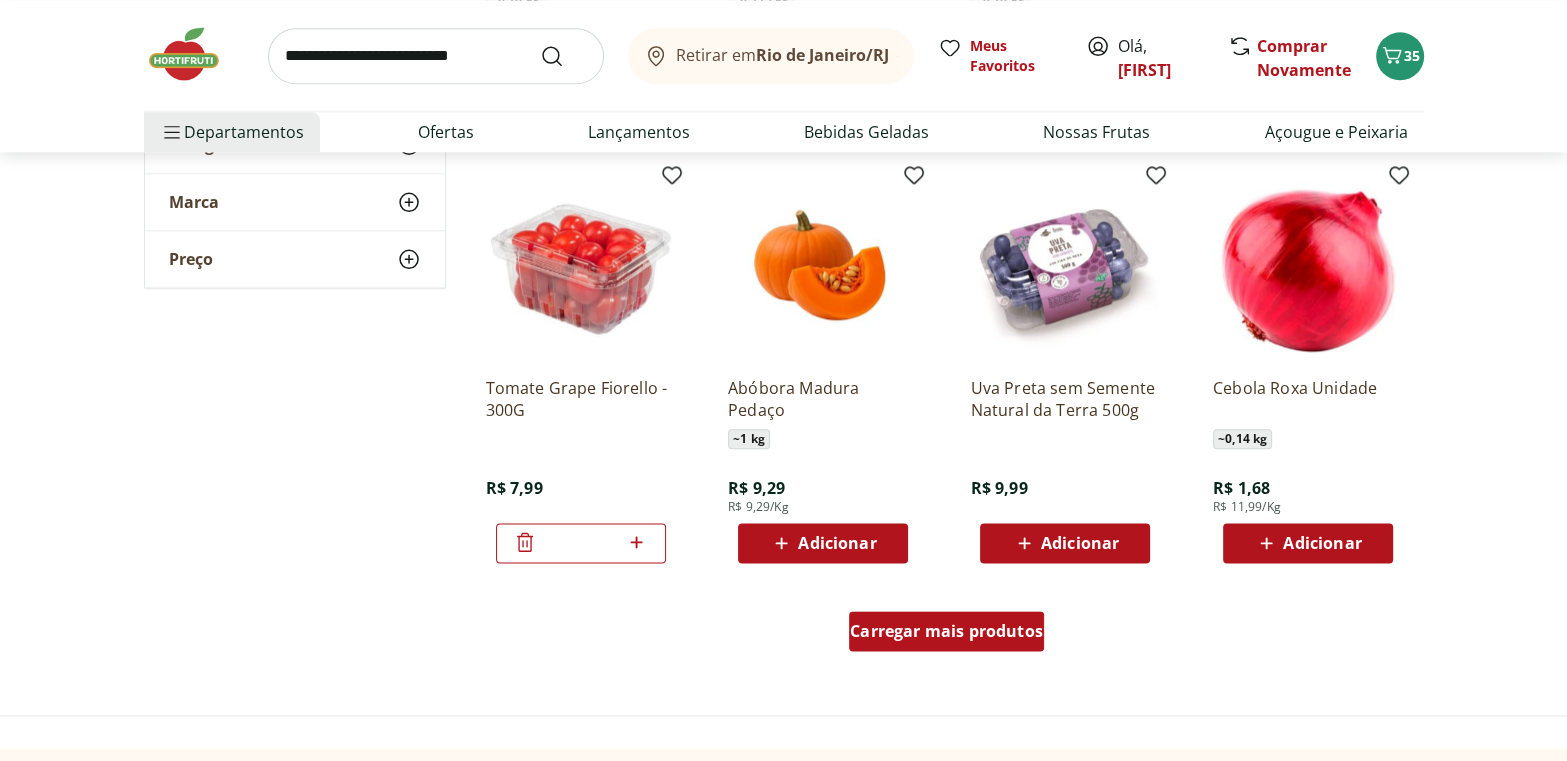 click on "Carregar mais produtos" at bounding box center [946, 631] 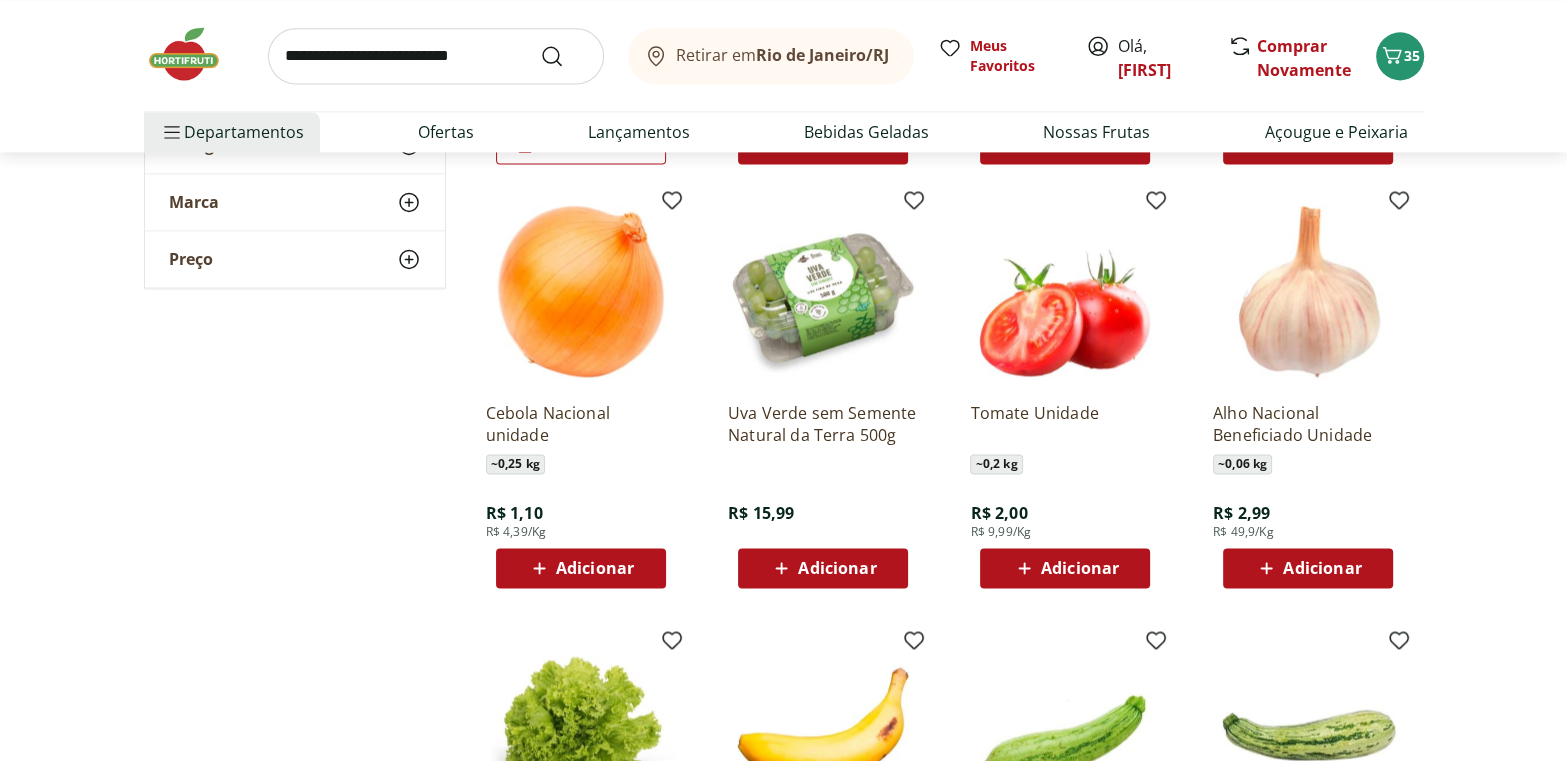 scroll, scrollTop: 2818, scrollLeft: 0, axis: vertical 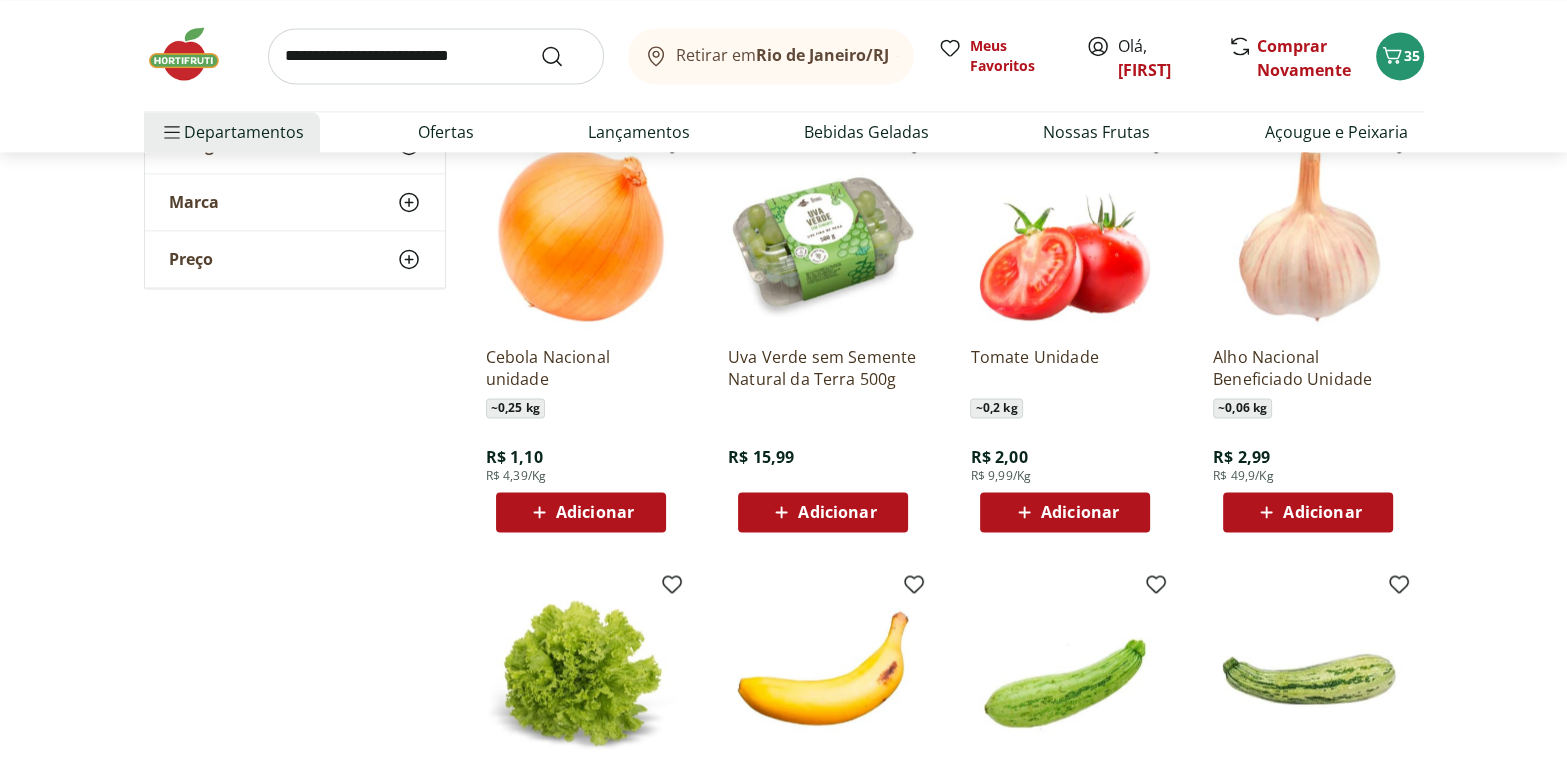 click on "Adicionar" at bounding box center [581, 512] 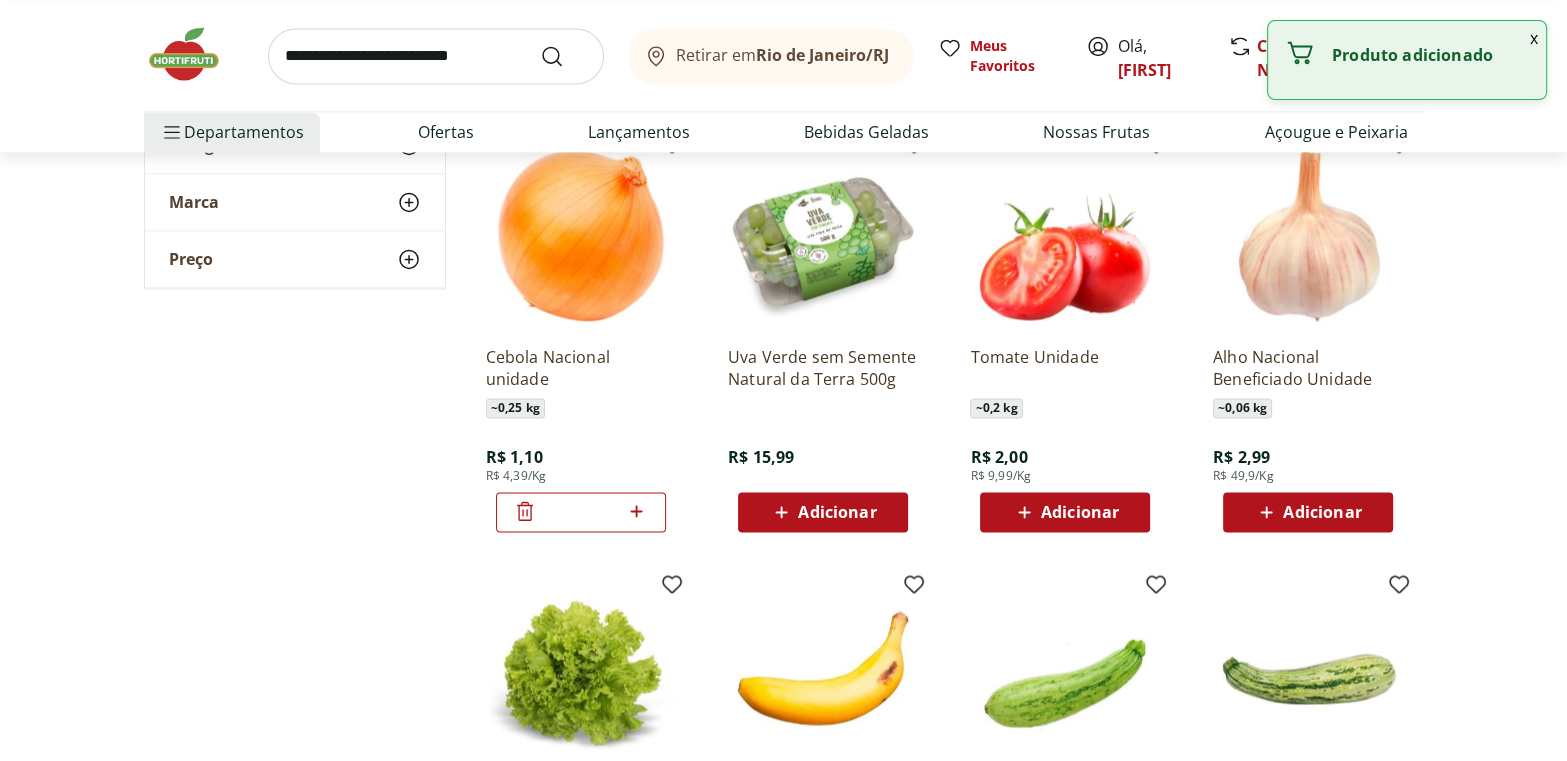 click 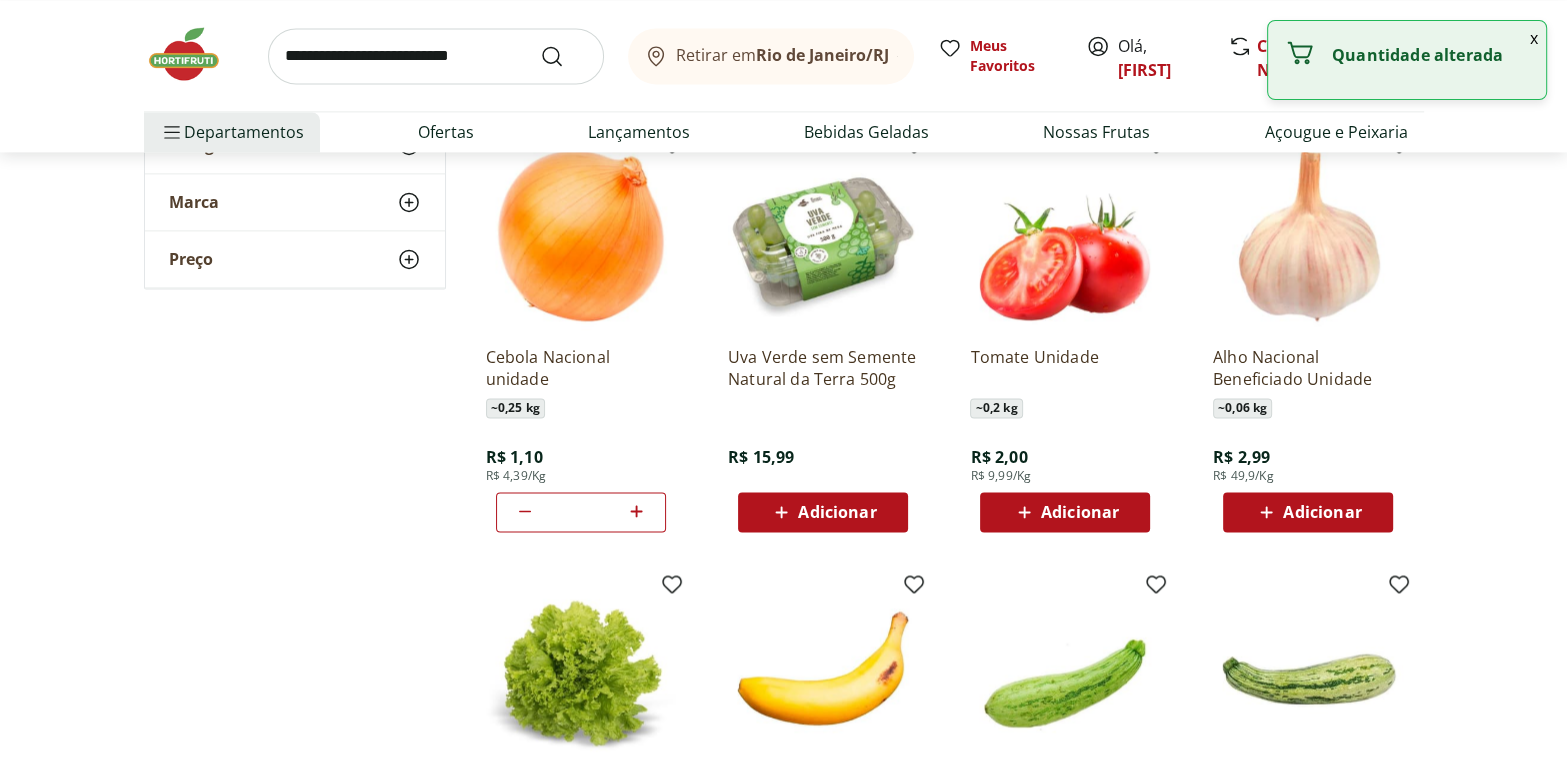 click 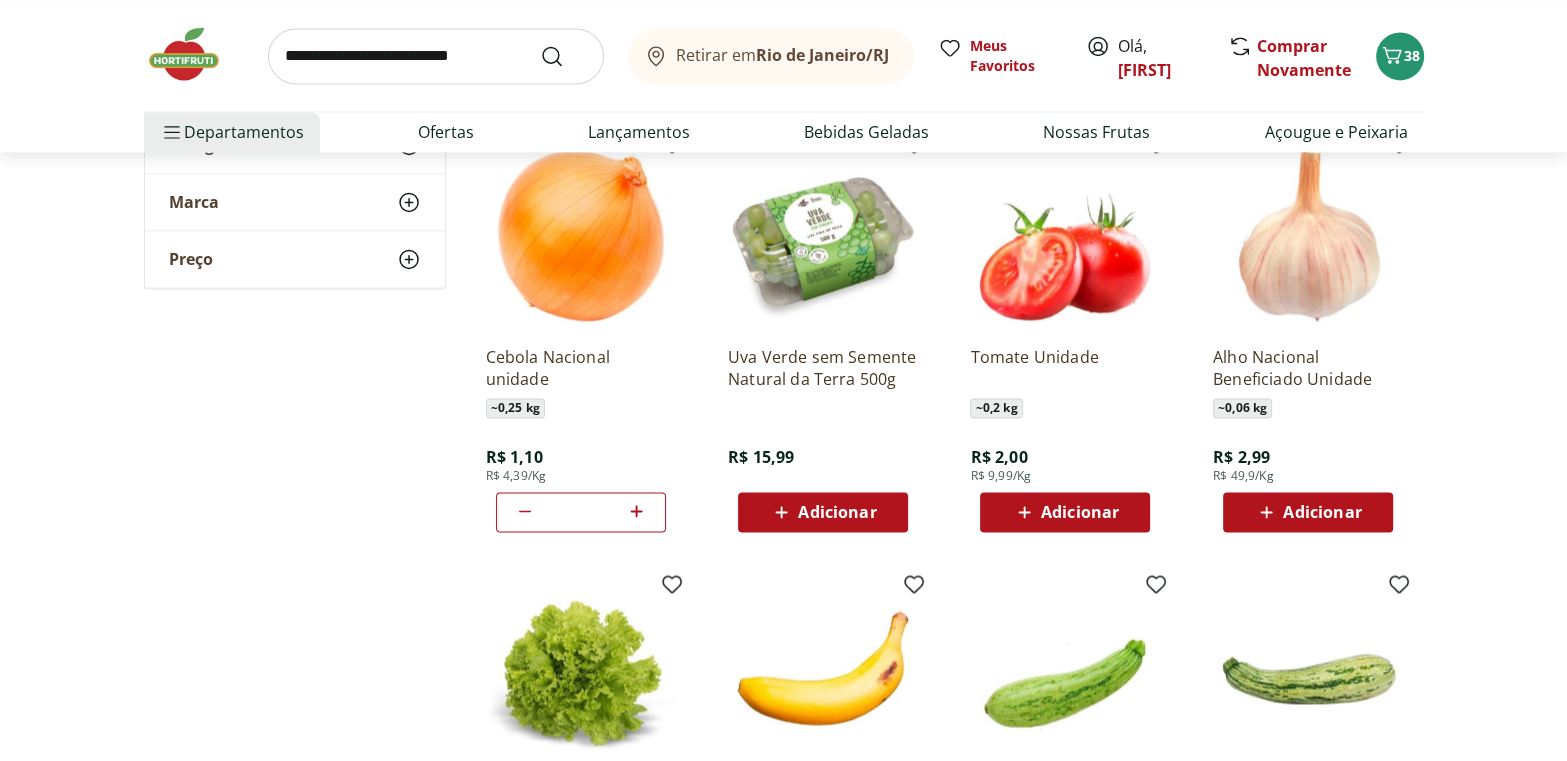 scroll, scrollTop: 2908, scrollLeft: 0, axis: vertical 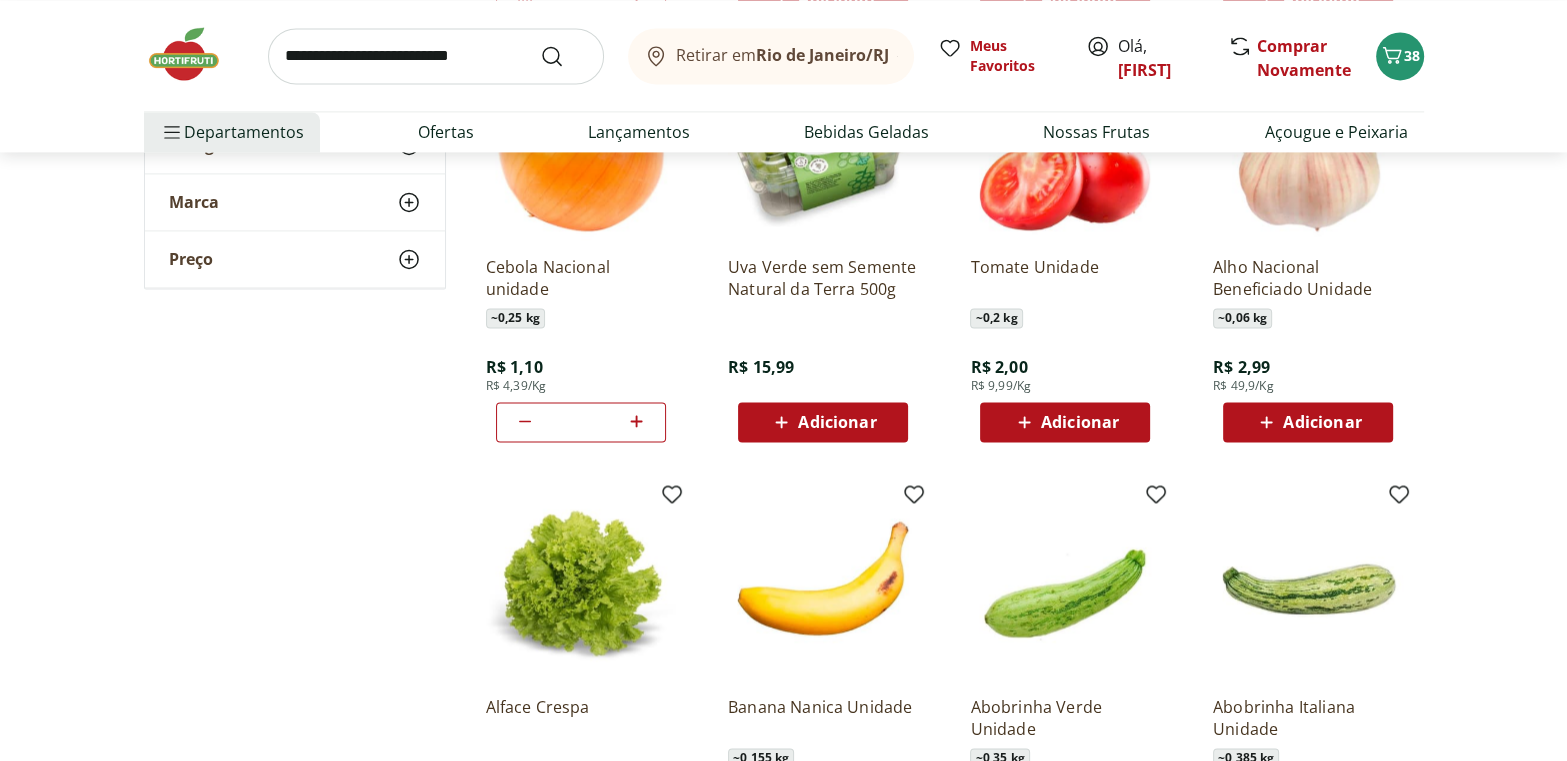 click on "Adicionar" at bounding box center [837, 422] 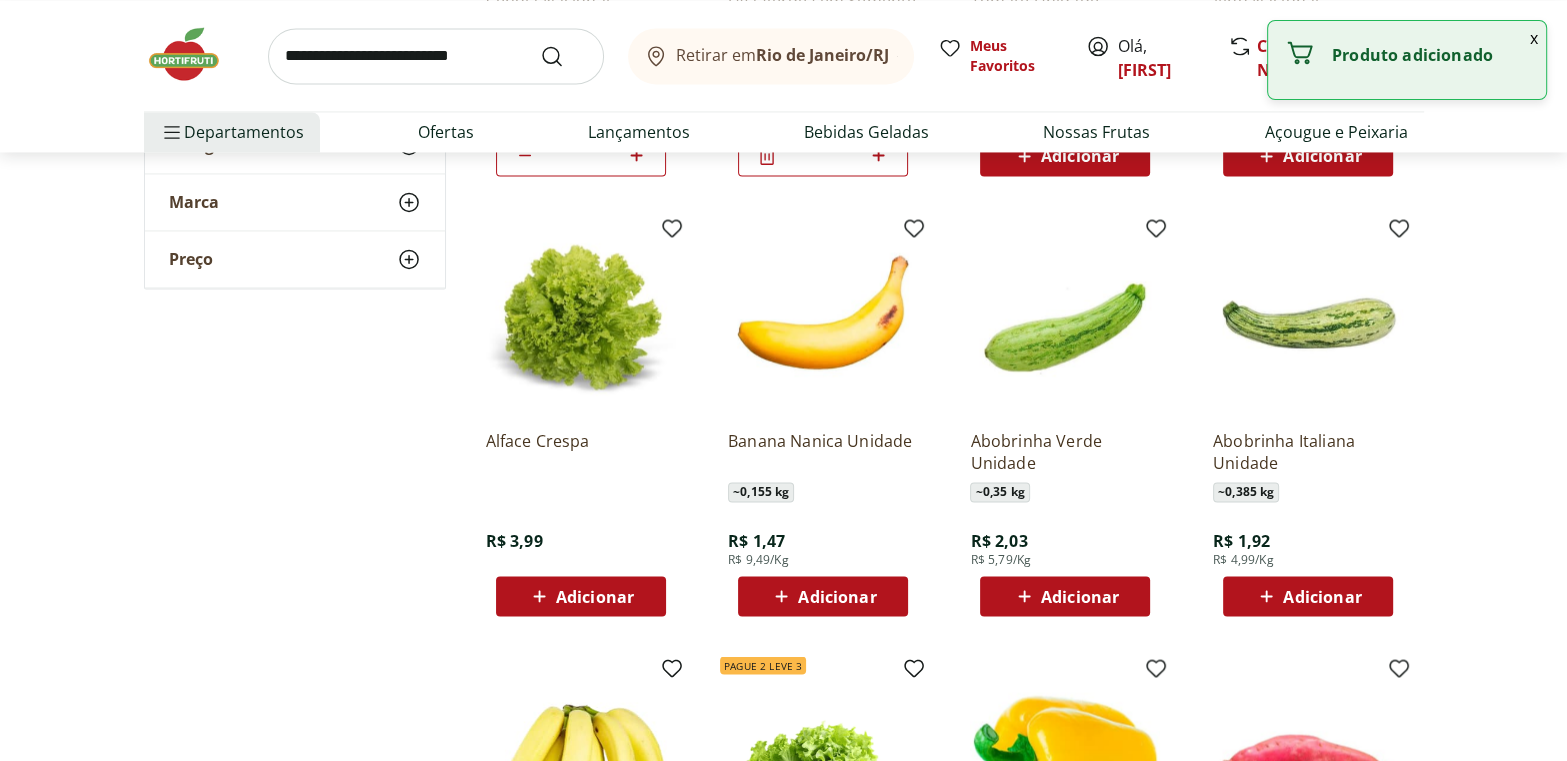 scroll, scrollTop: 3182, scrollLeft: 0, axis: vertical 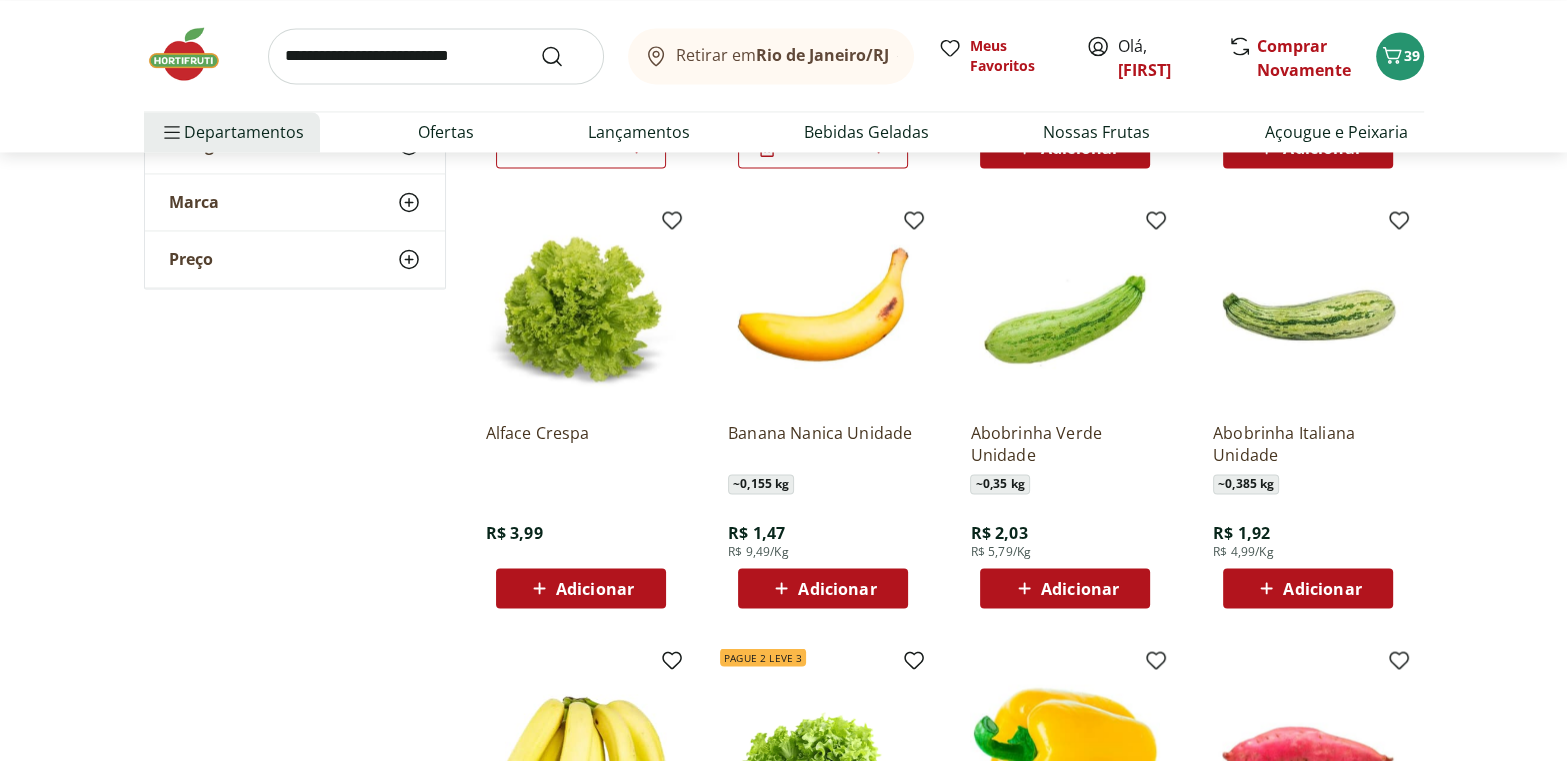 click on "Adicionar" at bounding box center (1322, 588) 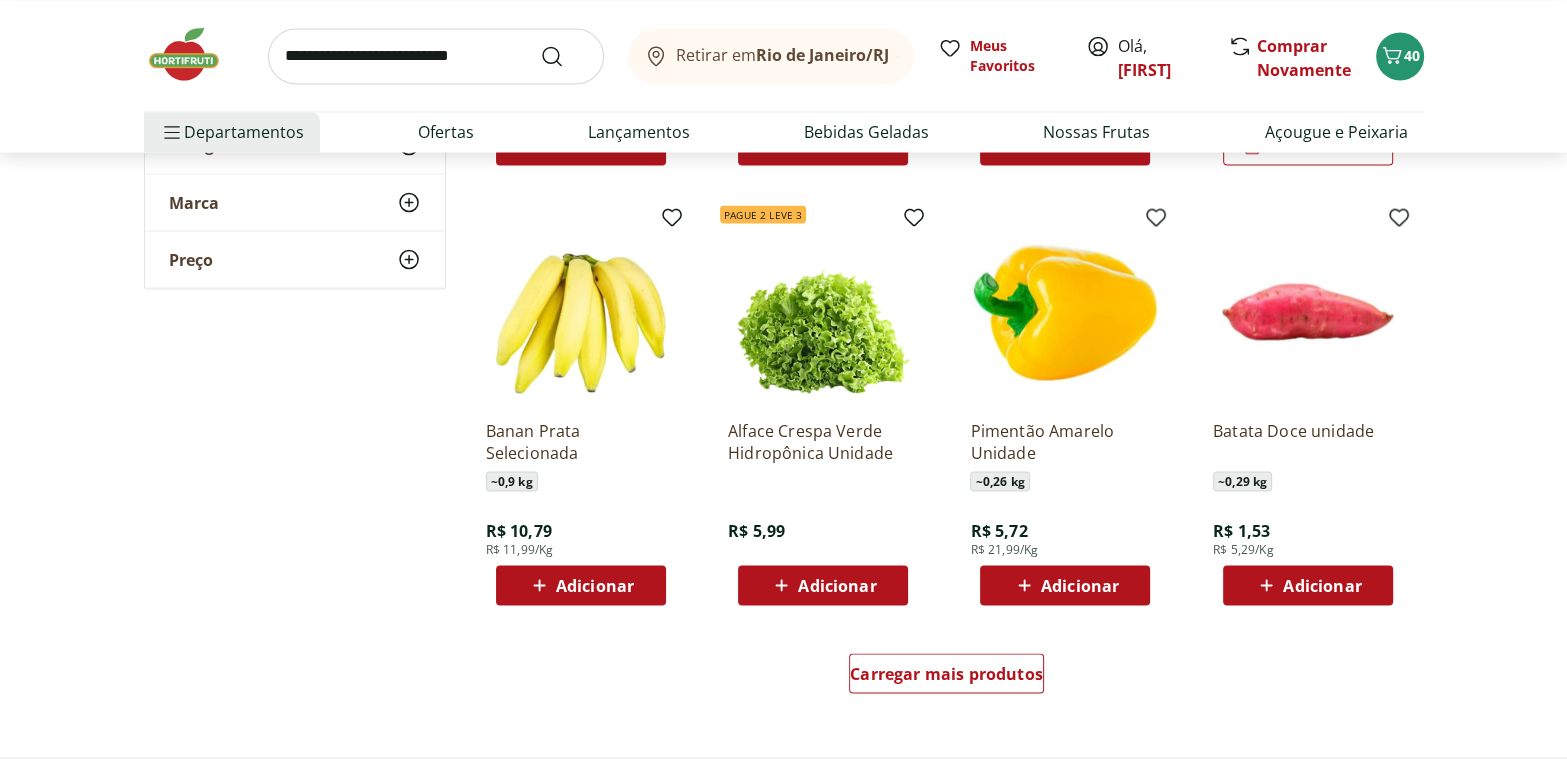 scroll, scrollTop: 3727, scrollLeft: 0, axis: vertical 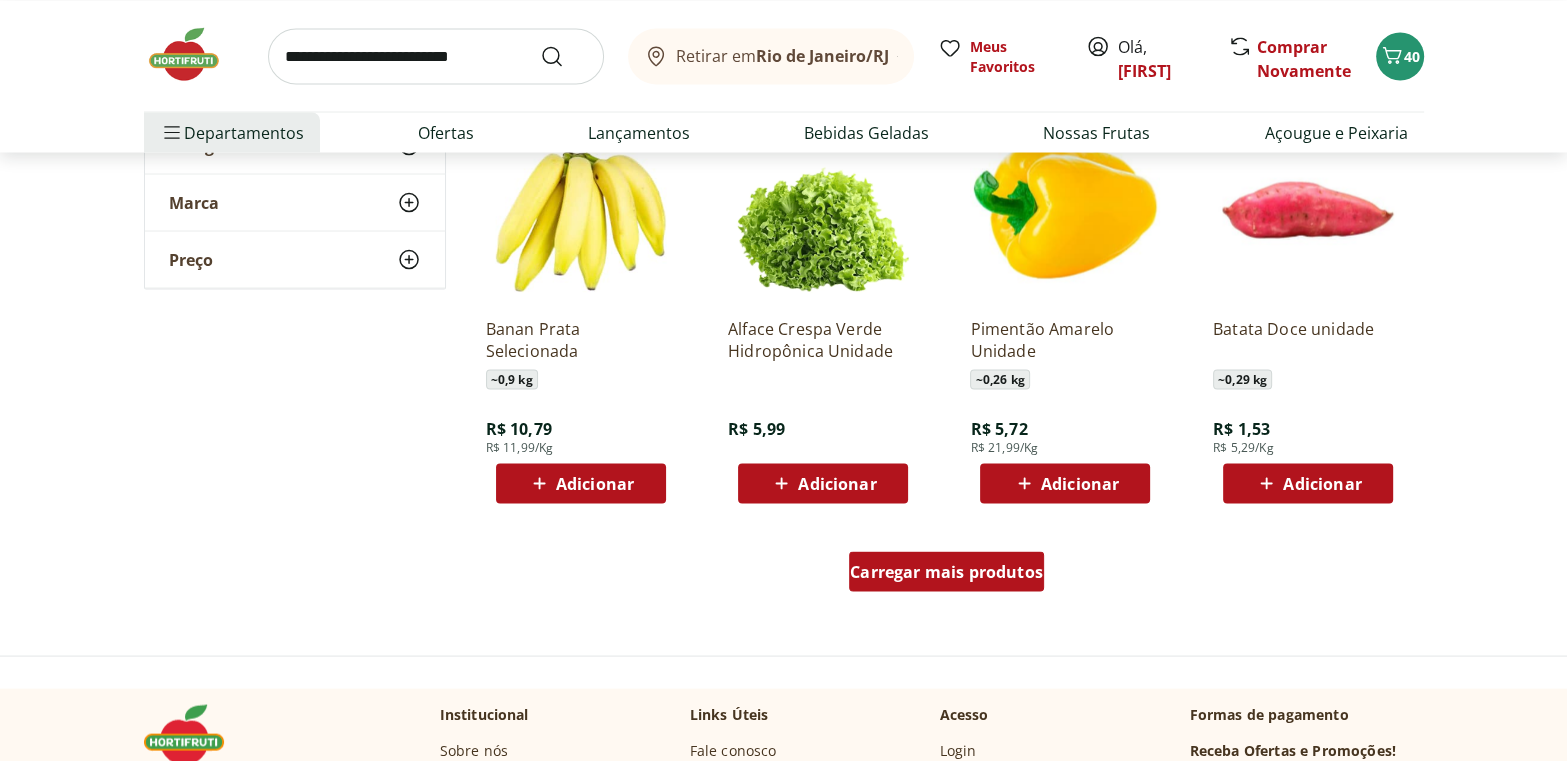 click on "Carregar mais produtos" at bounding box center (946, 571) 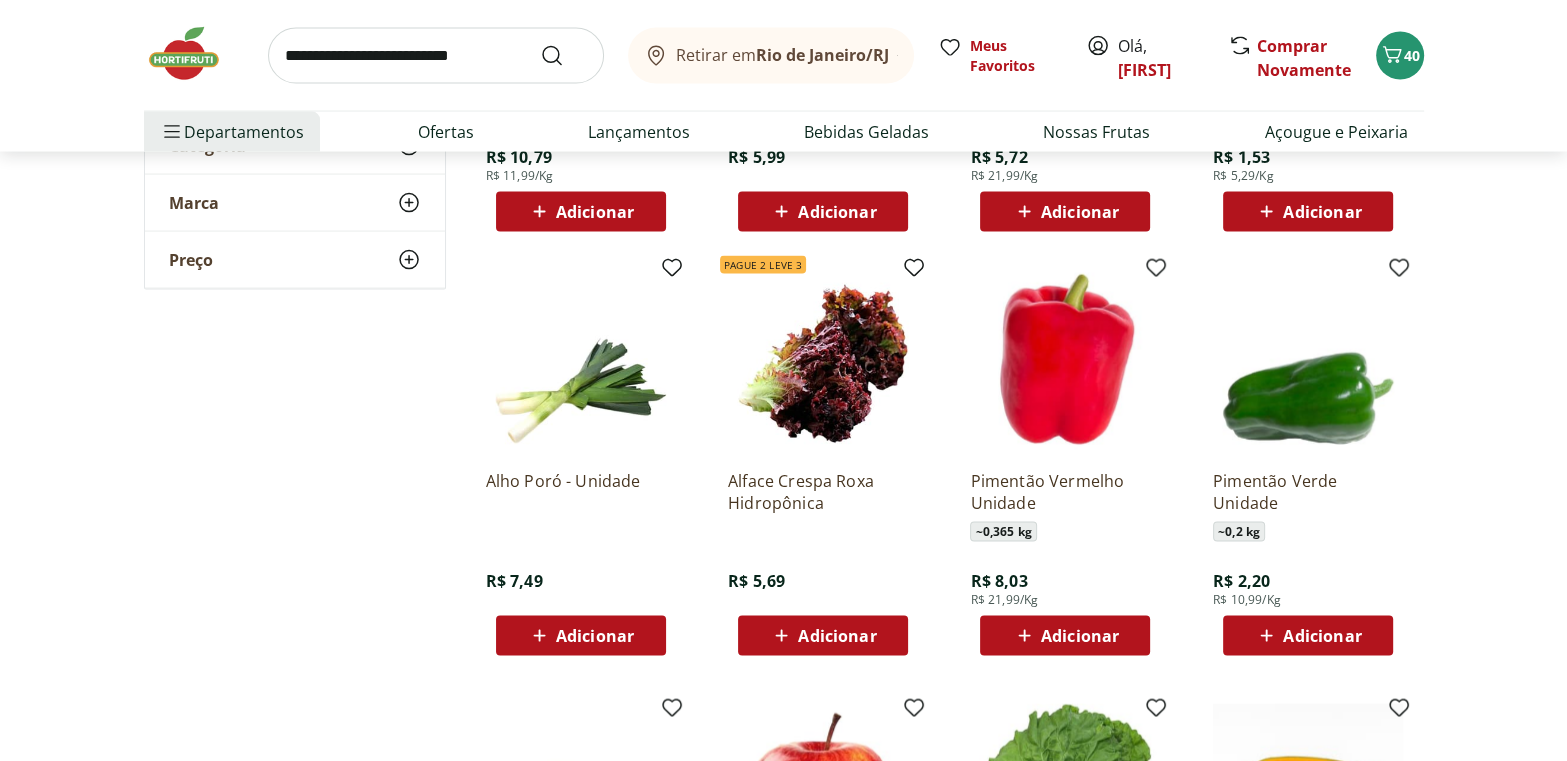 scroll, scrollTop: 3999, scrollLeft: 0, axis: vertical 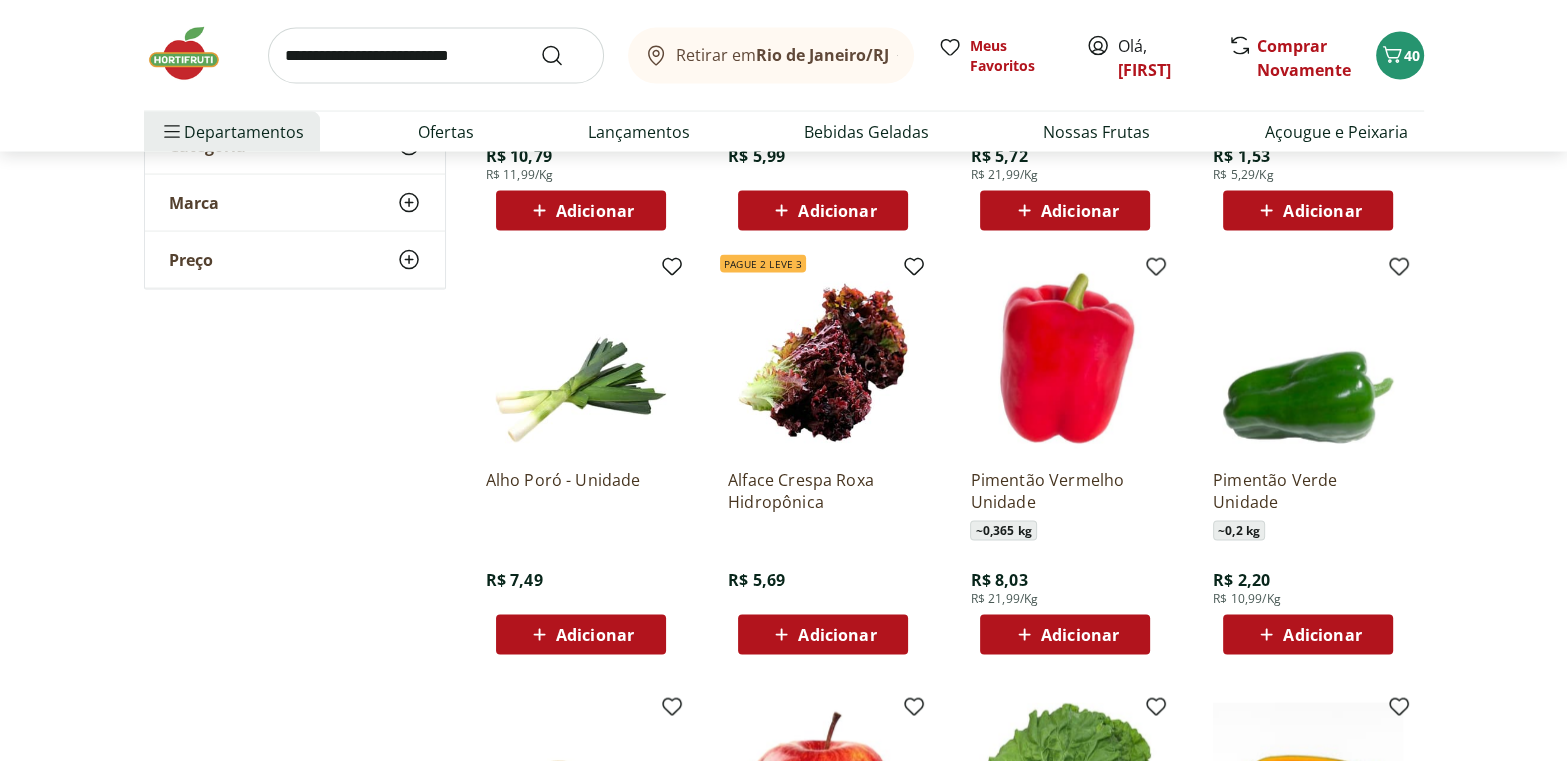 click on "Adicionar" at bounding box center [1322, 635] 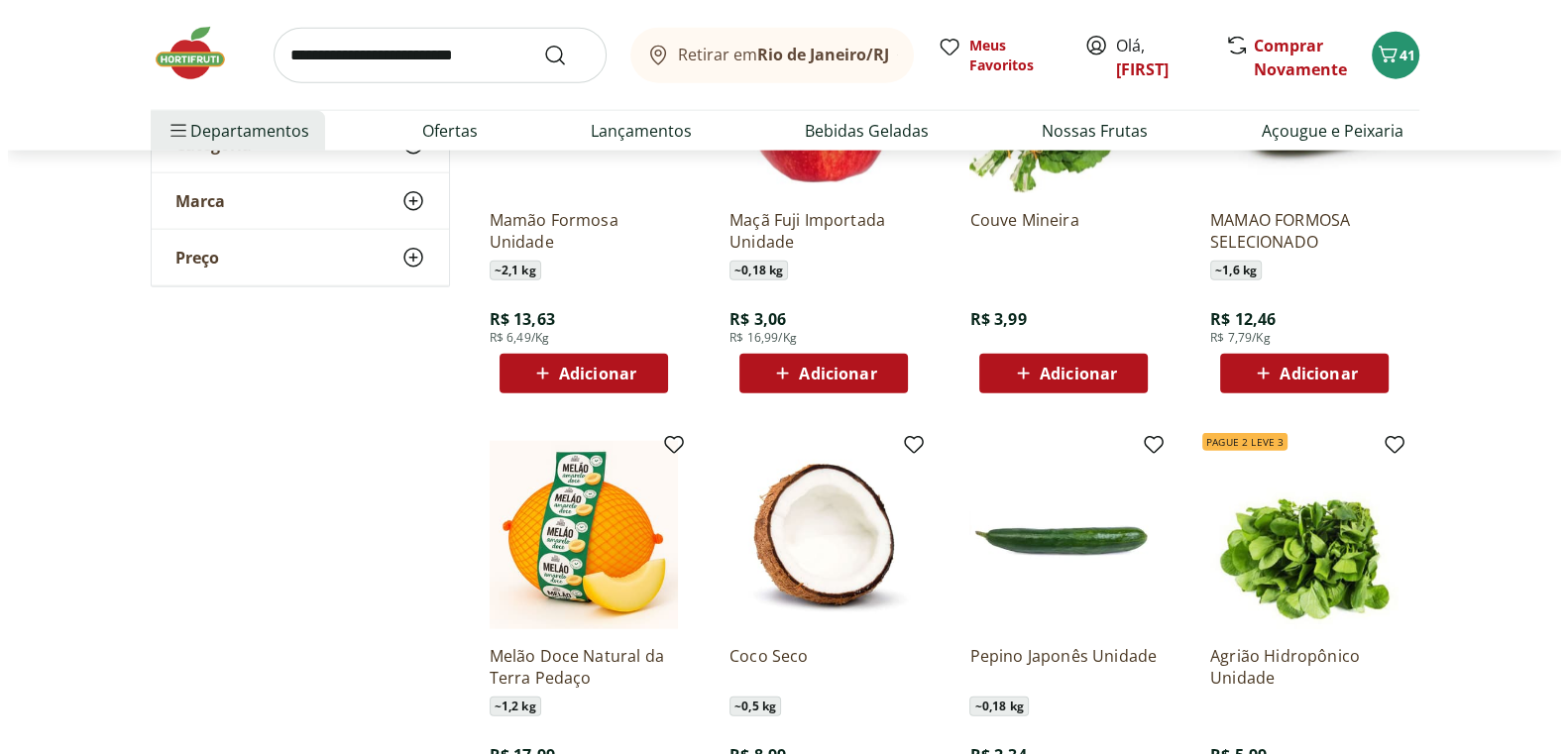 scroll, scrollTop: 4774, scrollLeft: 0, axis: vertical 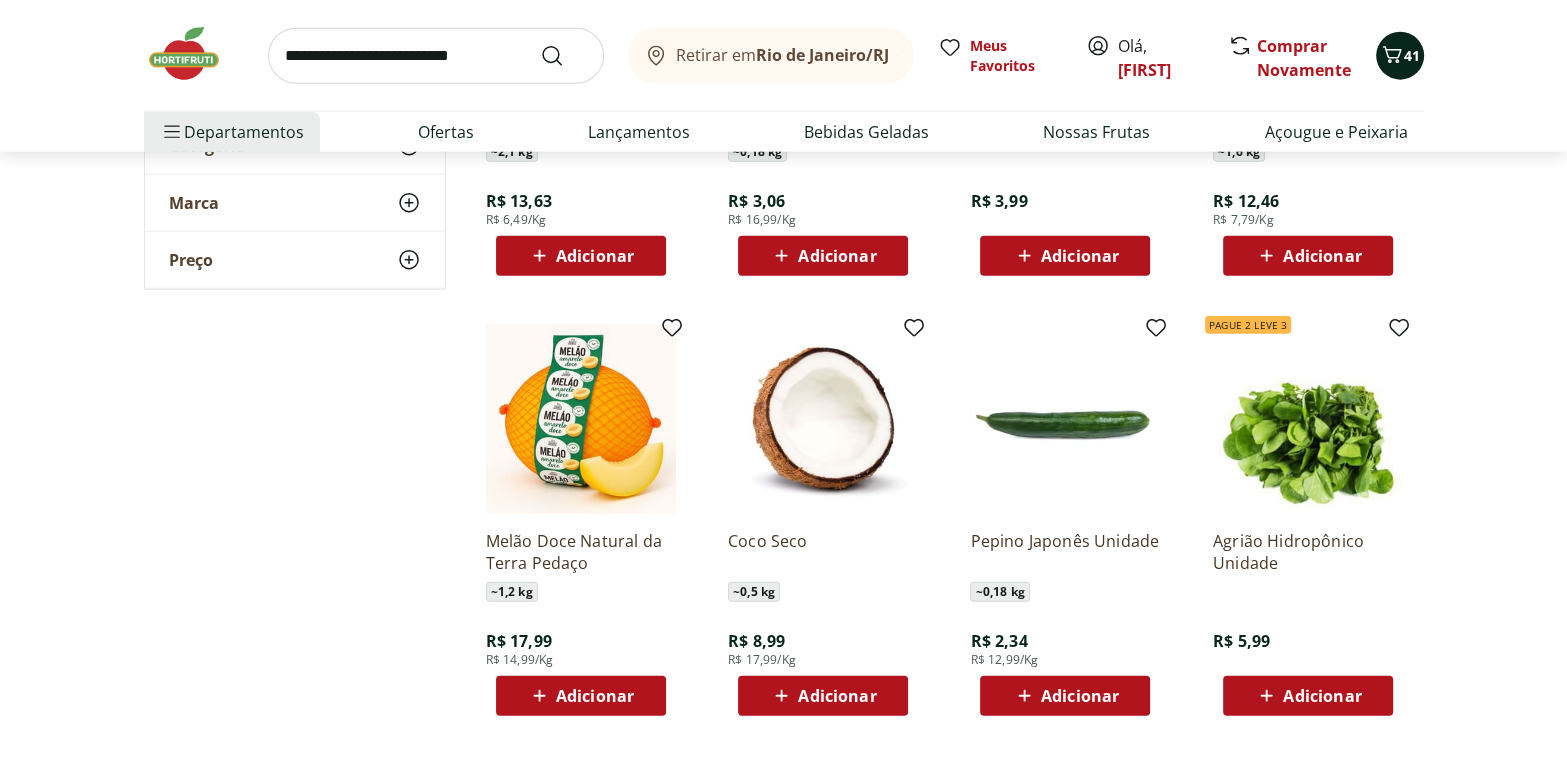 click 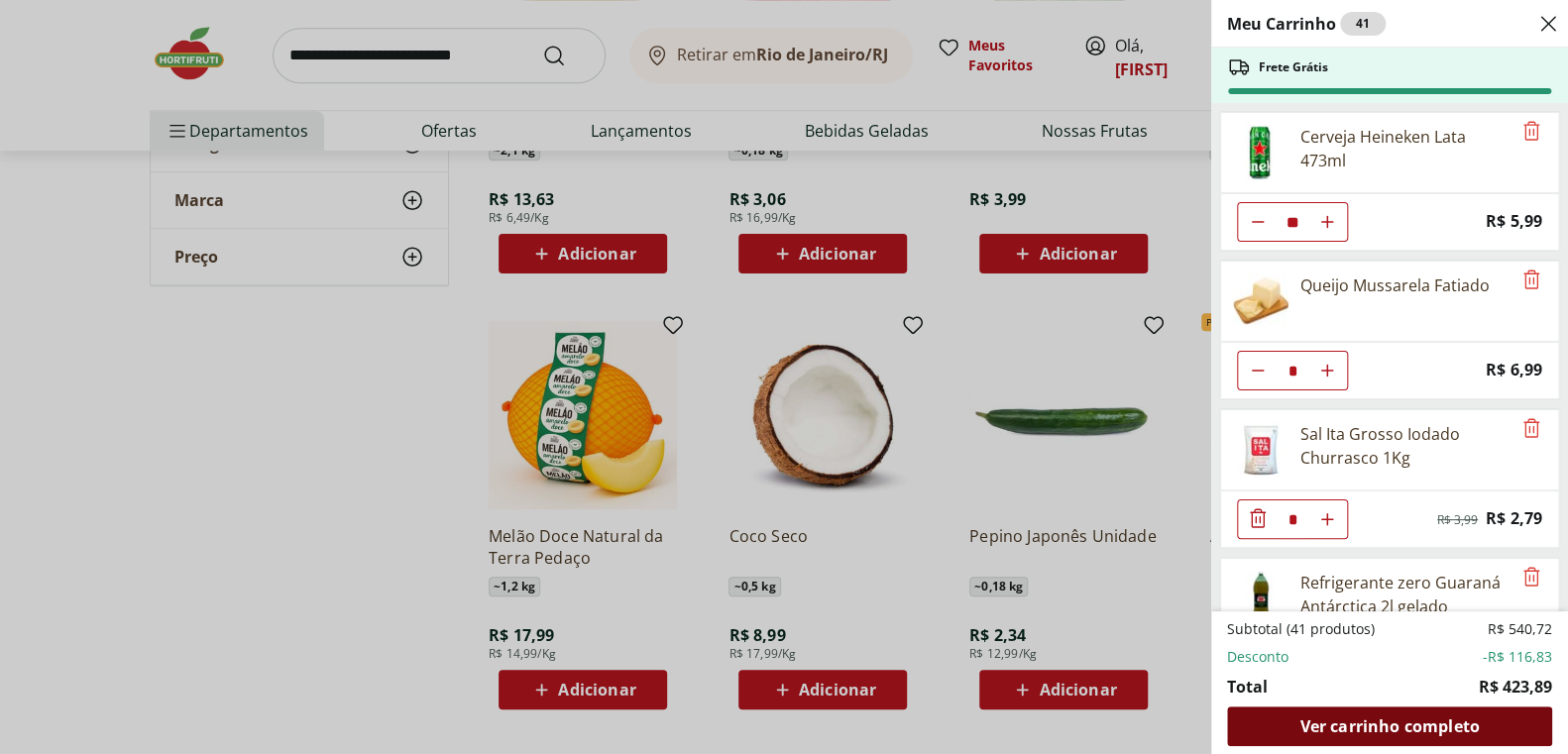 click on "Ver carrinho completo" at bounding box center [1389, 726] 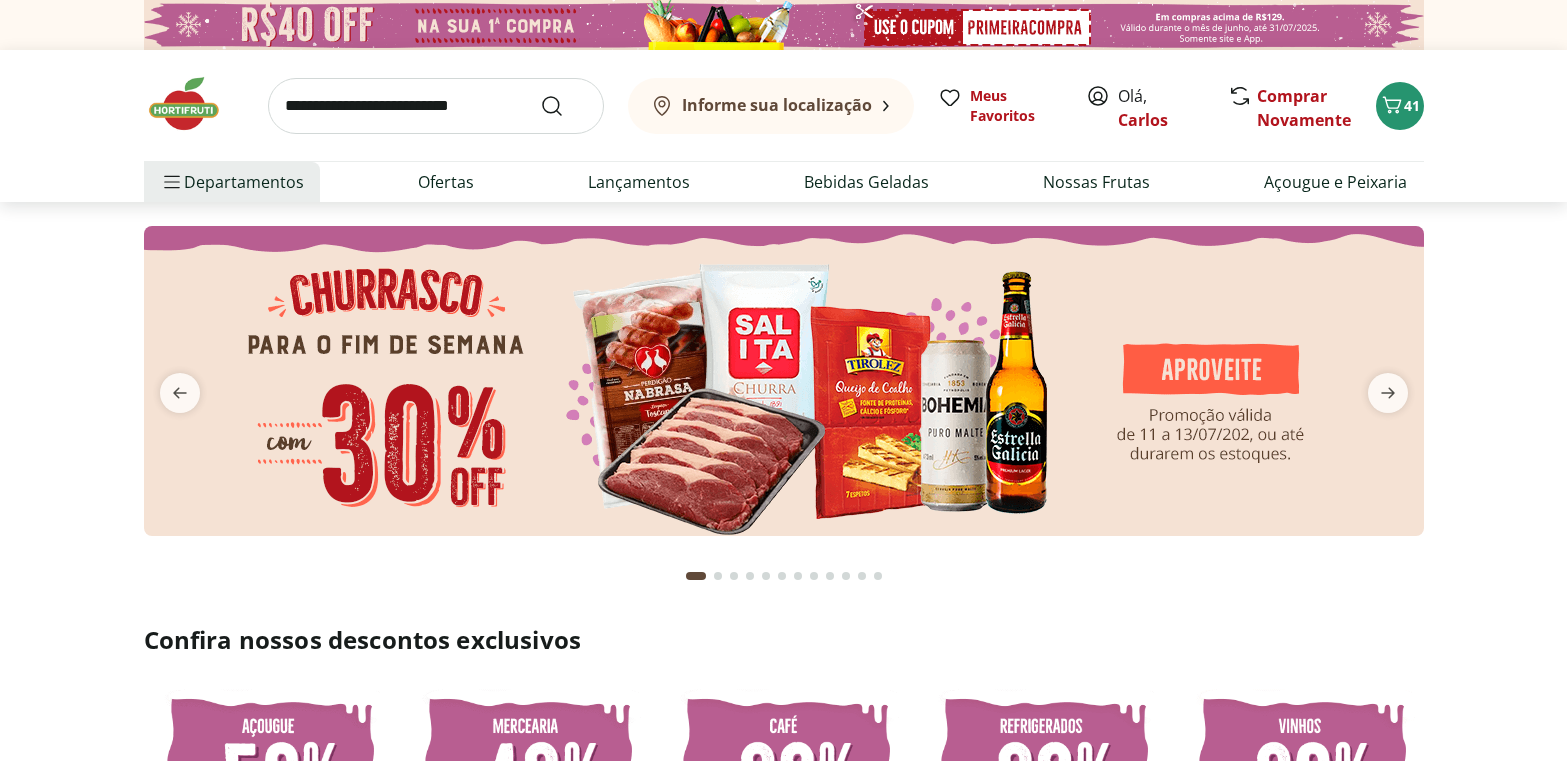 scroll, scrollTop: 0, scrollLeft: 0, axis: both 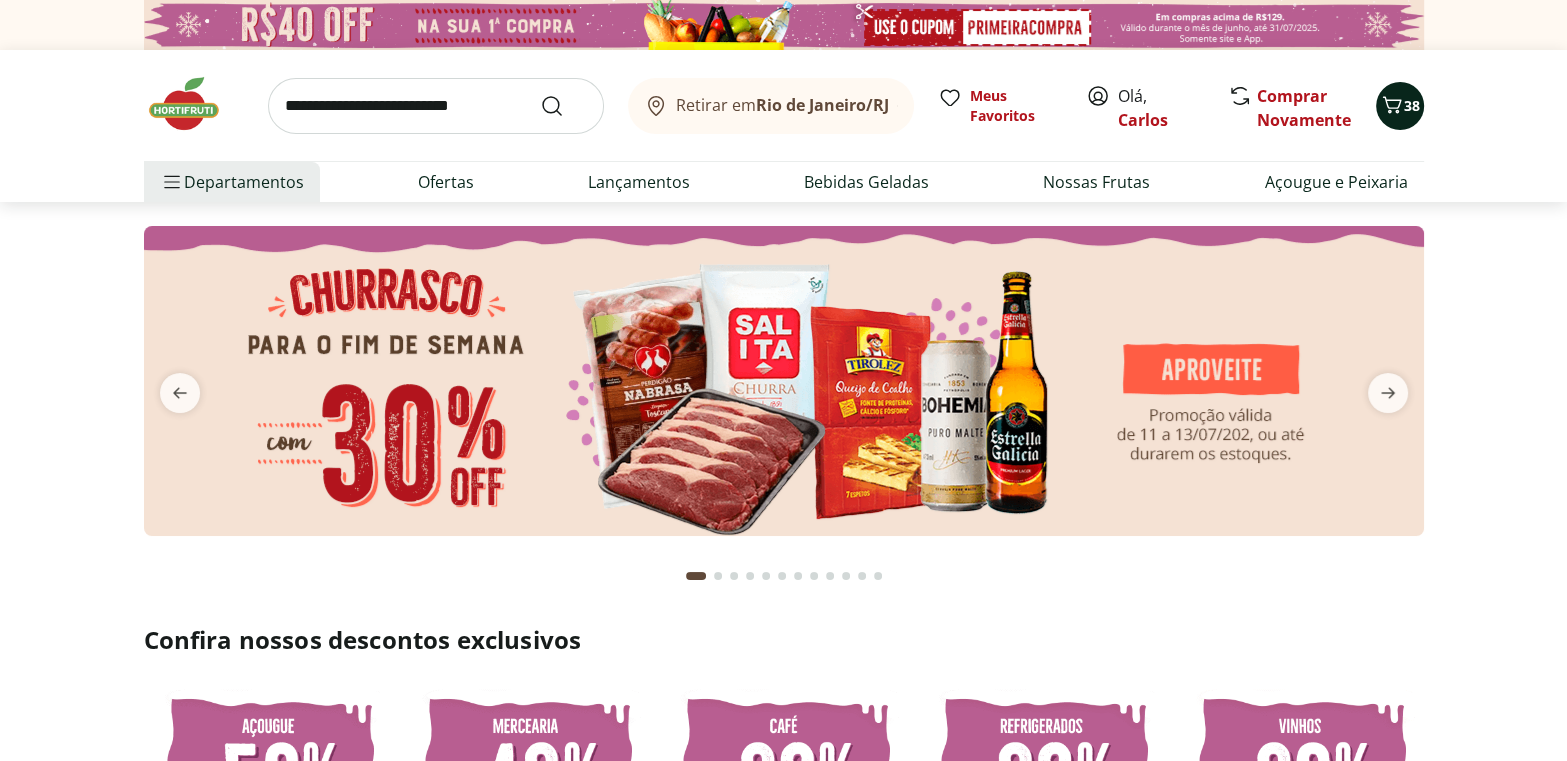 click on "38" at bounding box center [1412, 105] 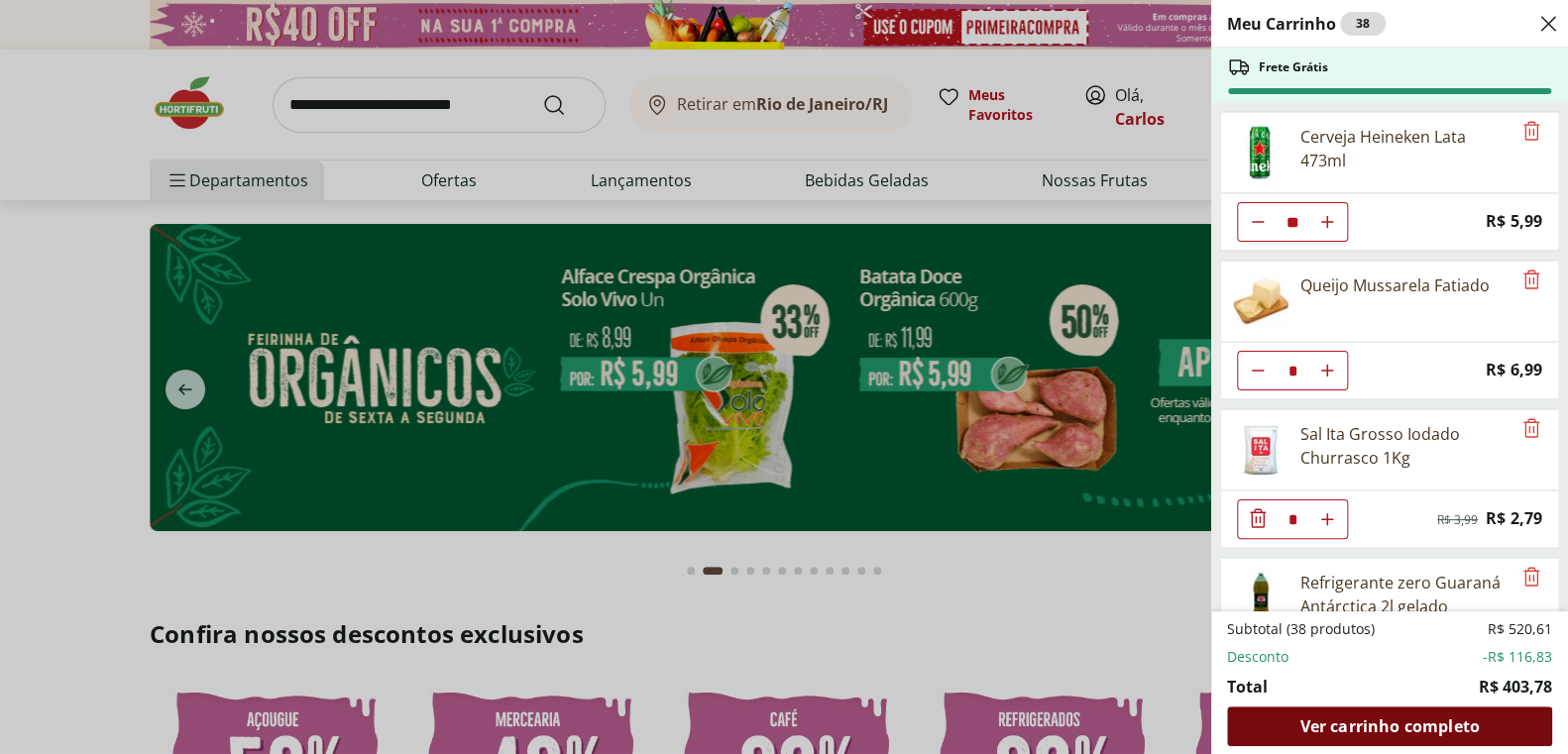 click on "Ver carrinho completo" at bounding box center [1389, 726] 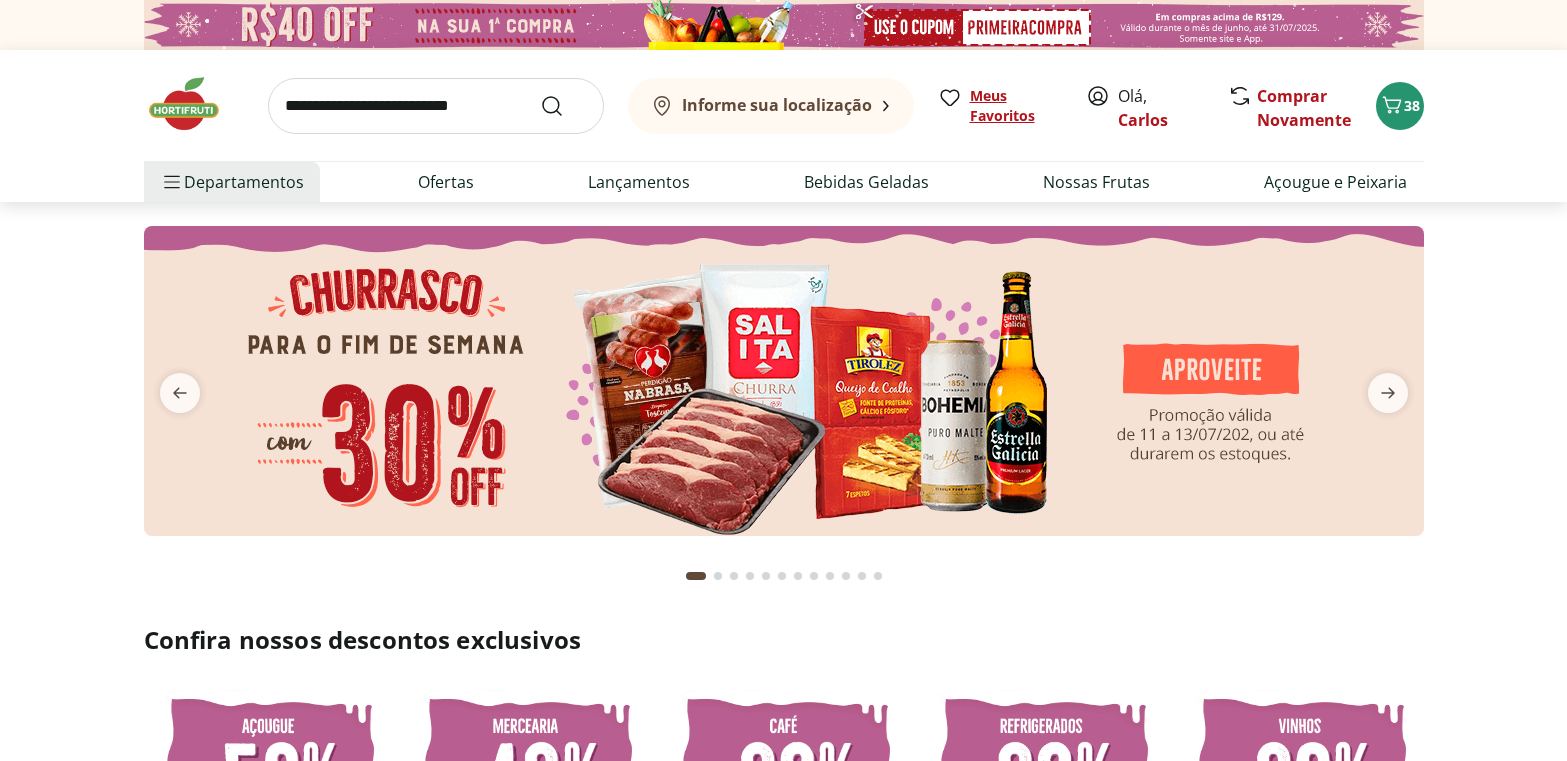 scroll, scrollTop: 0, scrollLeft: 0, axis: both 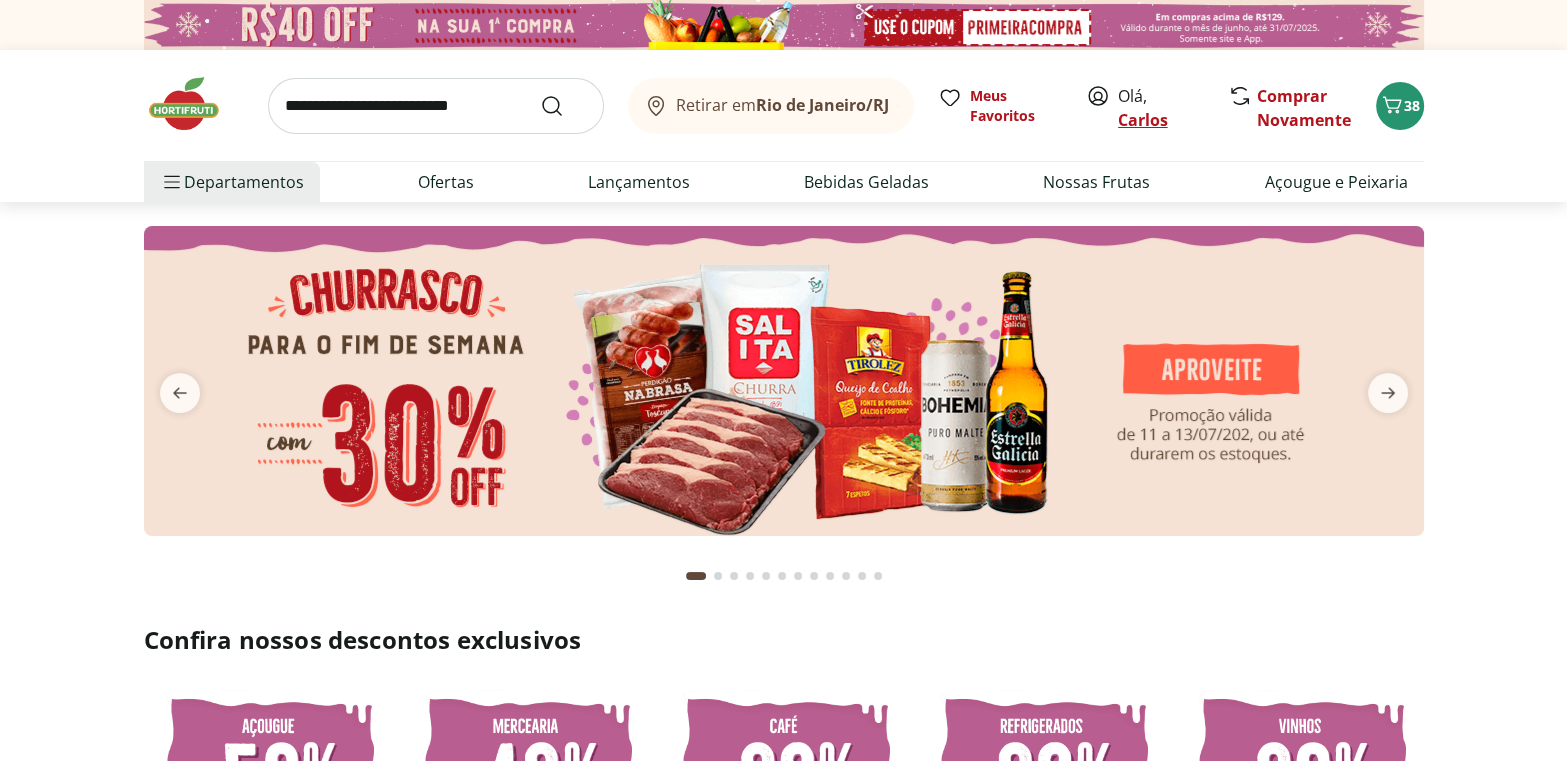 click on "Carlos" at bounding box center (1143, 120) 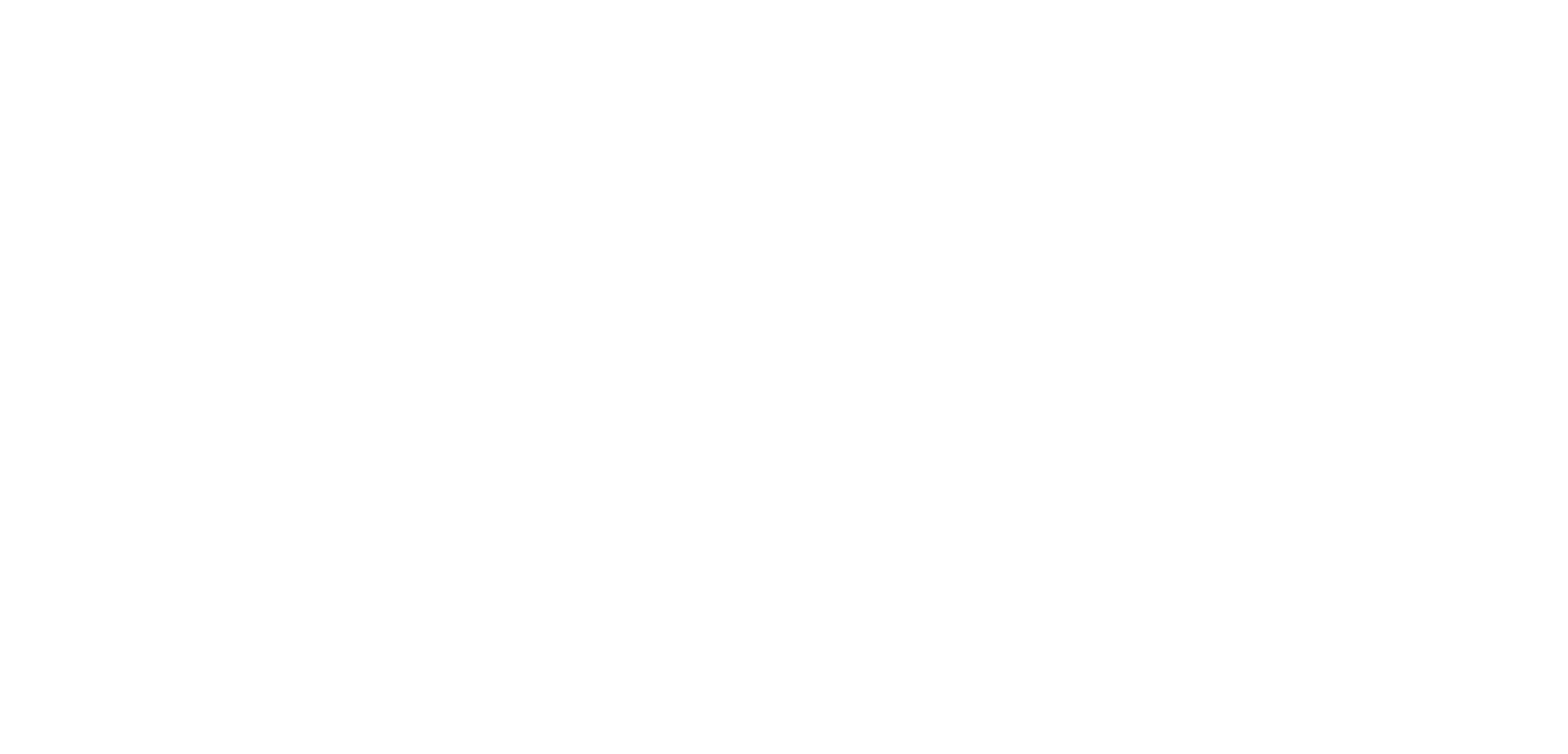 scroll, scrollTop: 0, scrollLeft: 0, axis: both 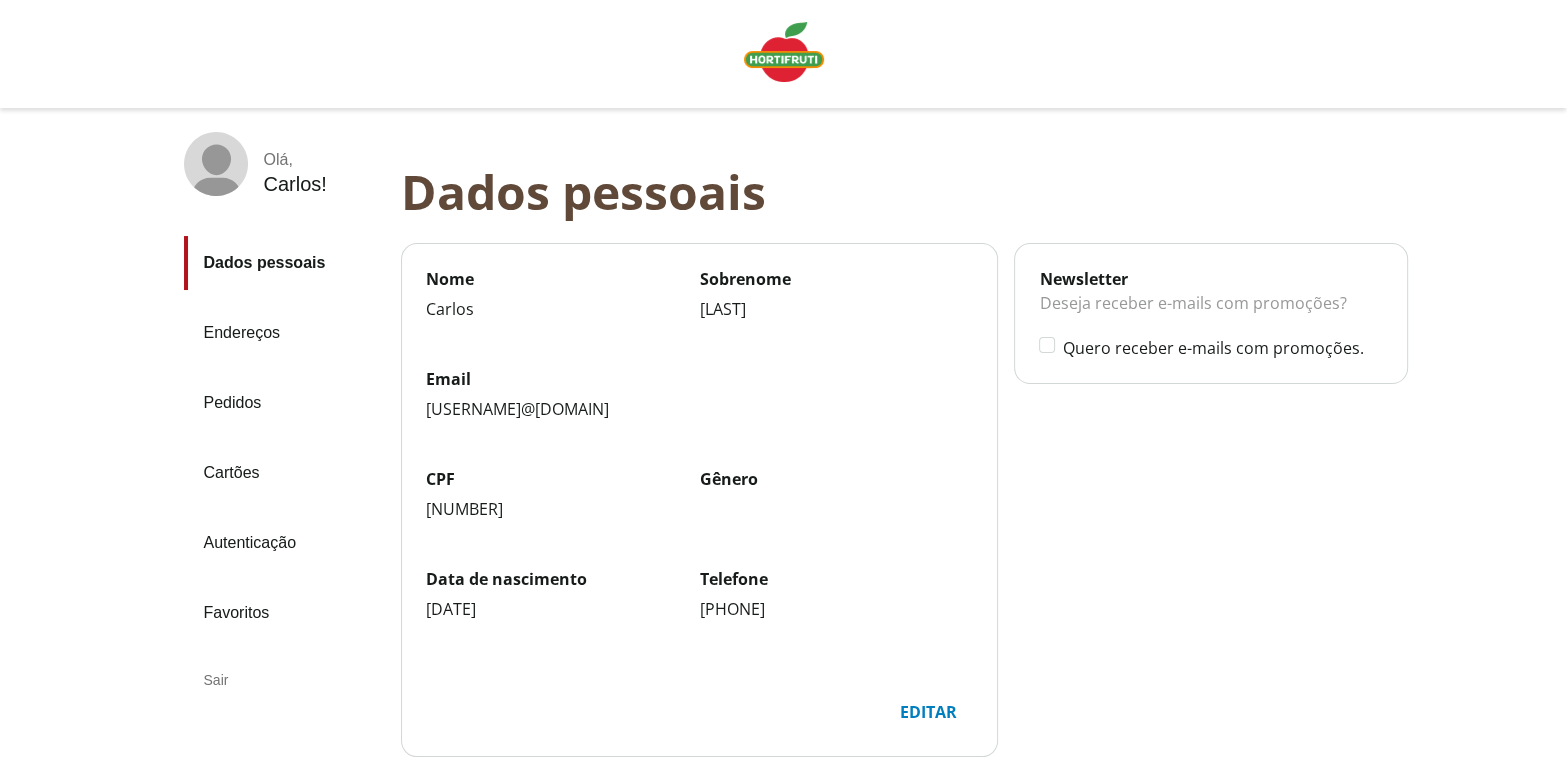 click on "Sair" at bounding box center [284, 680] 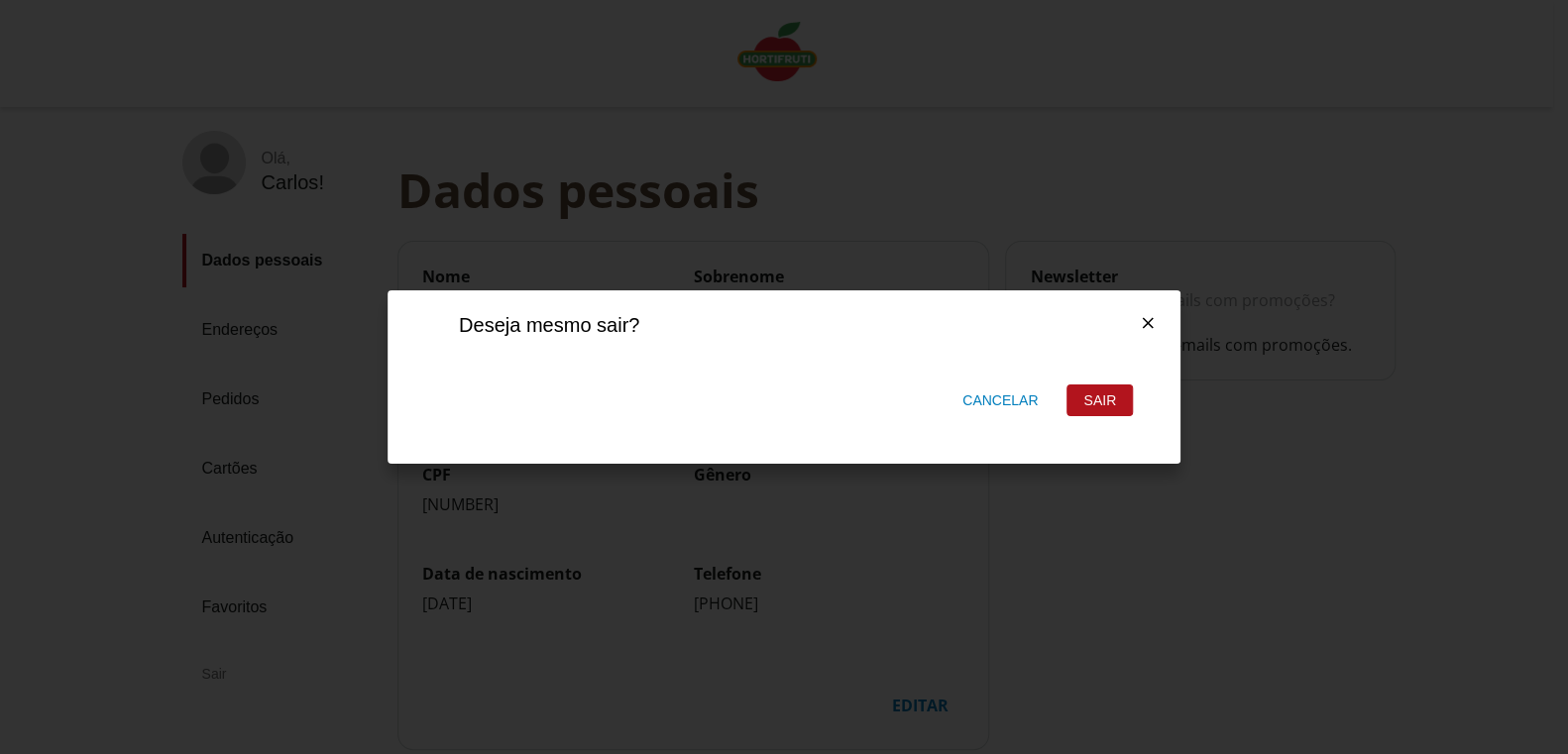 click on "Sair" at bounding box center (1099, 400) 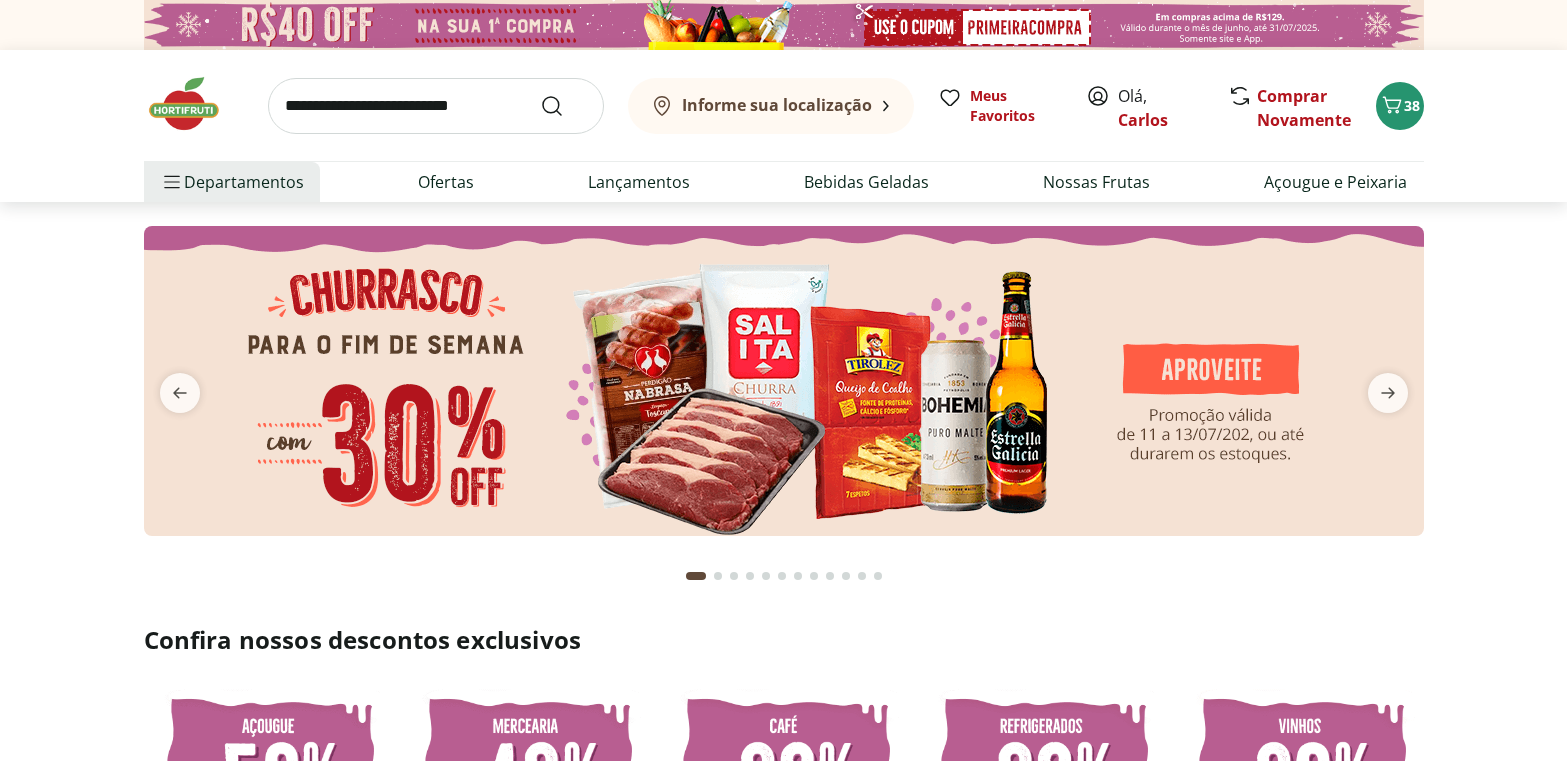 scroll, scrollTop: 0, scrollLeft: 0, axis: both 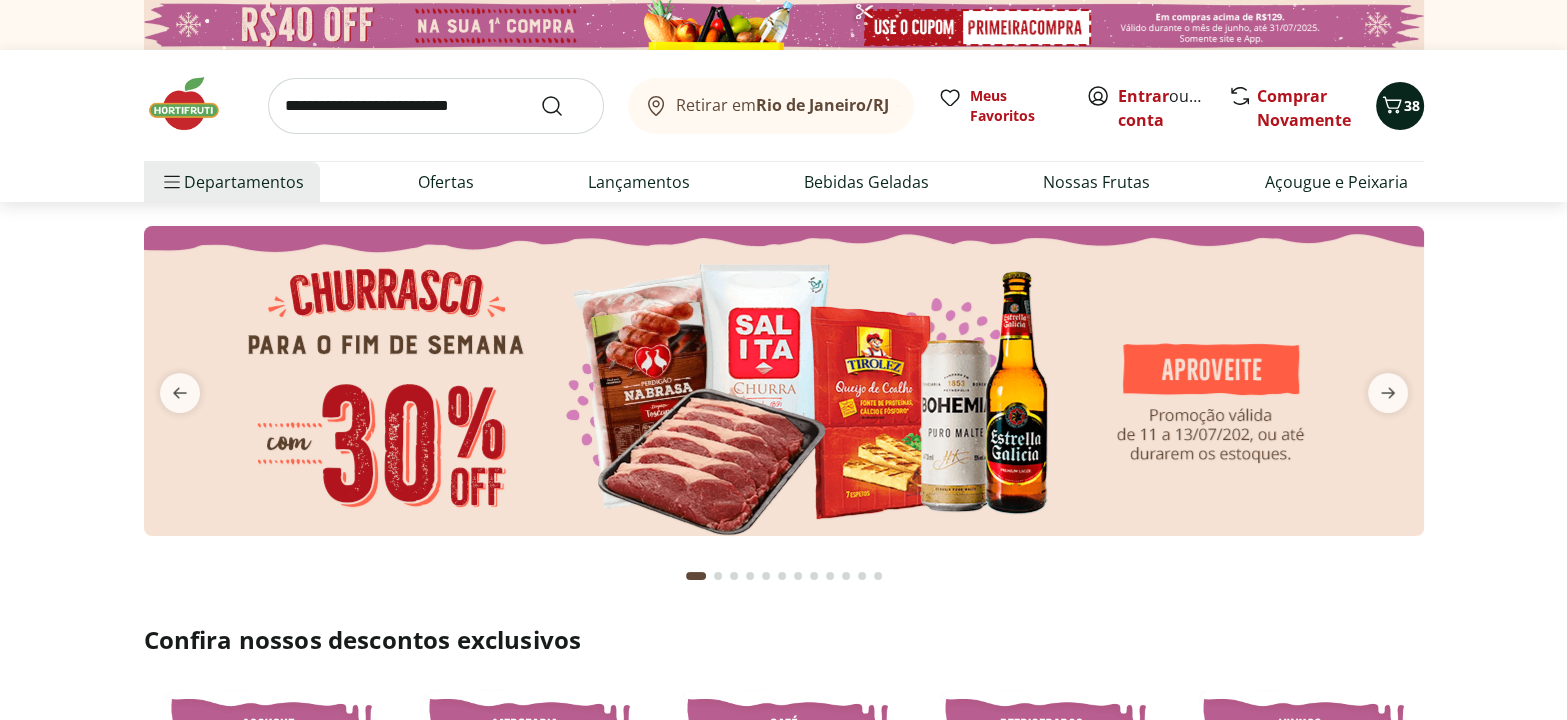 click 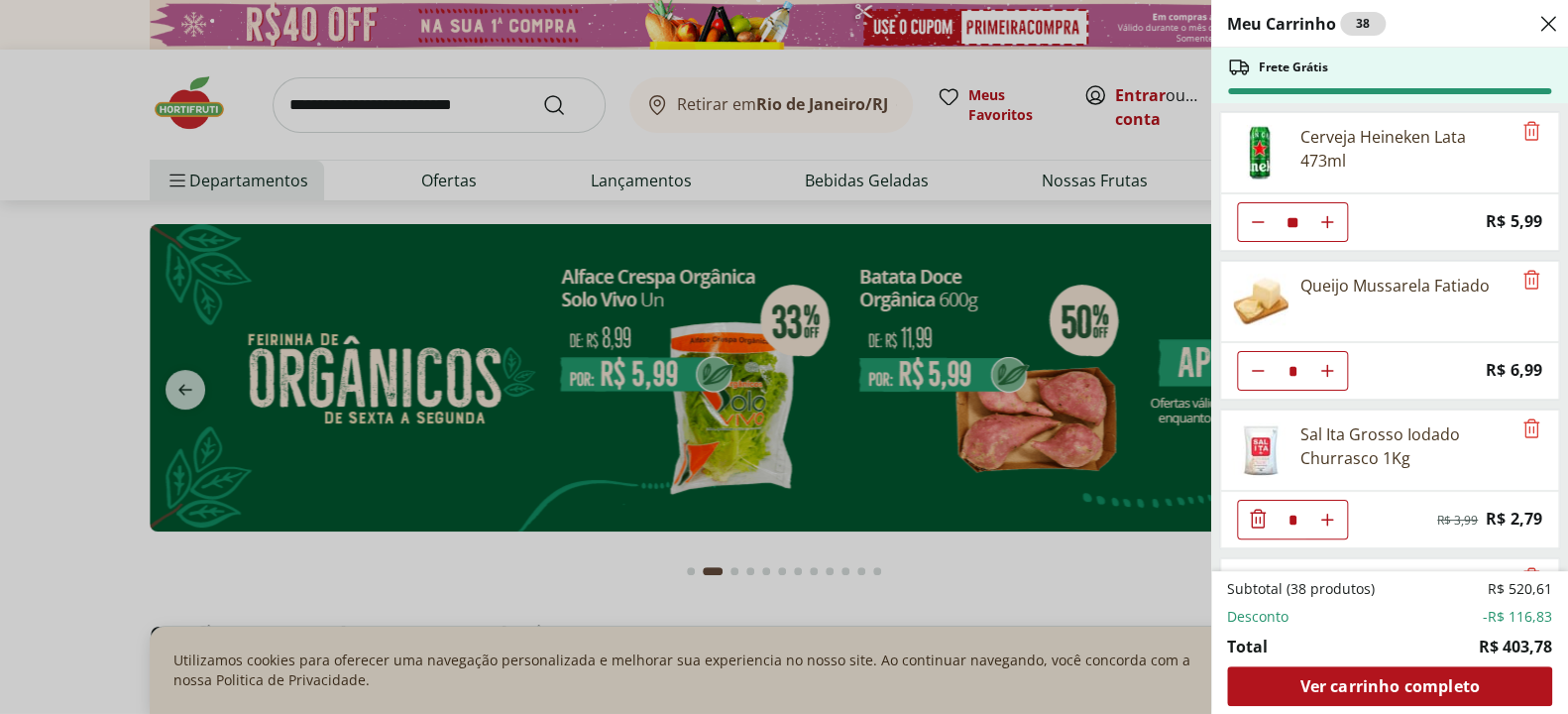 drag, startPoint x: 15, startPoint y: 228, endPoint x: 46, endPoint y: 207, distance: 37.44329 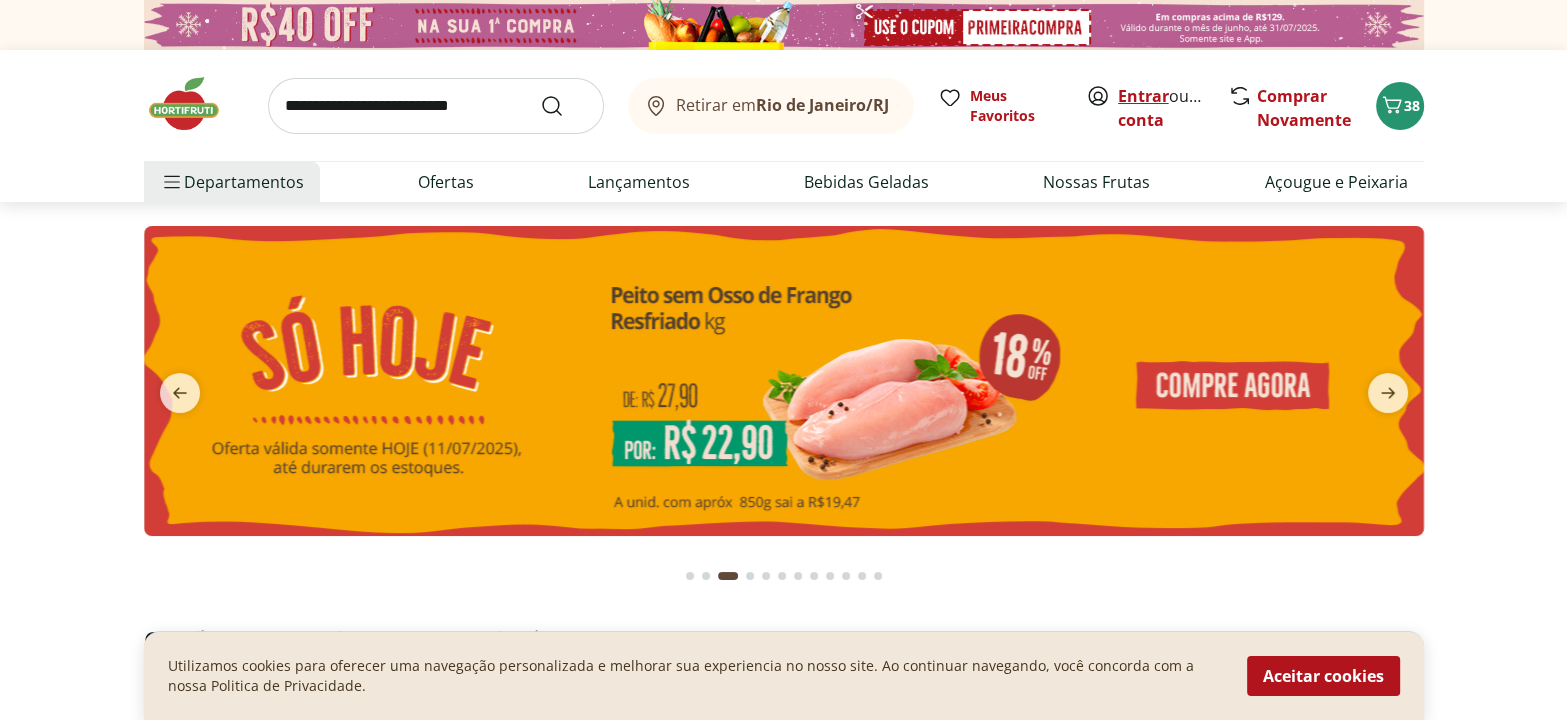 click on "Entrar" at bounding box center (1143, 96) 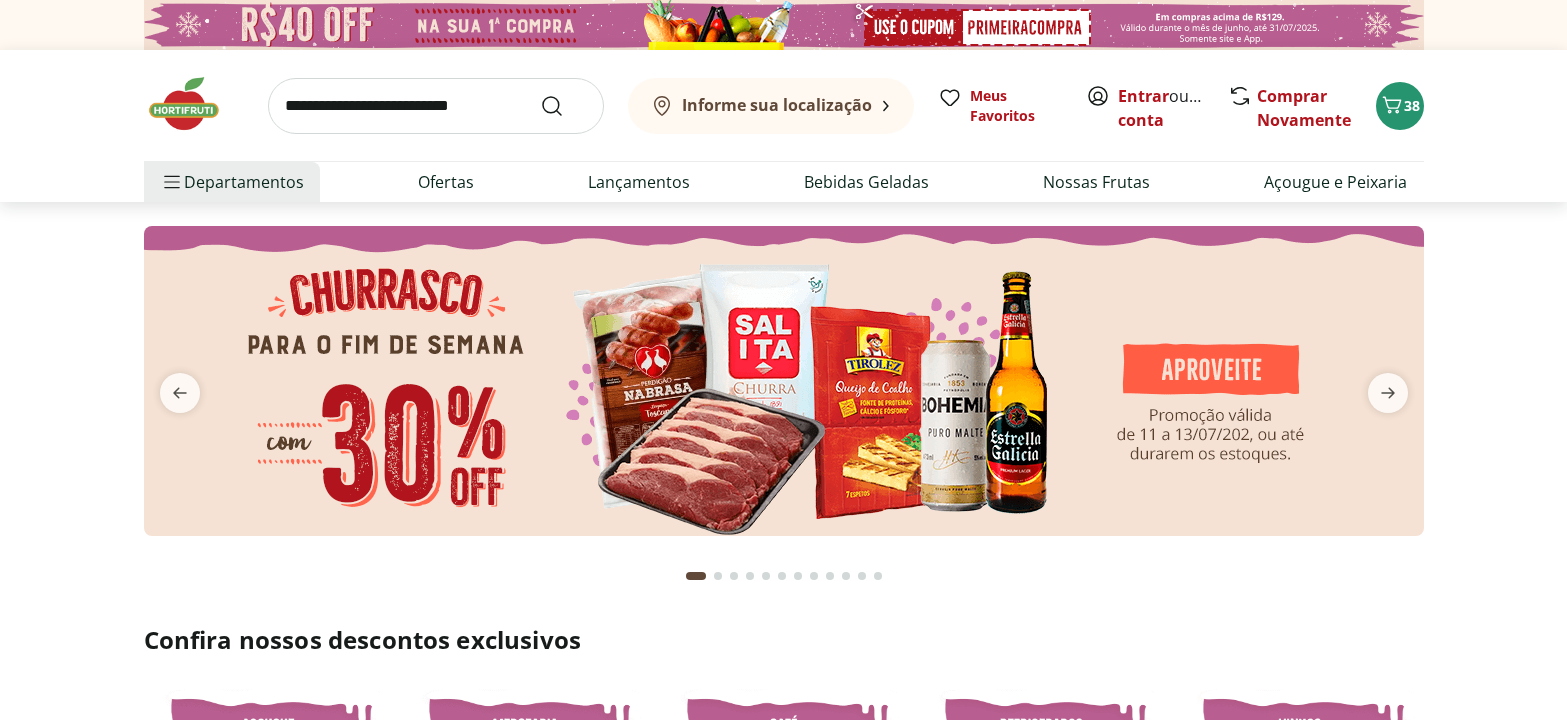 scroll, scrollTop: 0, scrollLeft: 0, axis: both 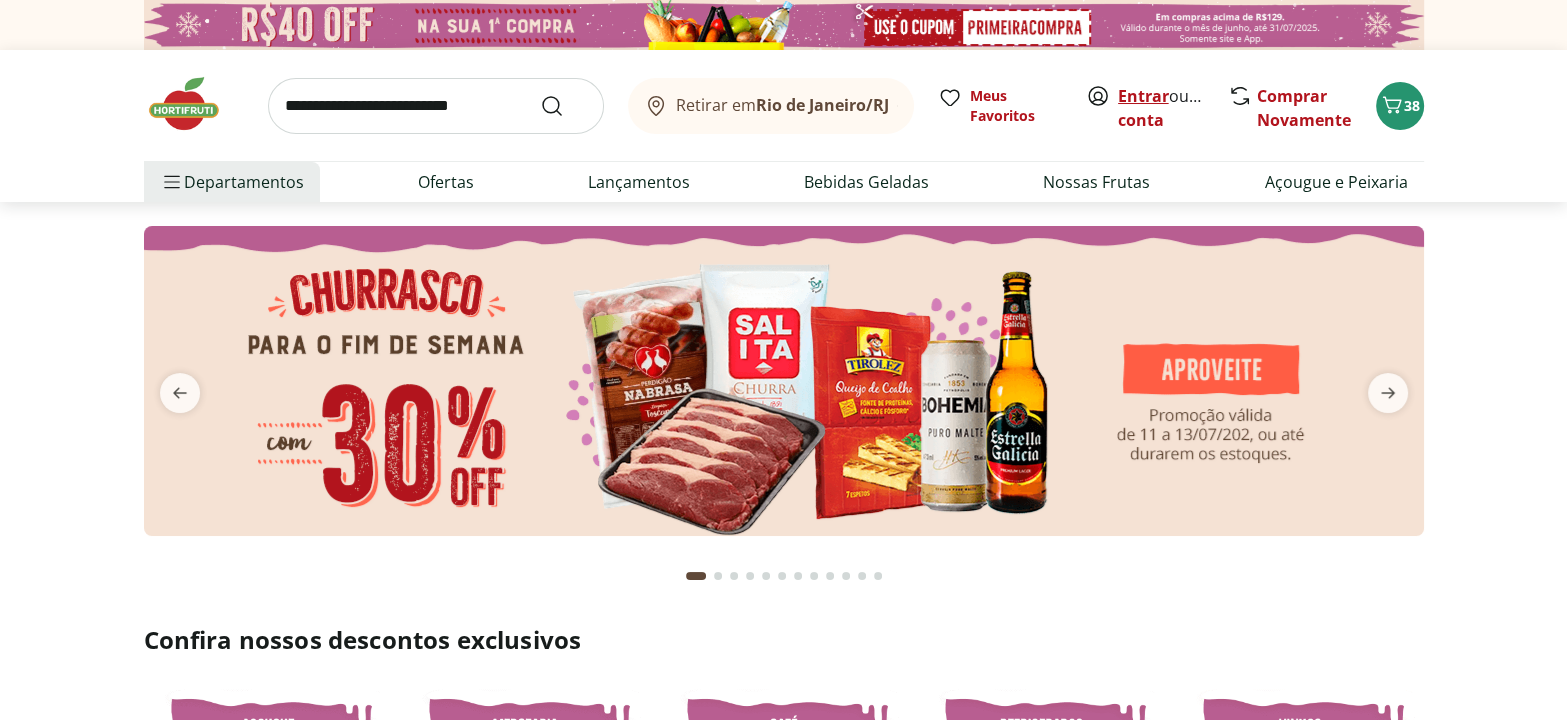 click on "Entrar" at bounding box center (1143, 96) 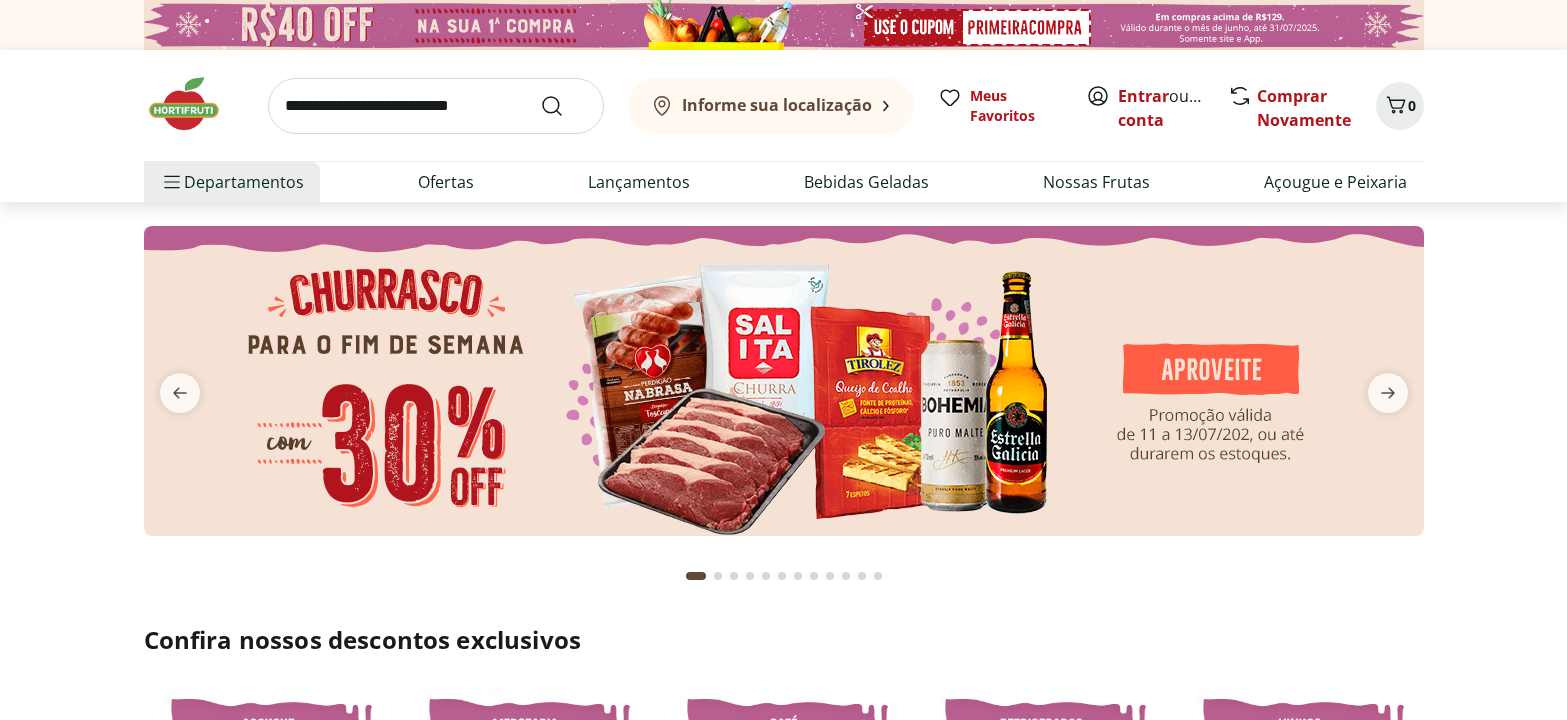 scroll, scrollTop: 0, scrollLeft: 0, axis: both 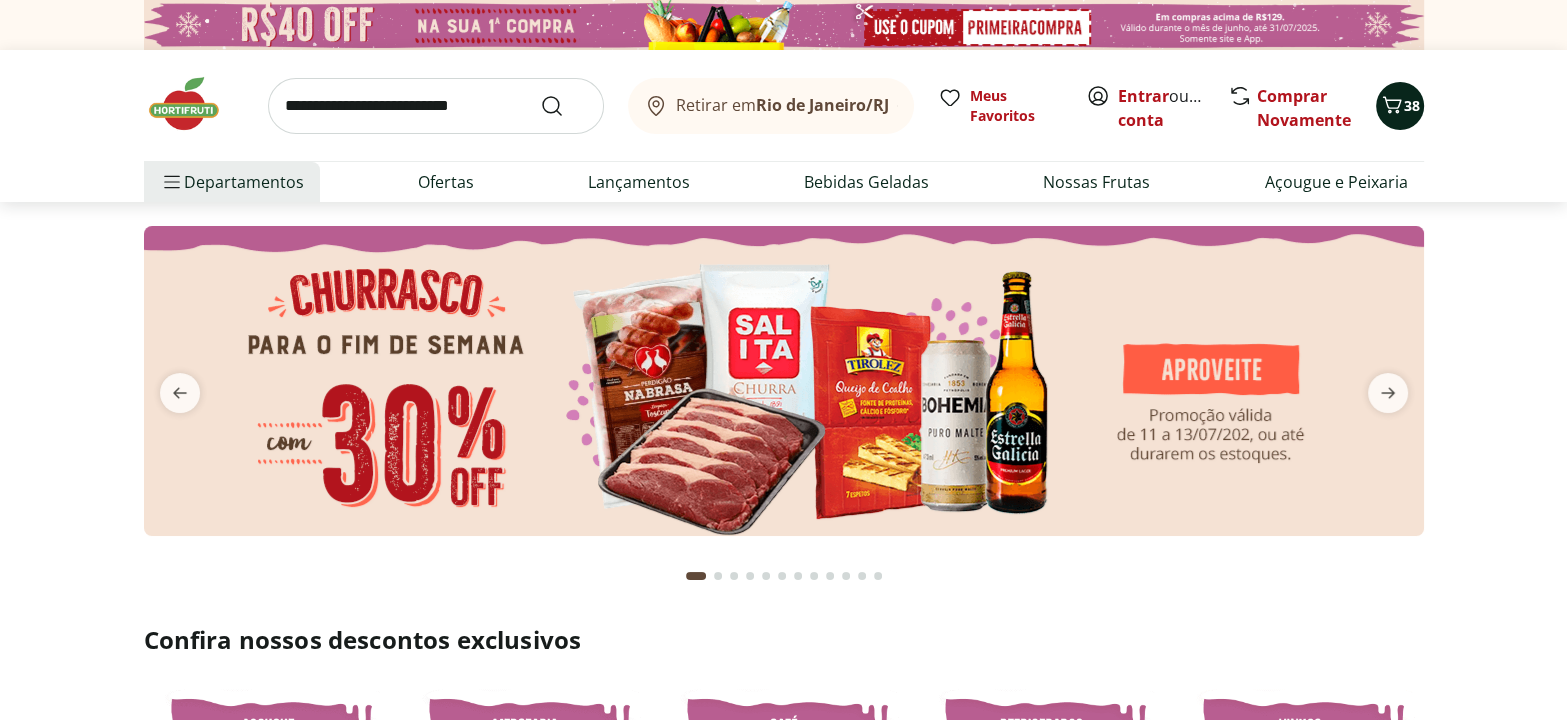click on "38" at bounding box center (1412, 105) 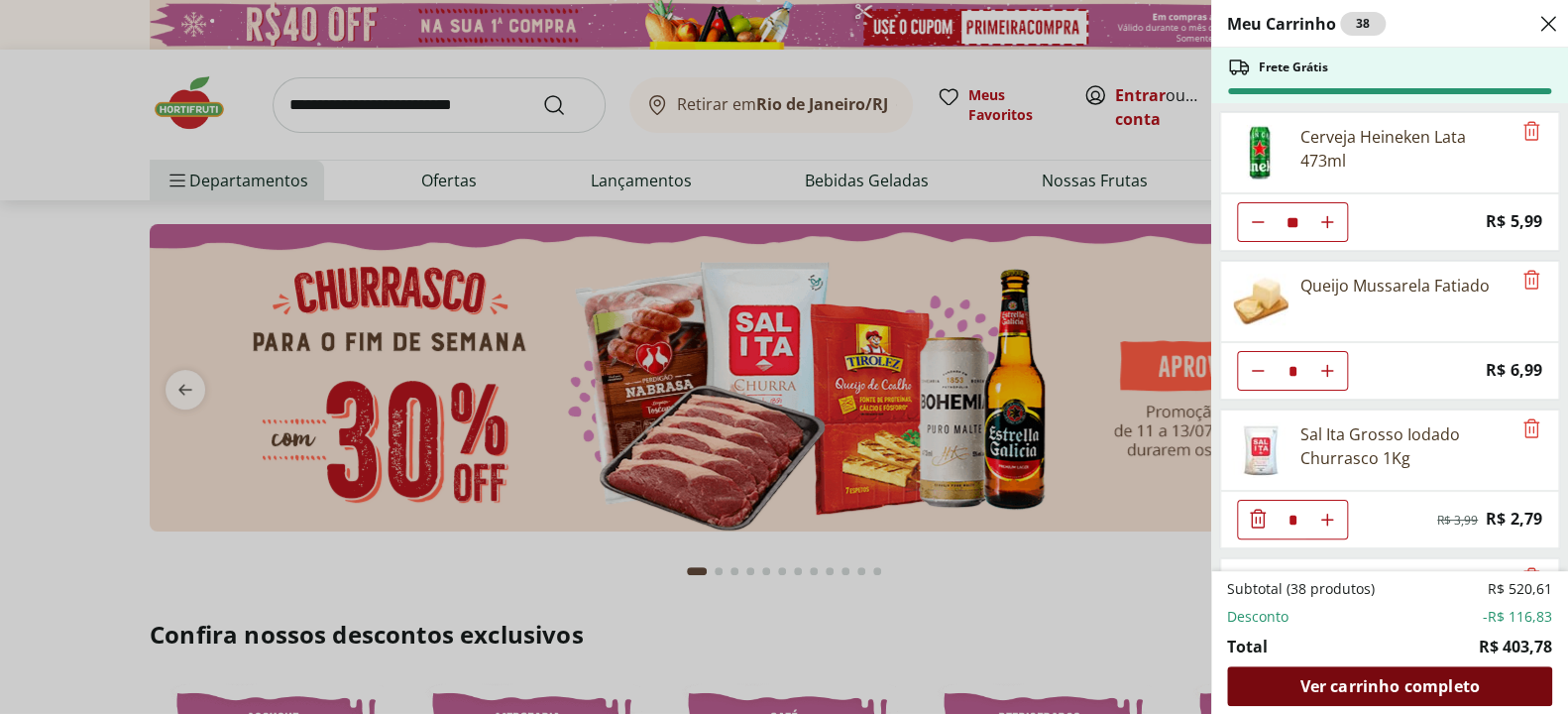 click on "Ver carrinho completo" at bounding box center [1389, 686] 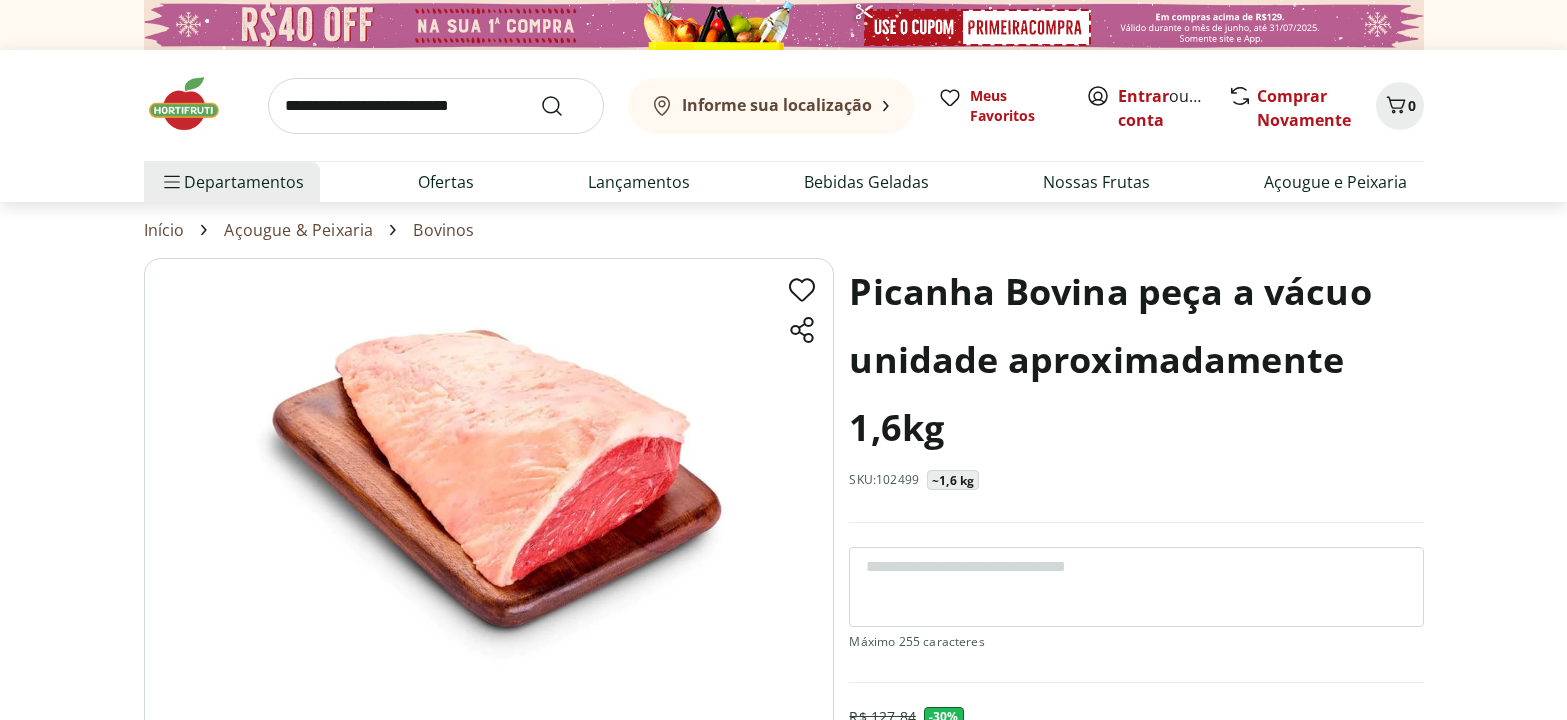 scroll, scrollTop: 0, scrollLeft: 0, axis: both 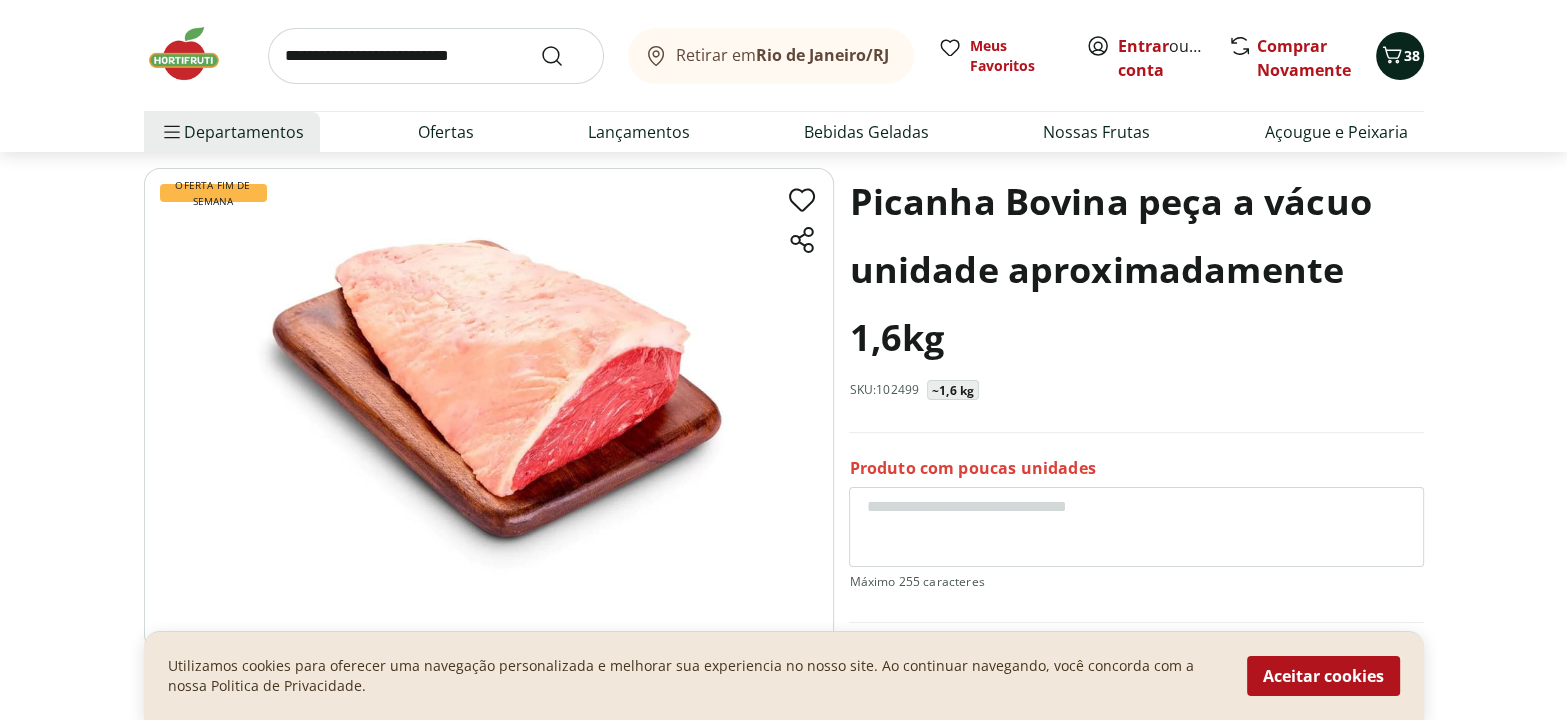 click on "38" at bounding box center [1412, 55] 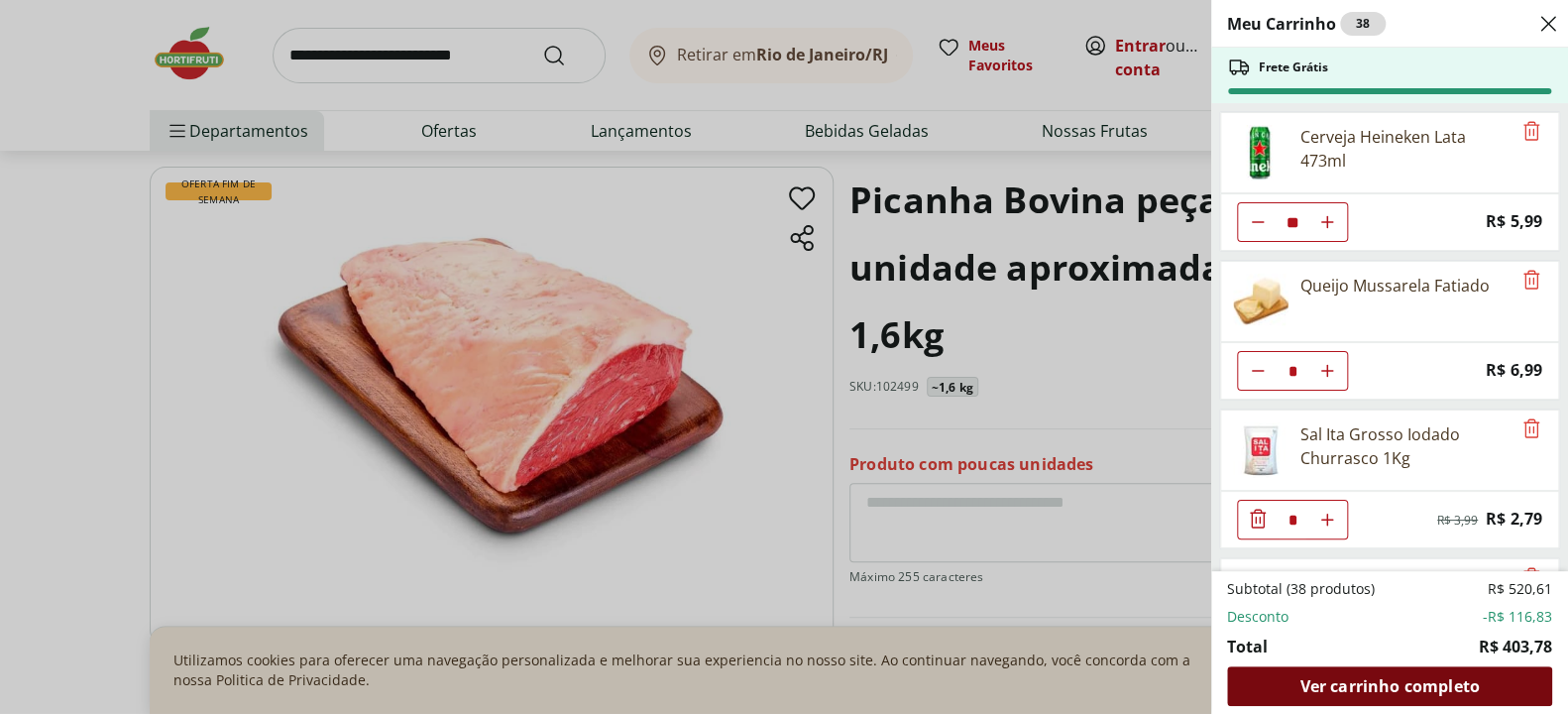 click on "Ver carrinho completo" at bounding box center (1389, 686) 